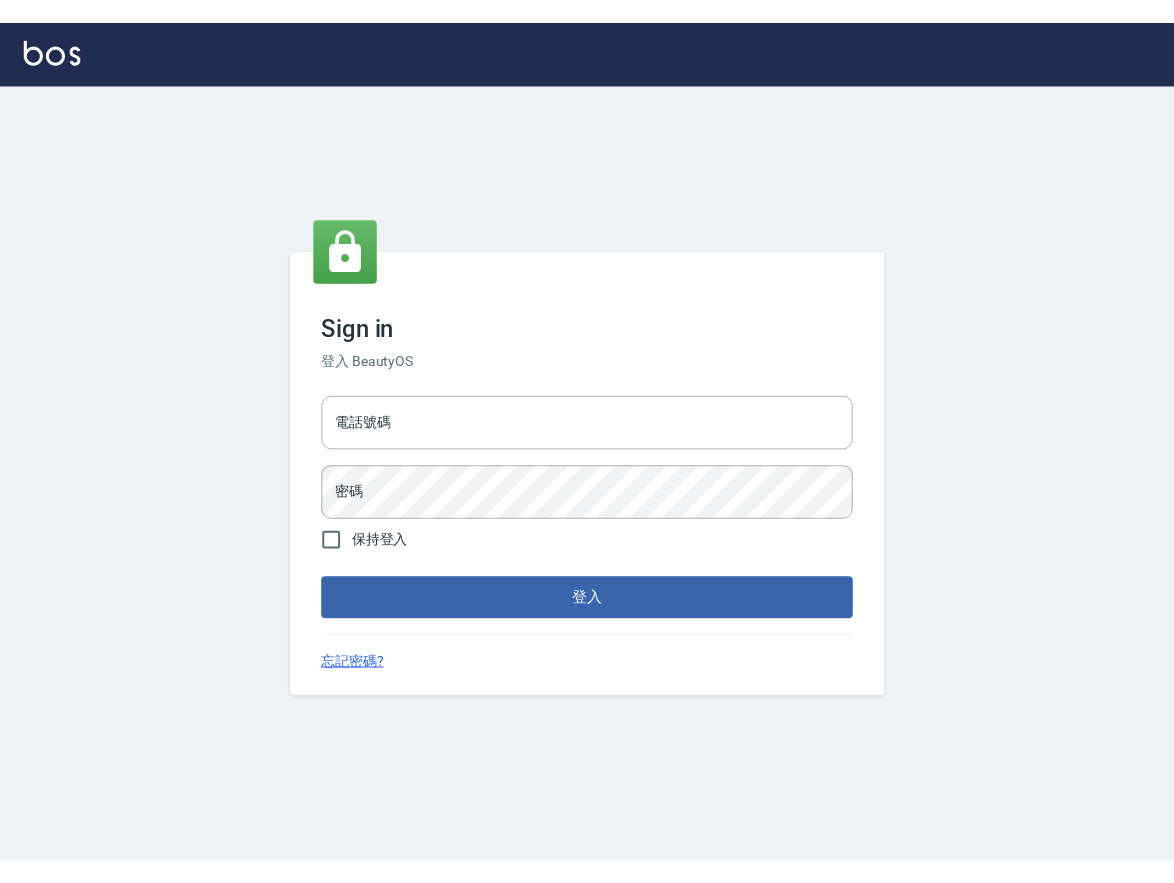 scroll, scrollTop: 0, scrollLeft: 0, axis: both 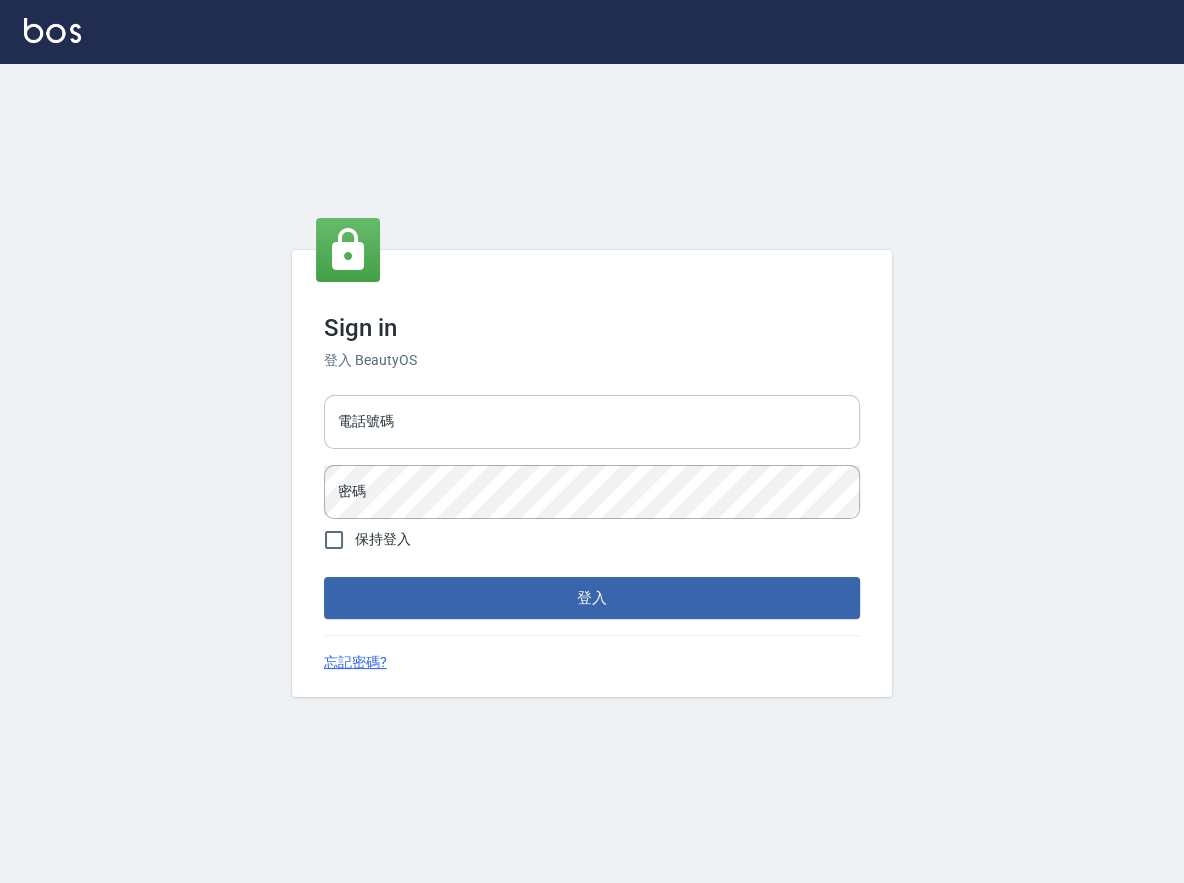click on "電話號碼" at bounding box center (592, 422) 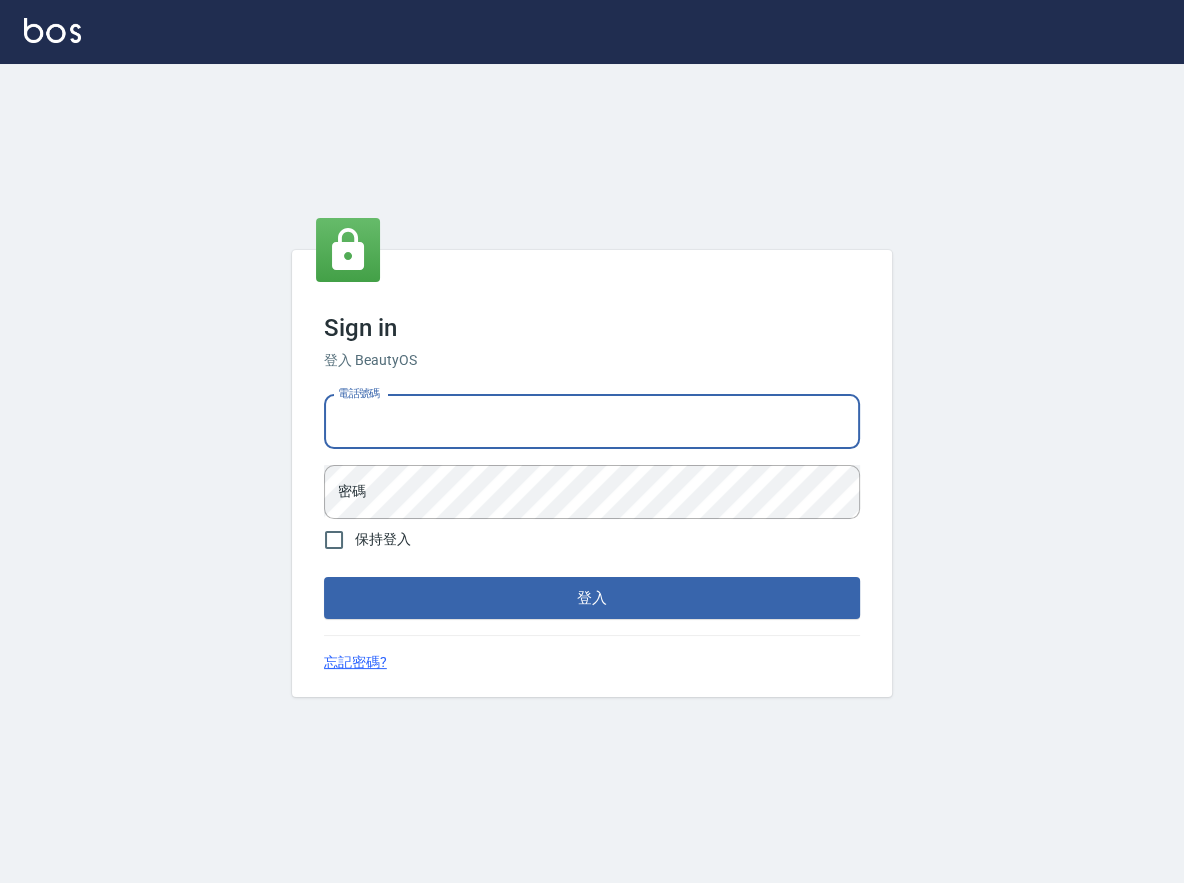 type on "[PHONE]" 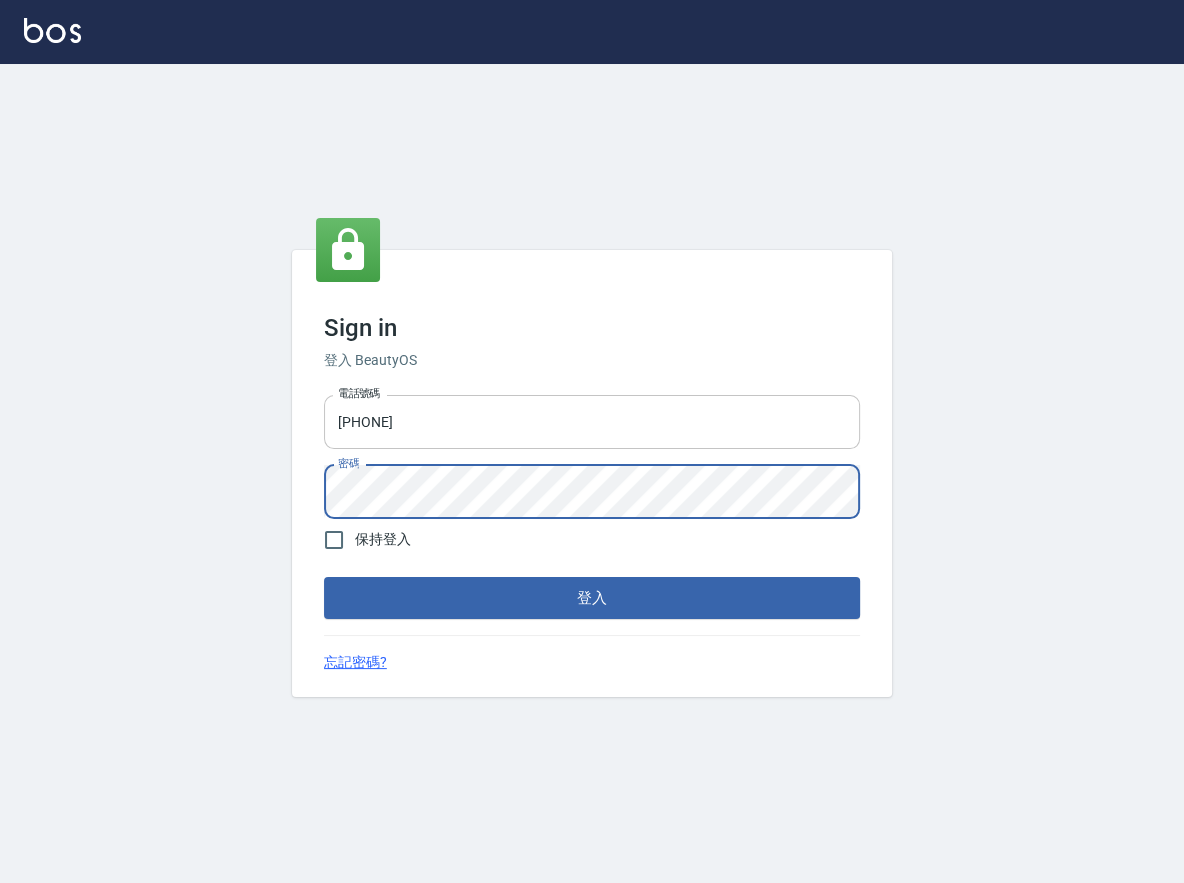 click on "登入" at bounding box center (592, 598) 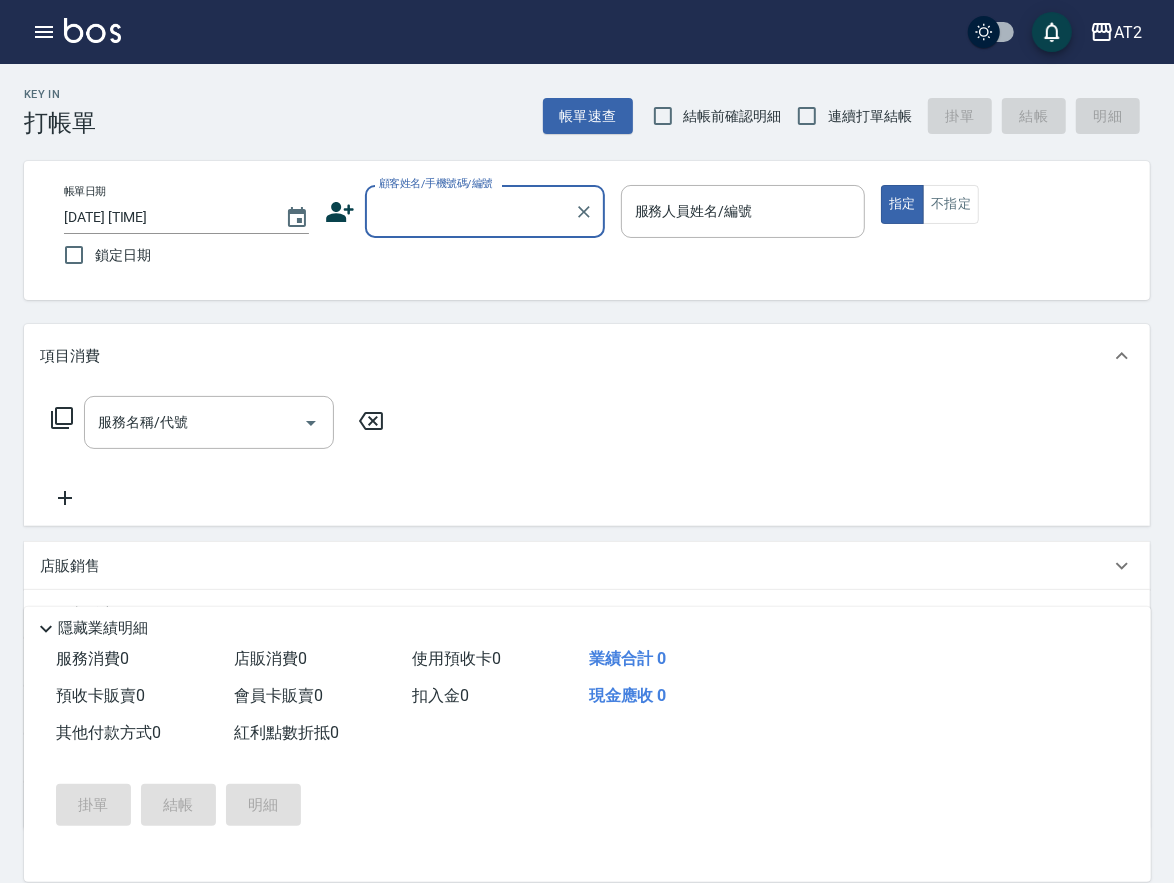 click on "結帳前確認明細" at bounding box center [733, 116] 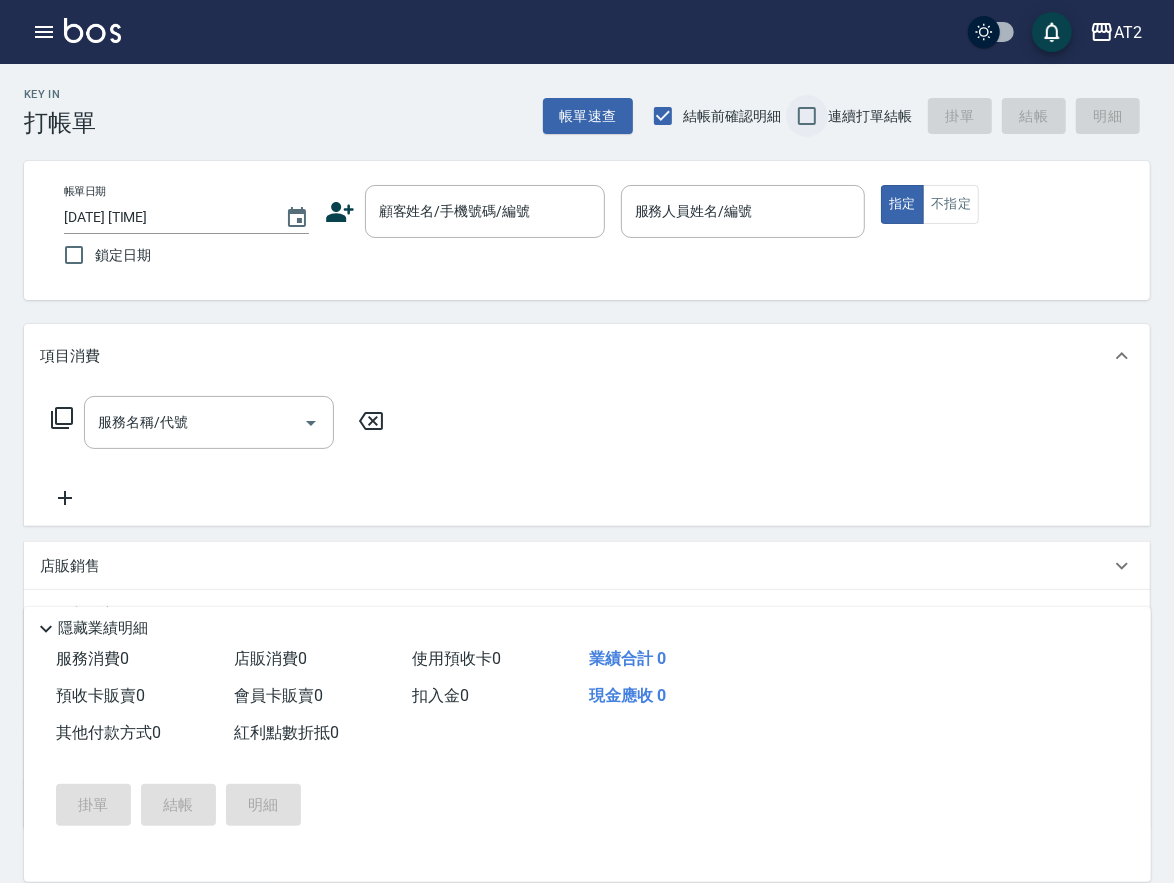 click on "連續打單結帳" at bounding box center [807, 116] 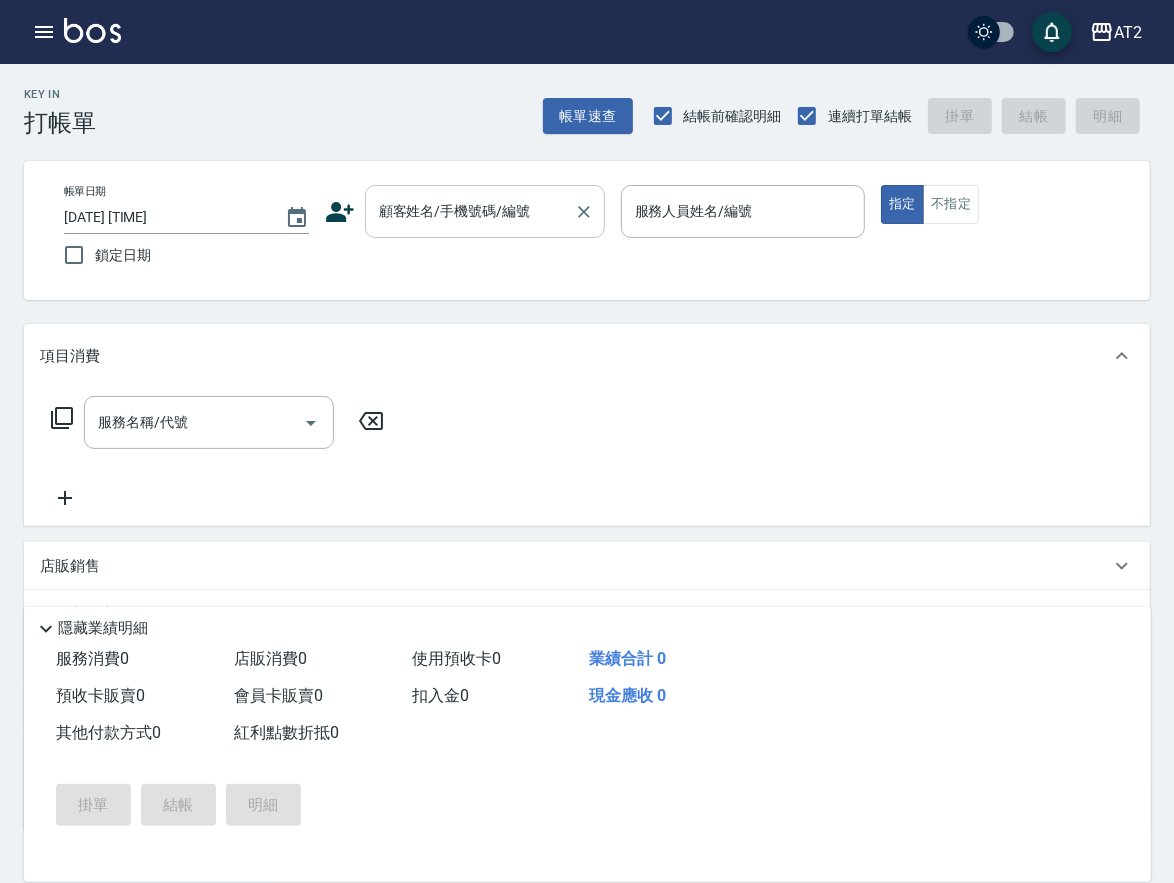 click on "顧客姓名/手機號碼/編號" at bounding box center (470, 211) 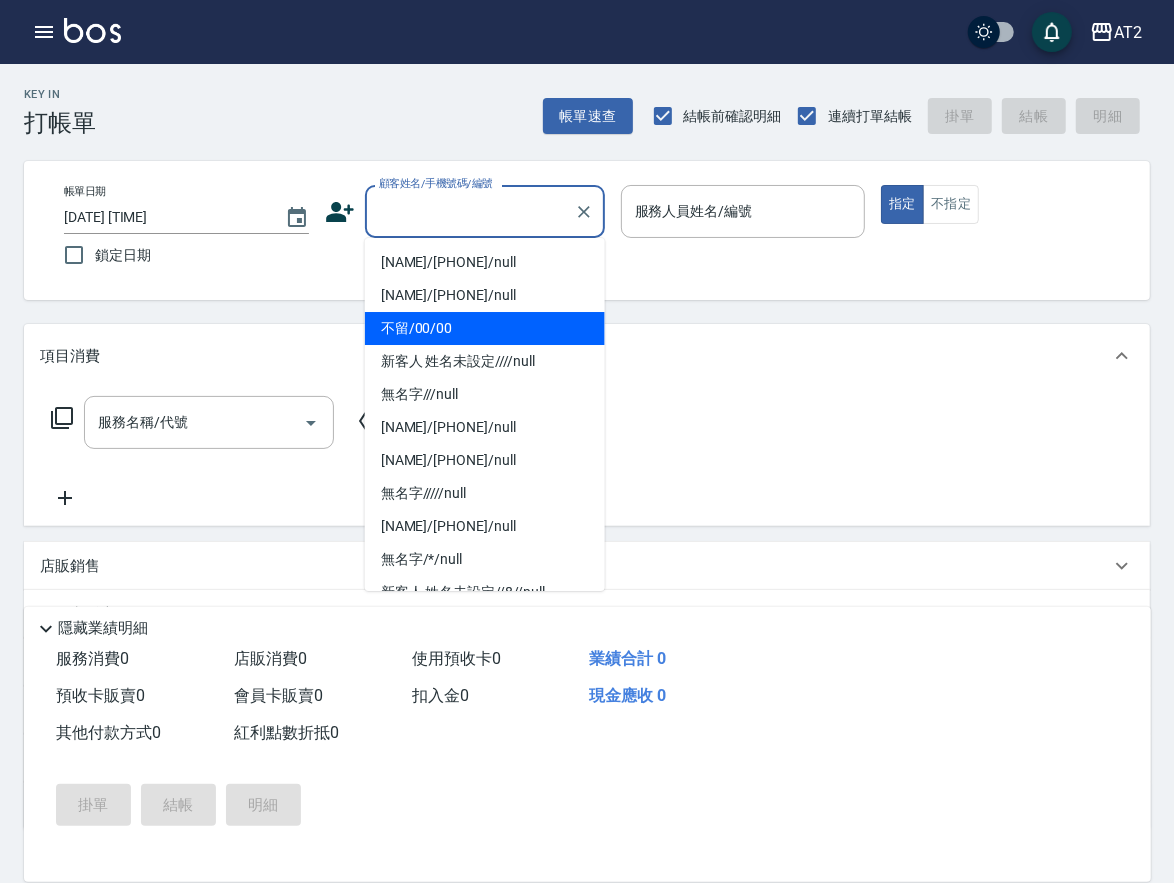 click on "不留/00/00" at bounding box center [485, 328] 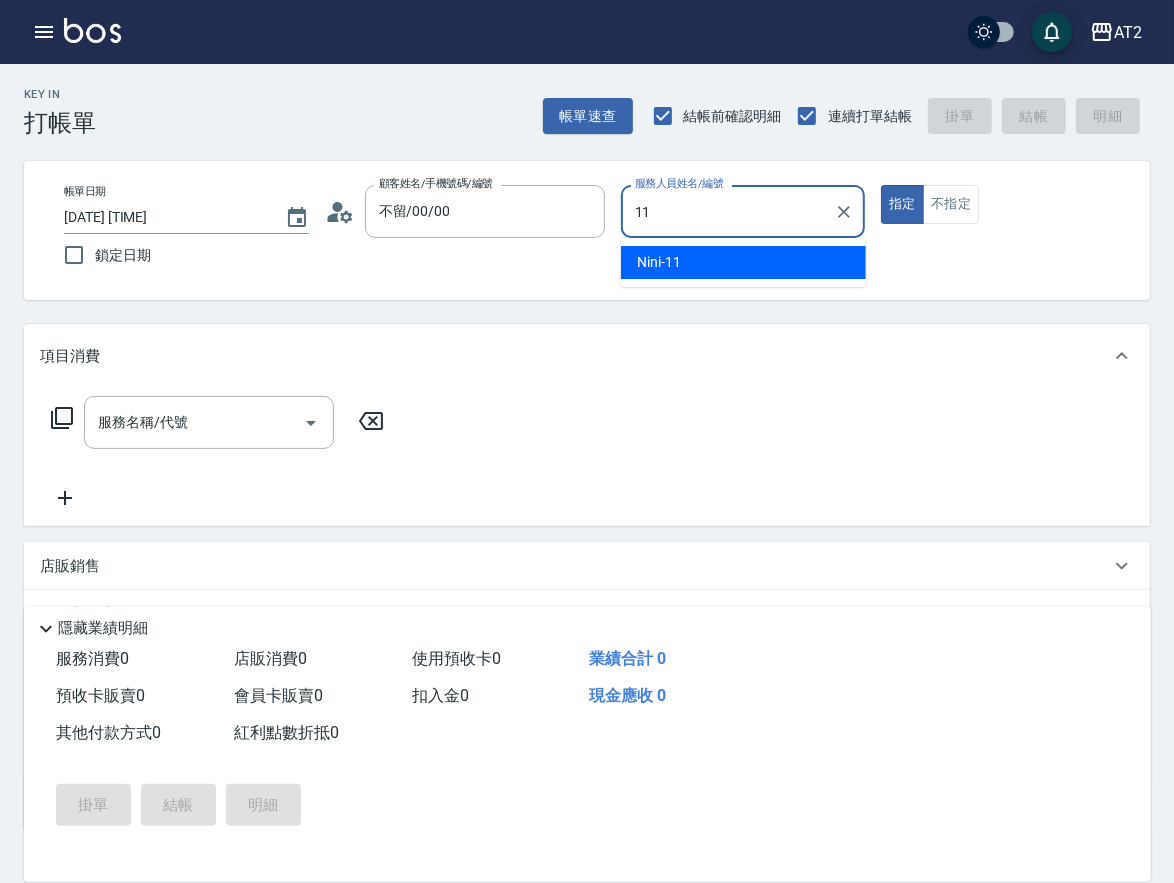 type on "[NAME]-[NUMBER]" 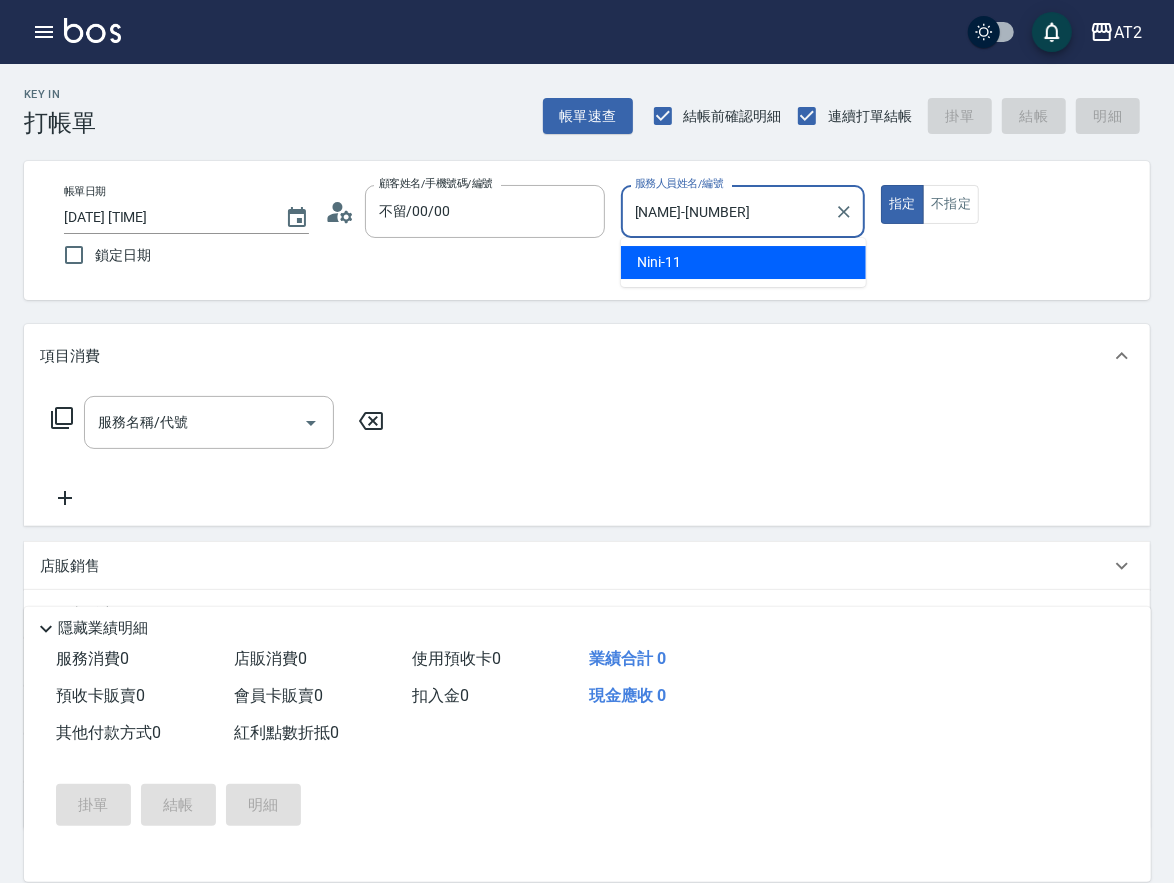 type on "true" 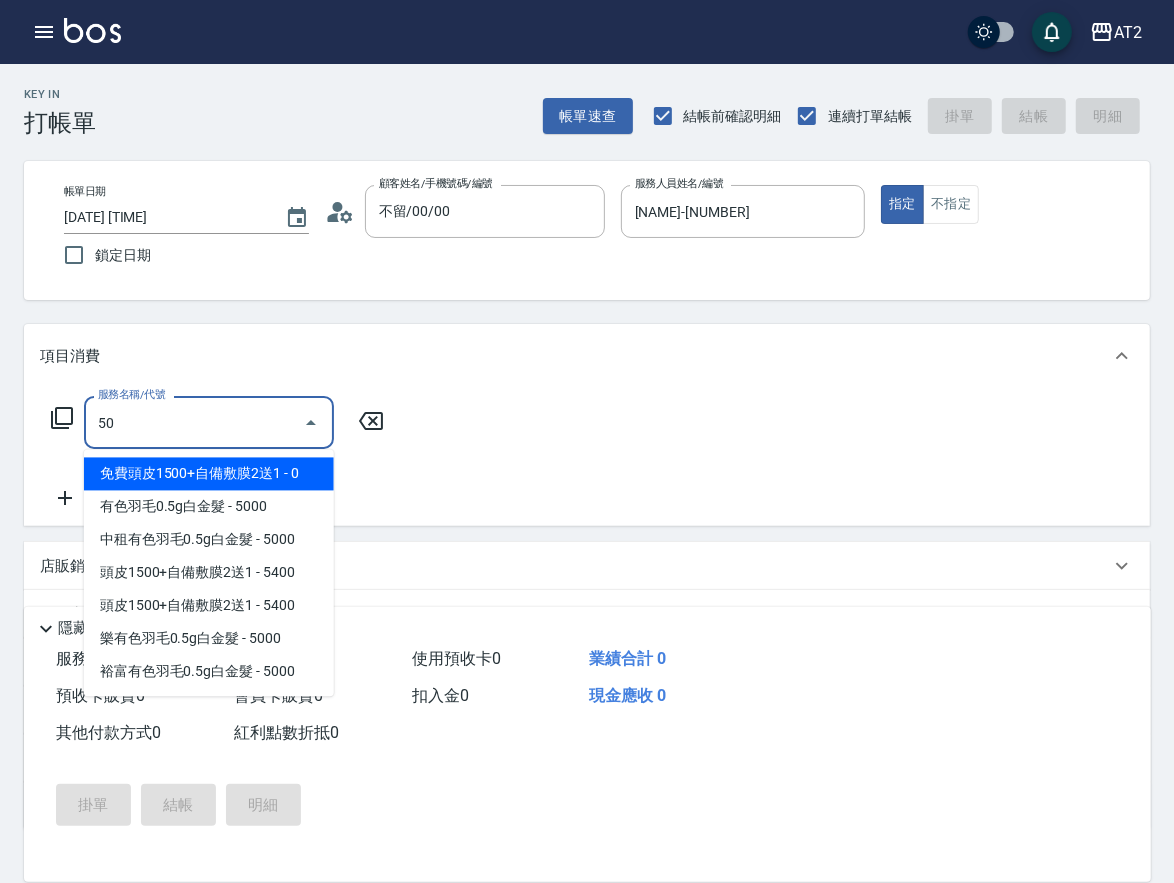 type on "501" 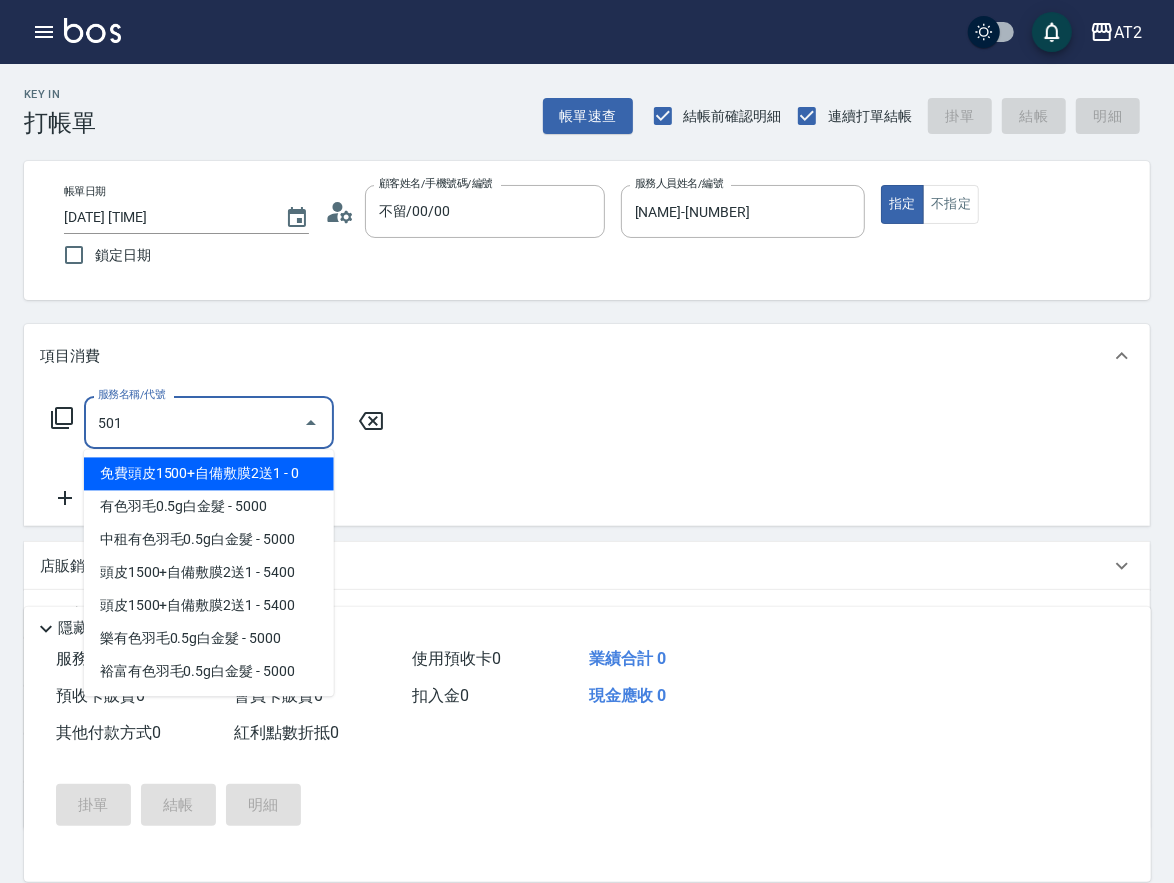 type on "100" 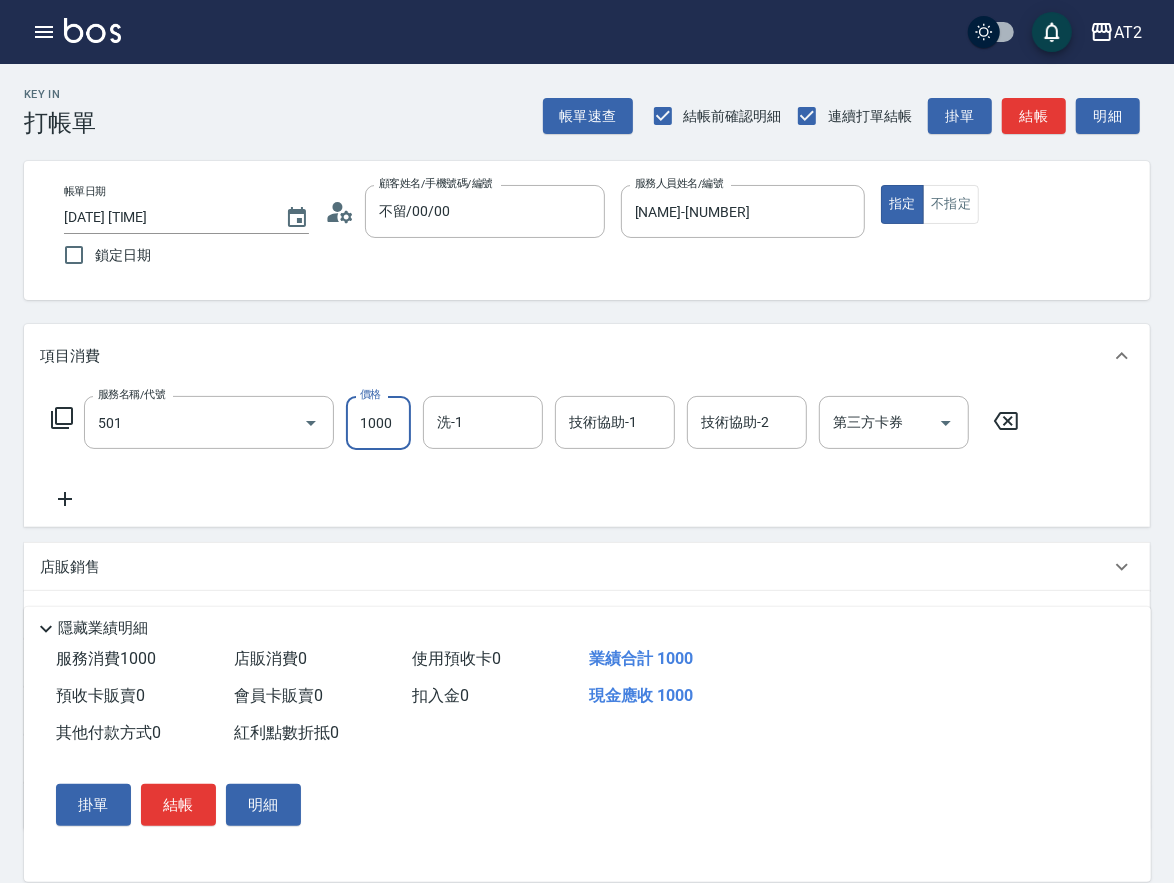 type on "染髮(501)" 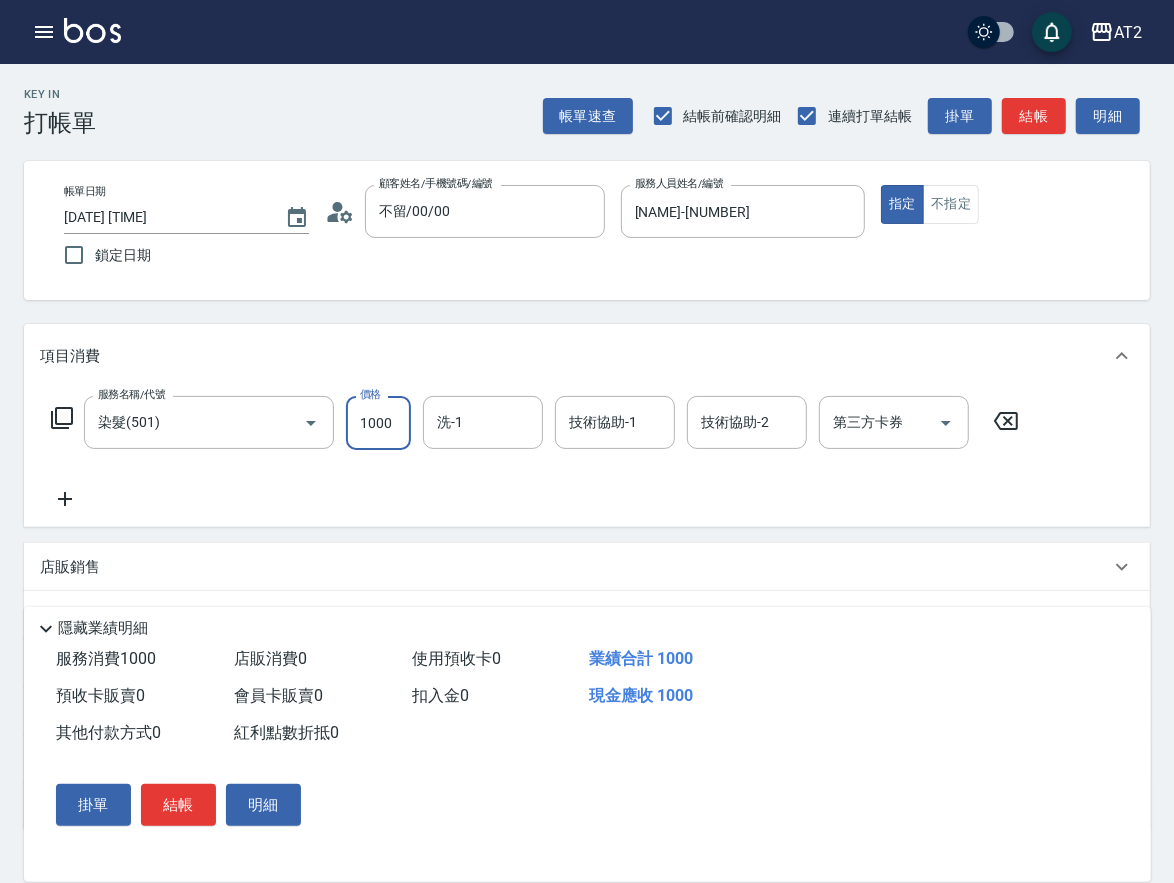 type on "0" 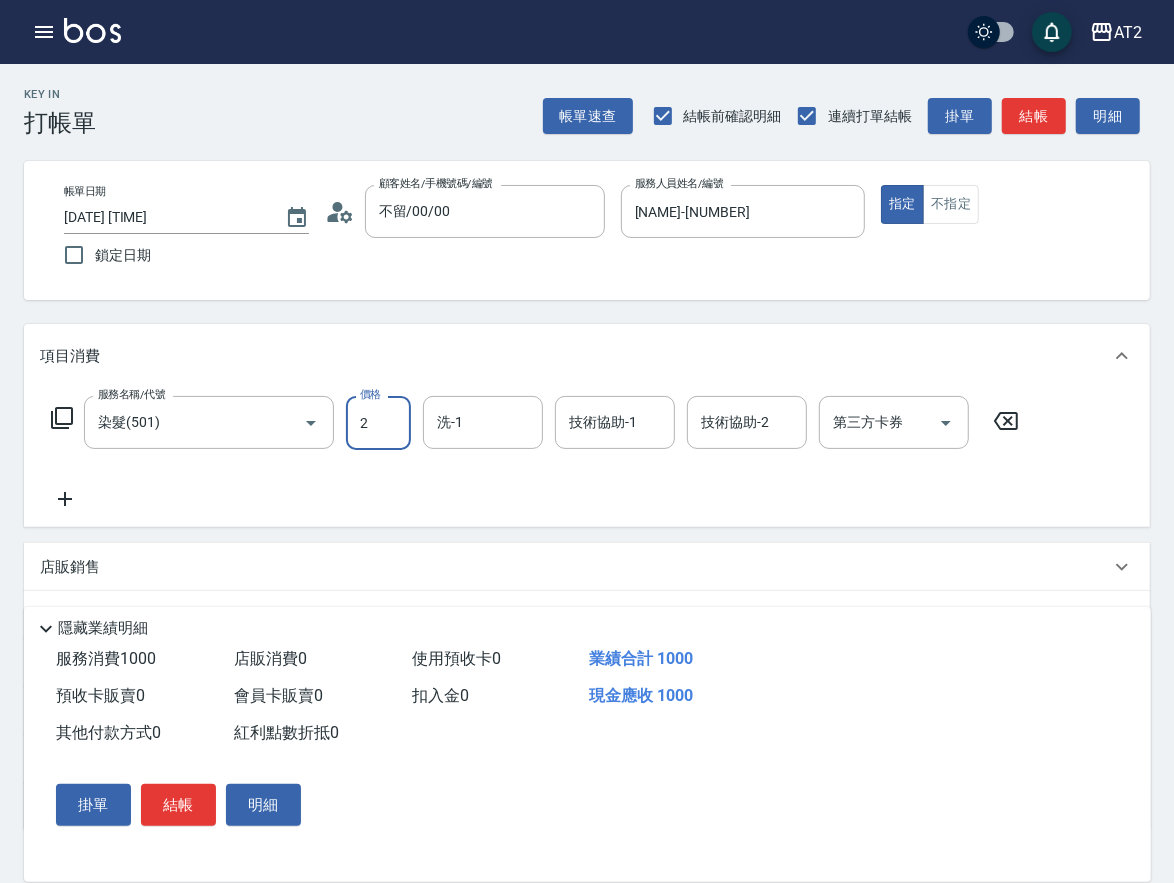 type on "23" 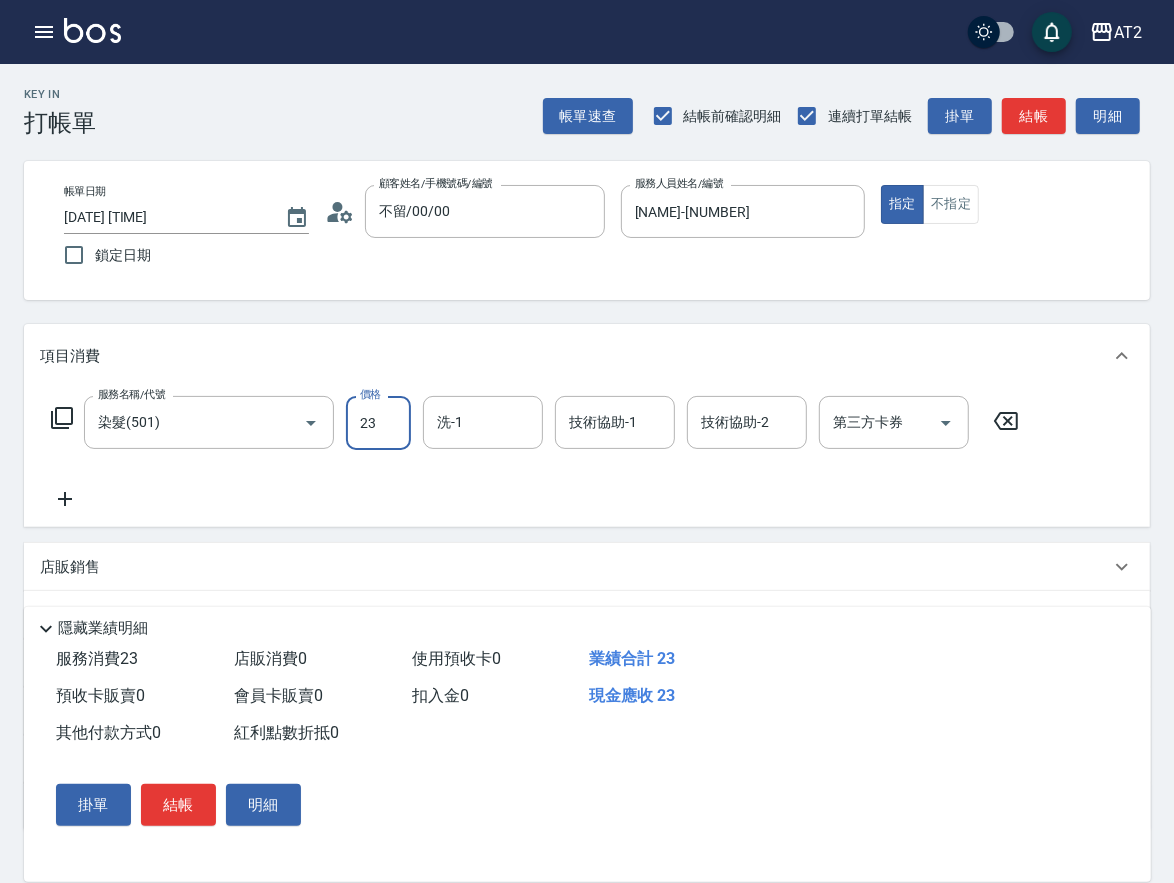type on "20" 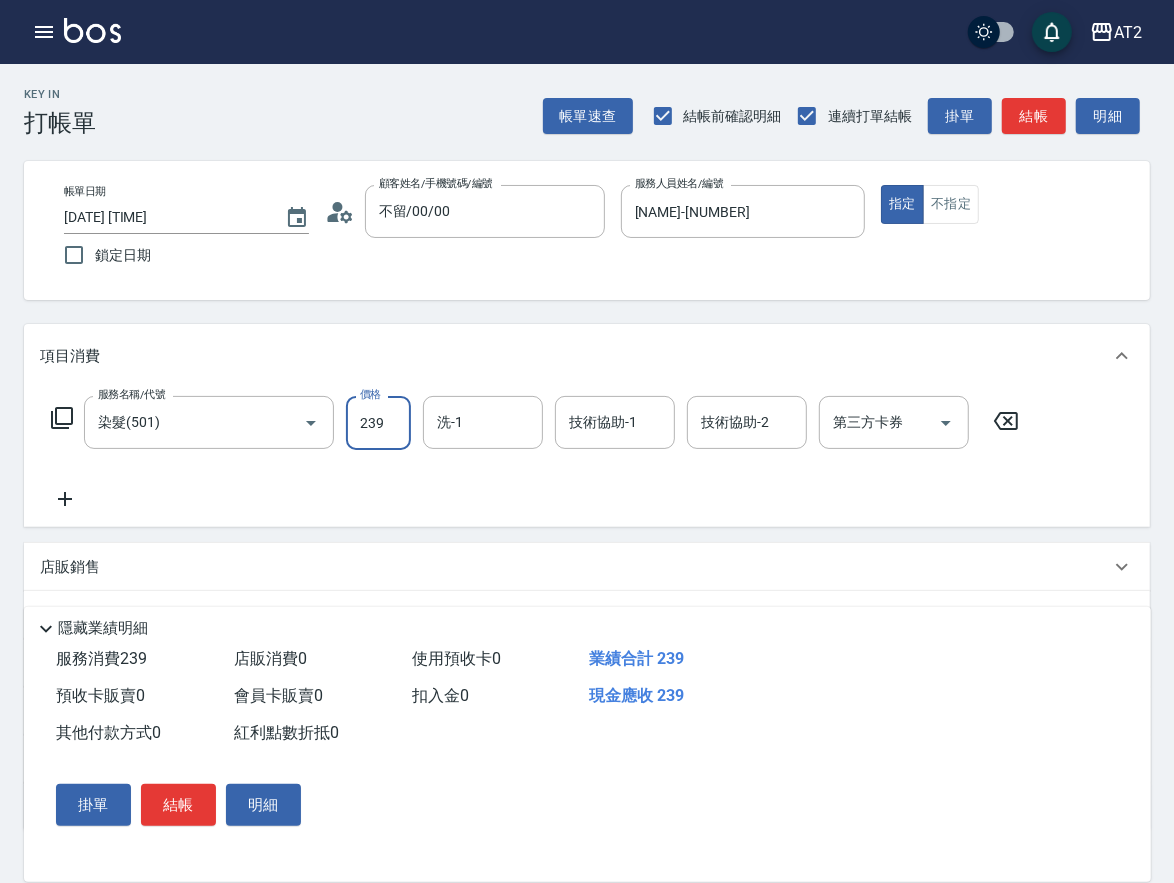 type on "2399" 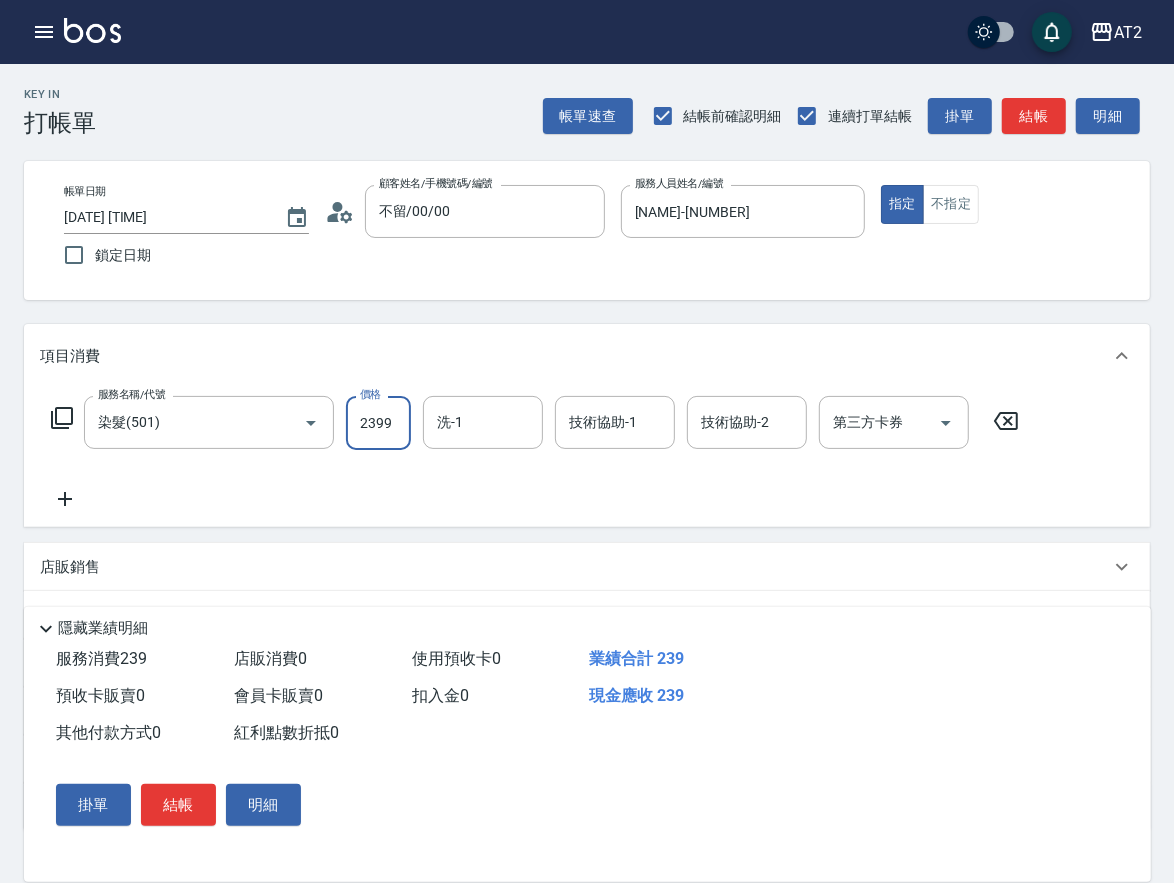 type on "230" 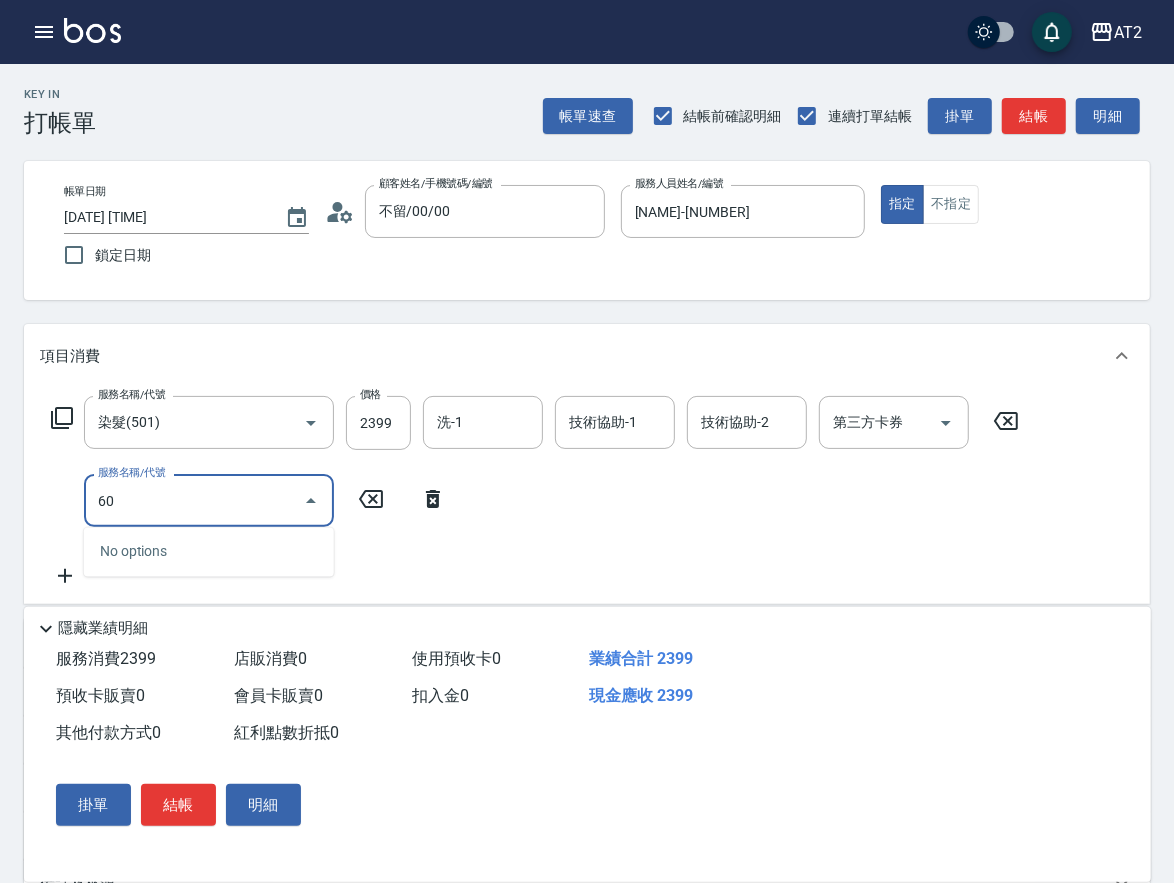 type on "601" 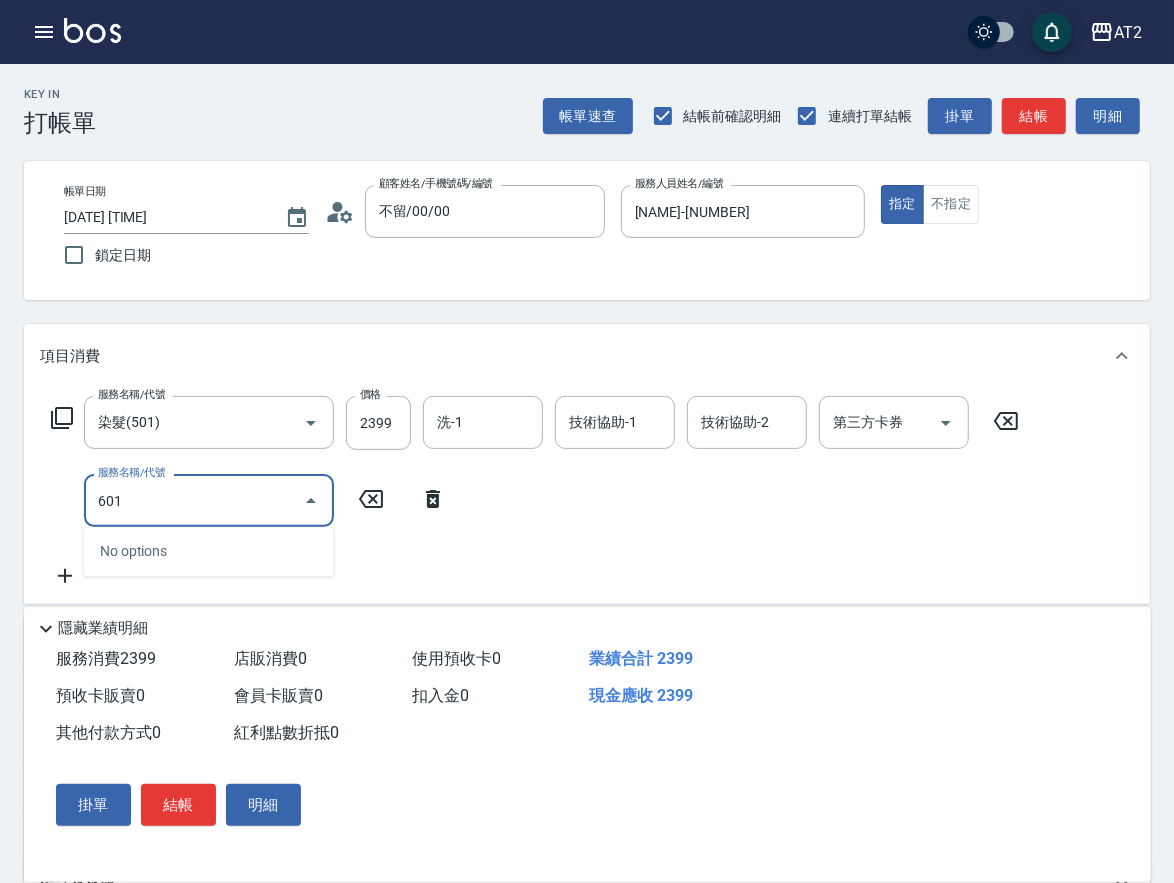 type on "330" 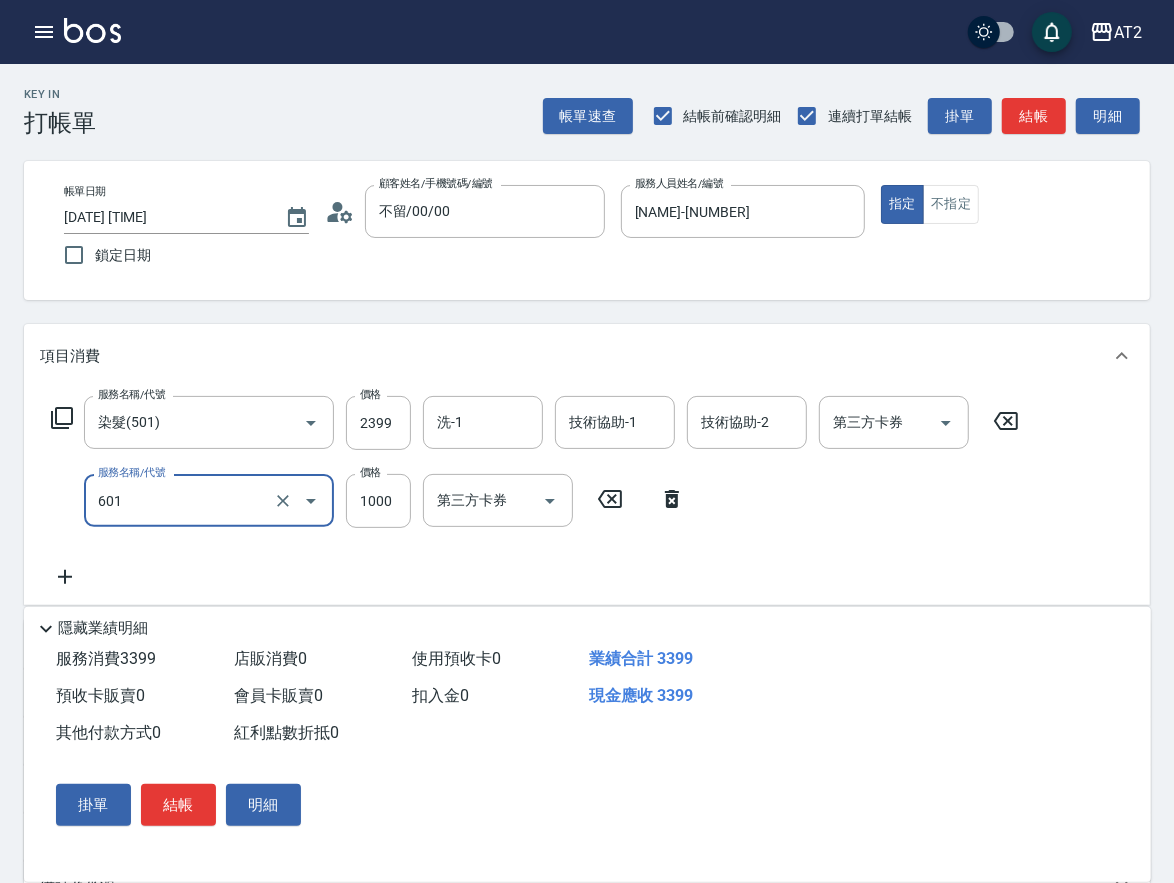 type on "自備護髮(601)" 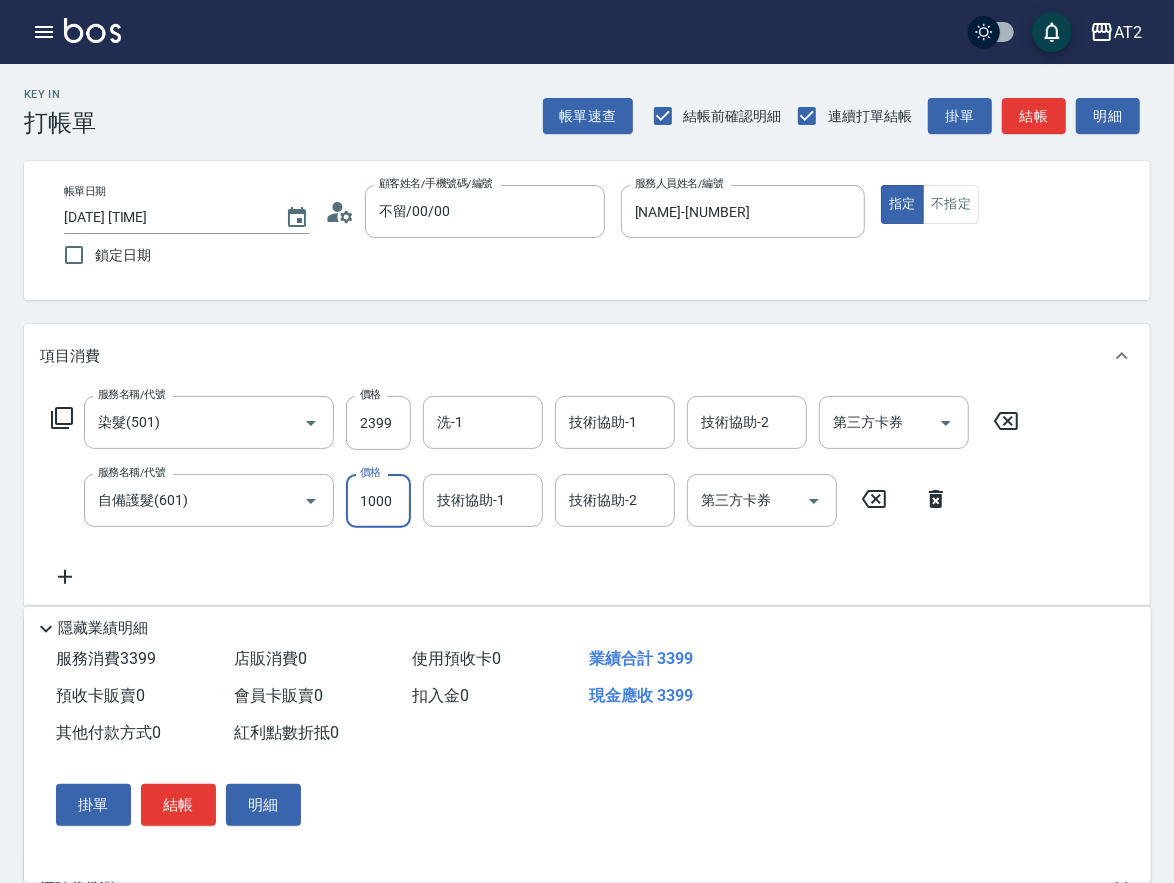 type on "240" 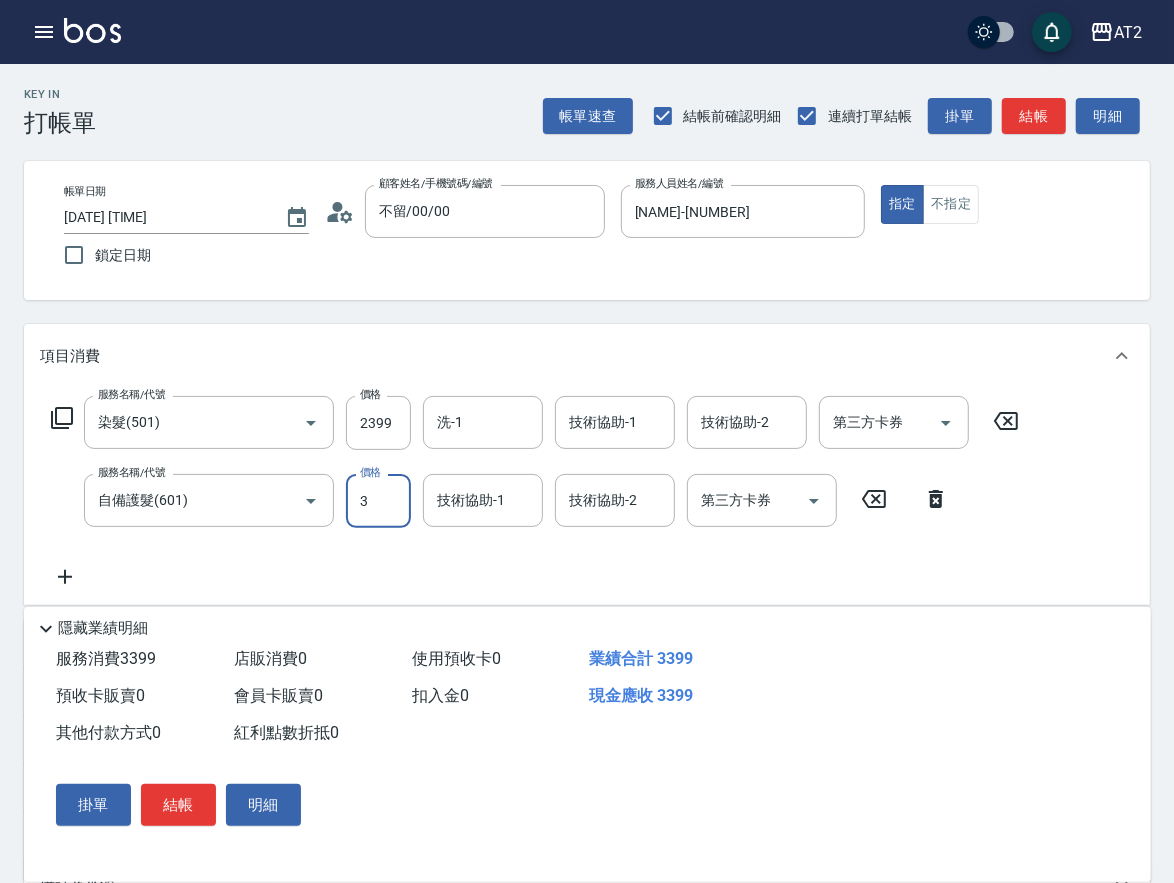 type on "30" 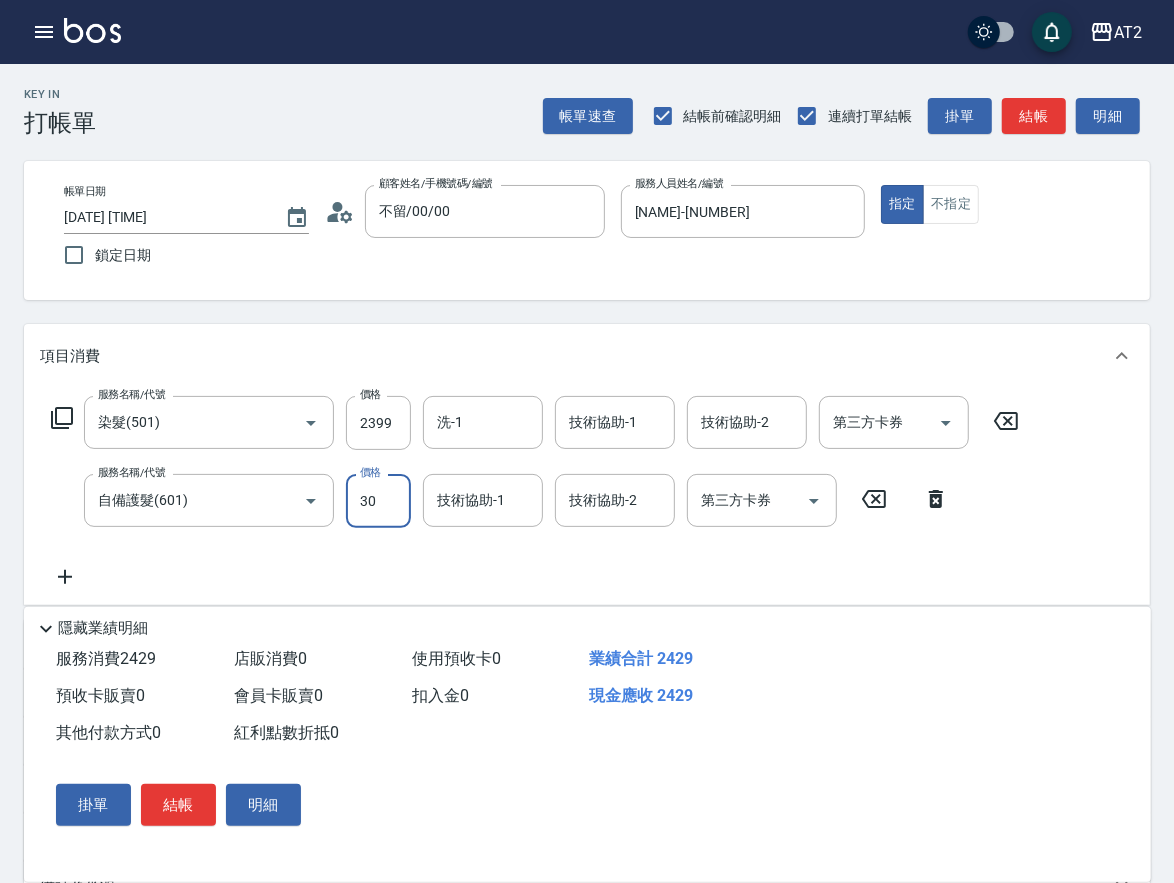 type on "260" 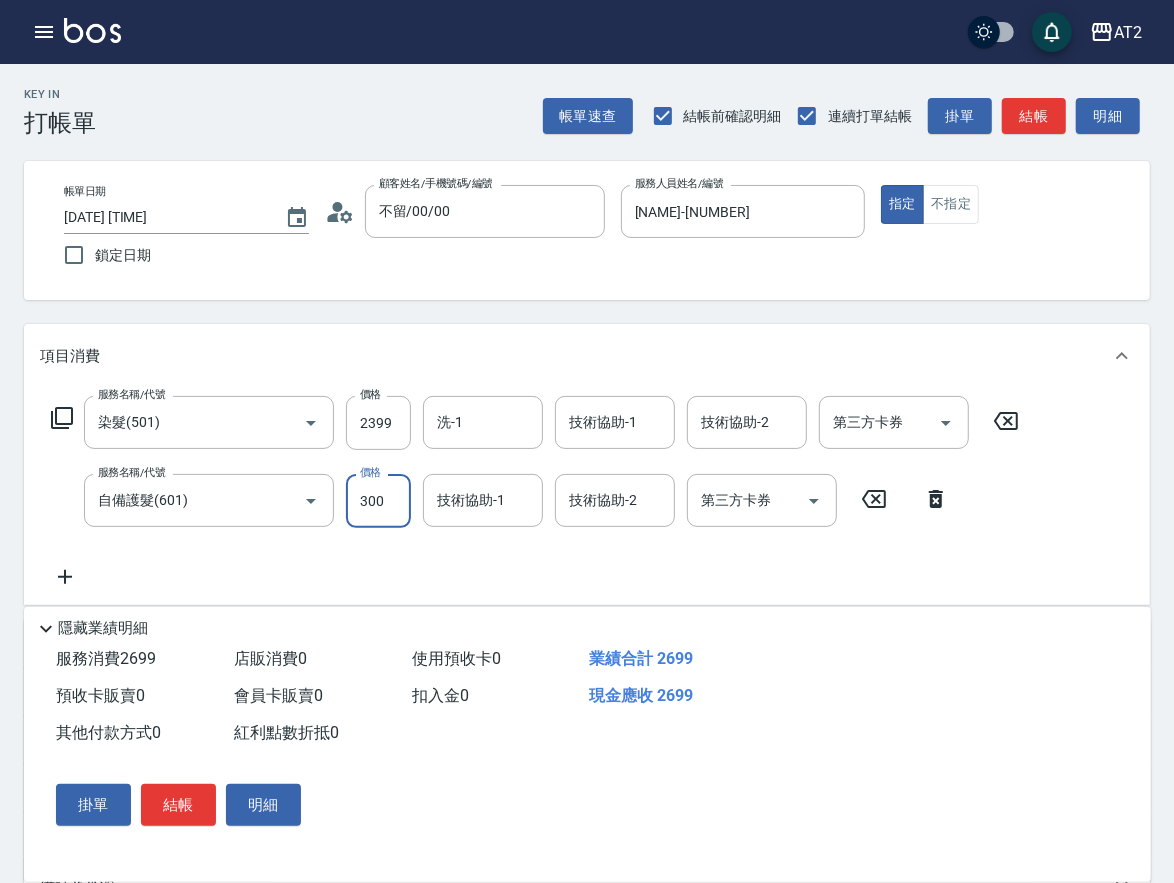 type on "3000" 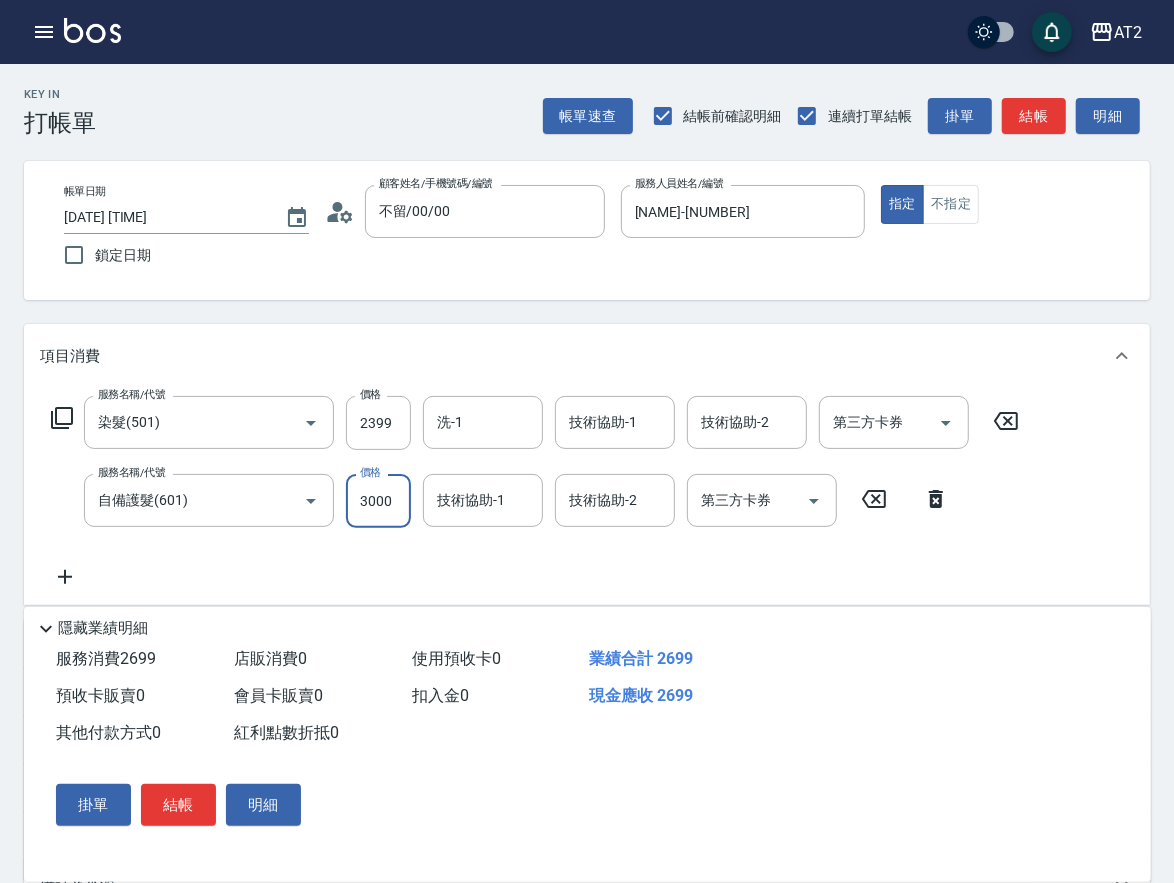 type on "530" 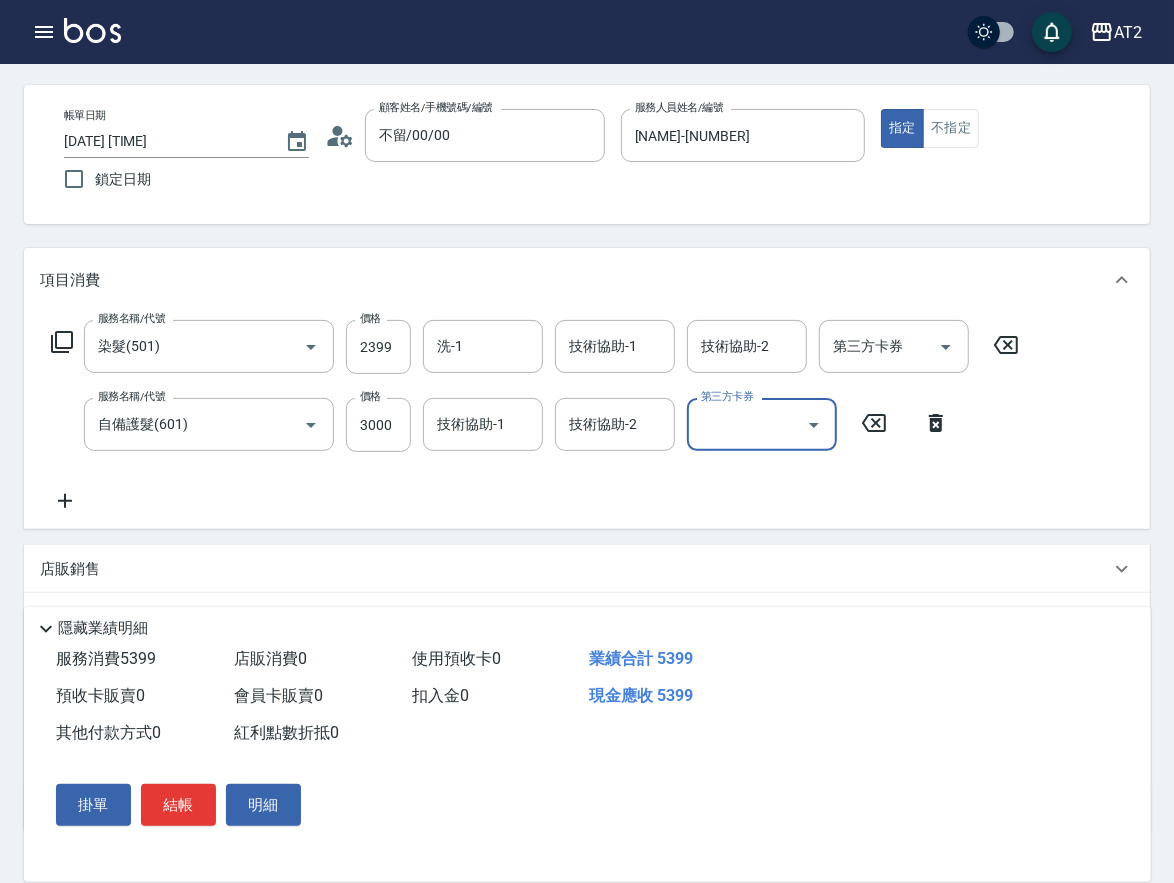 scroll, scrollTop: 111, scrollLeft: 0, axis: vertical 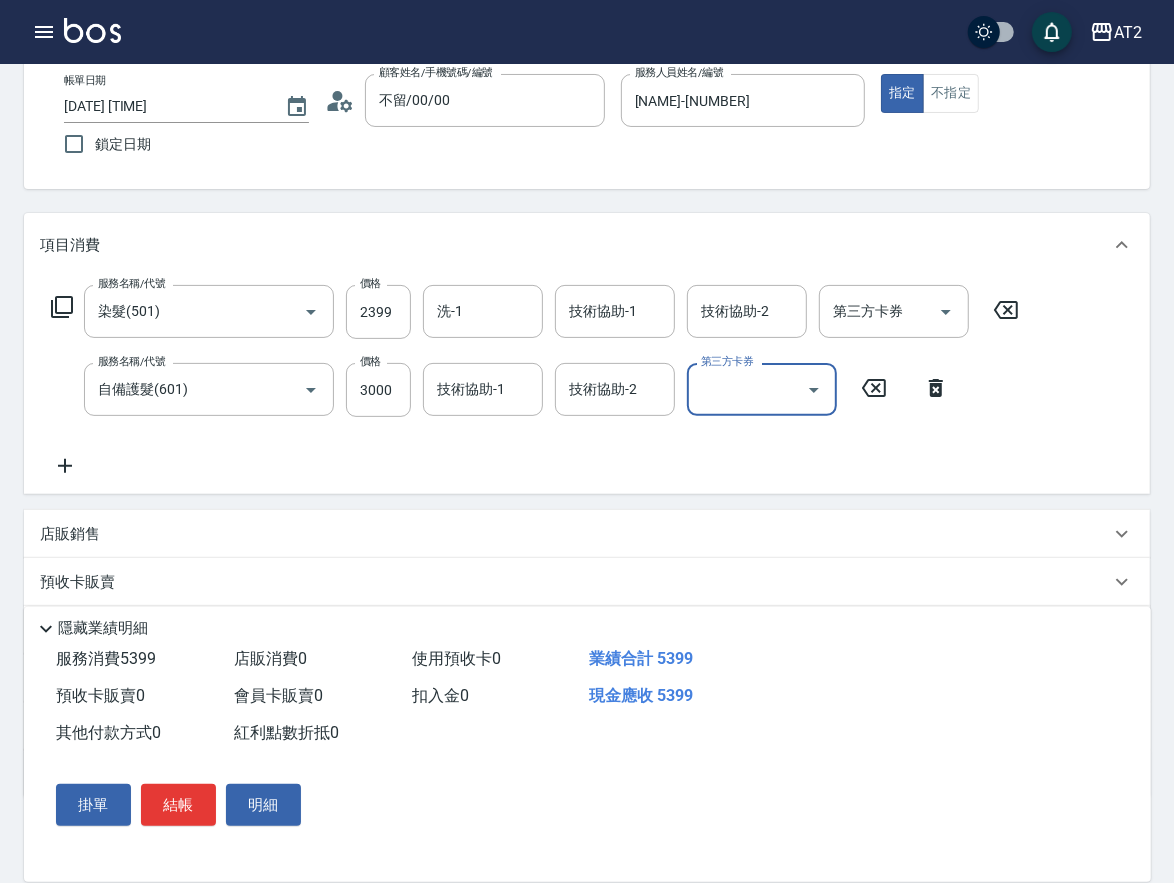 click on "店販銷售" at bounding box center (587, 534) 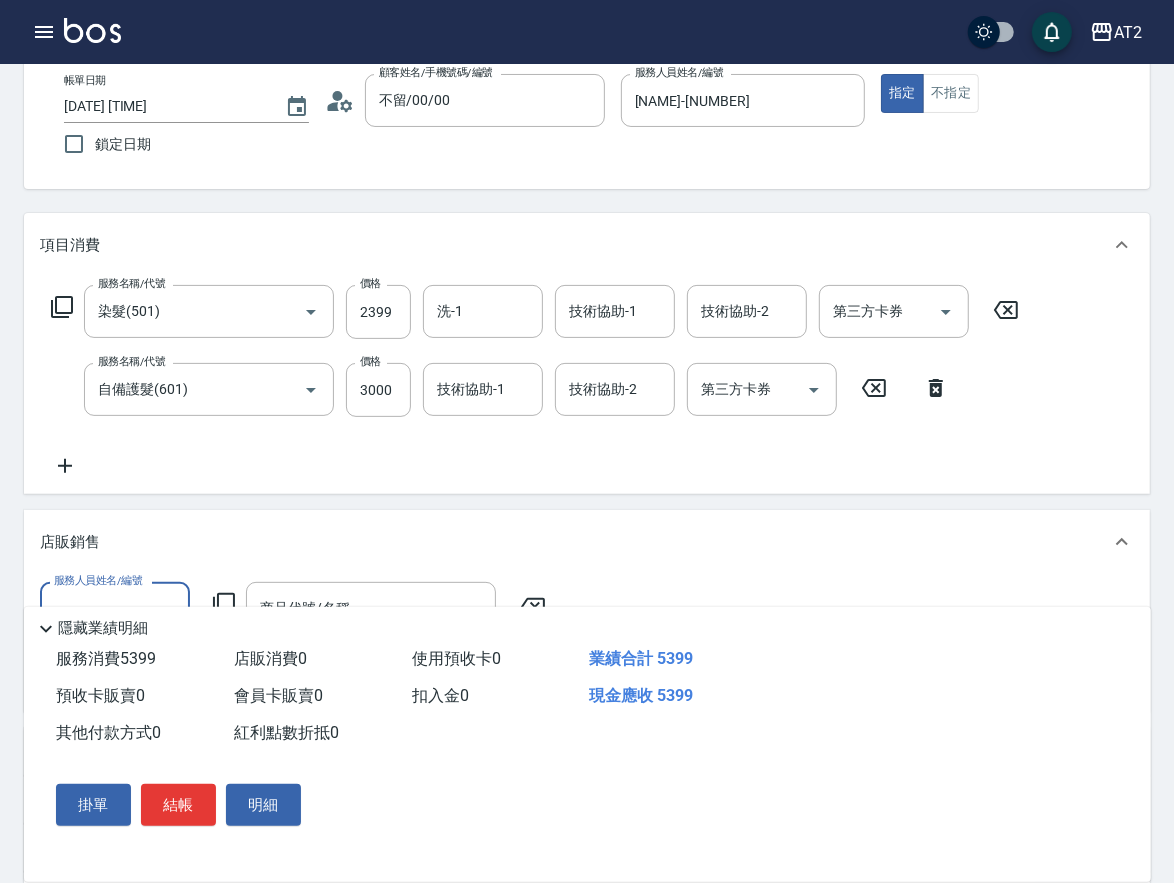 scroll, scrollTop: 0, scrollLeft: 0, axis: both 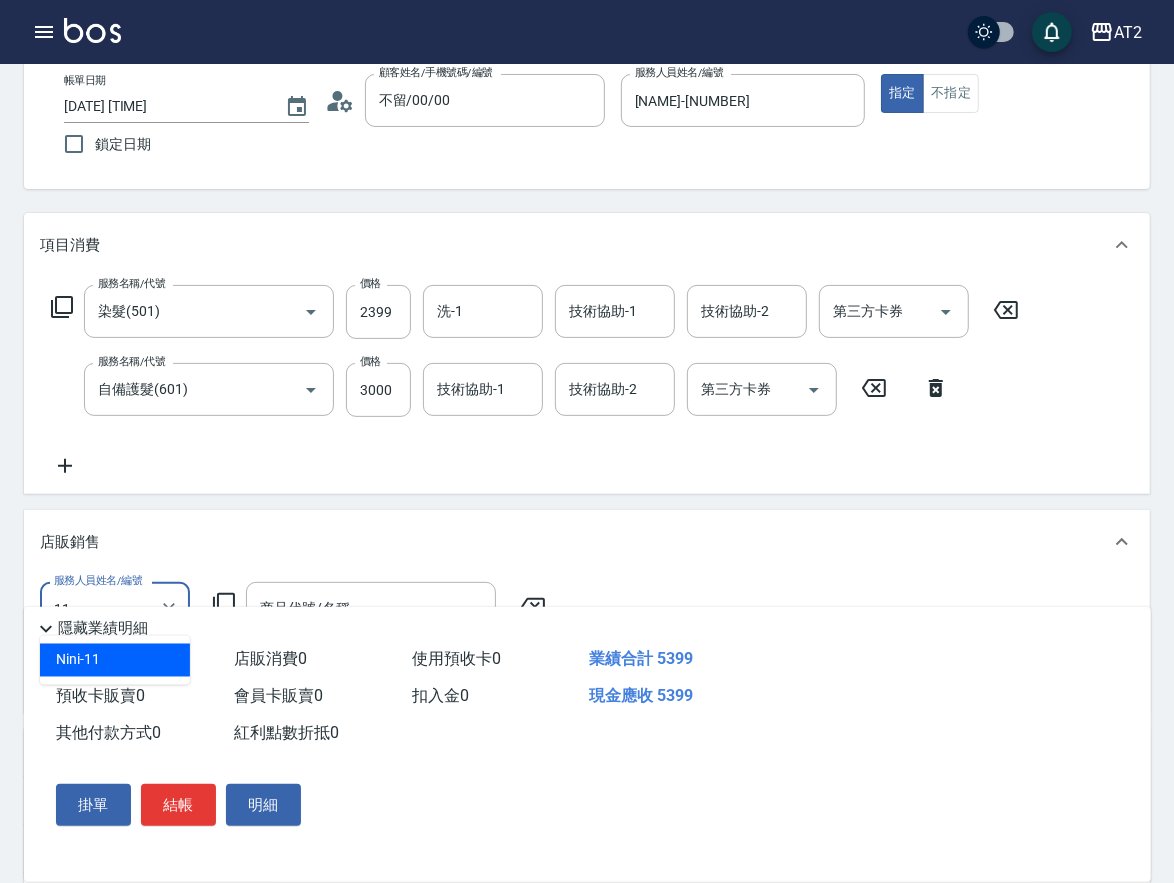 type on "[NAME]-[NUMBER]" 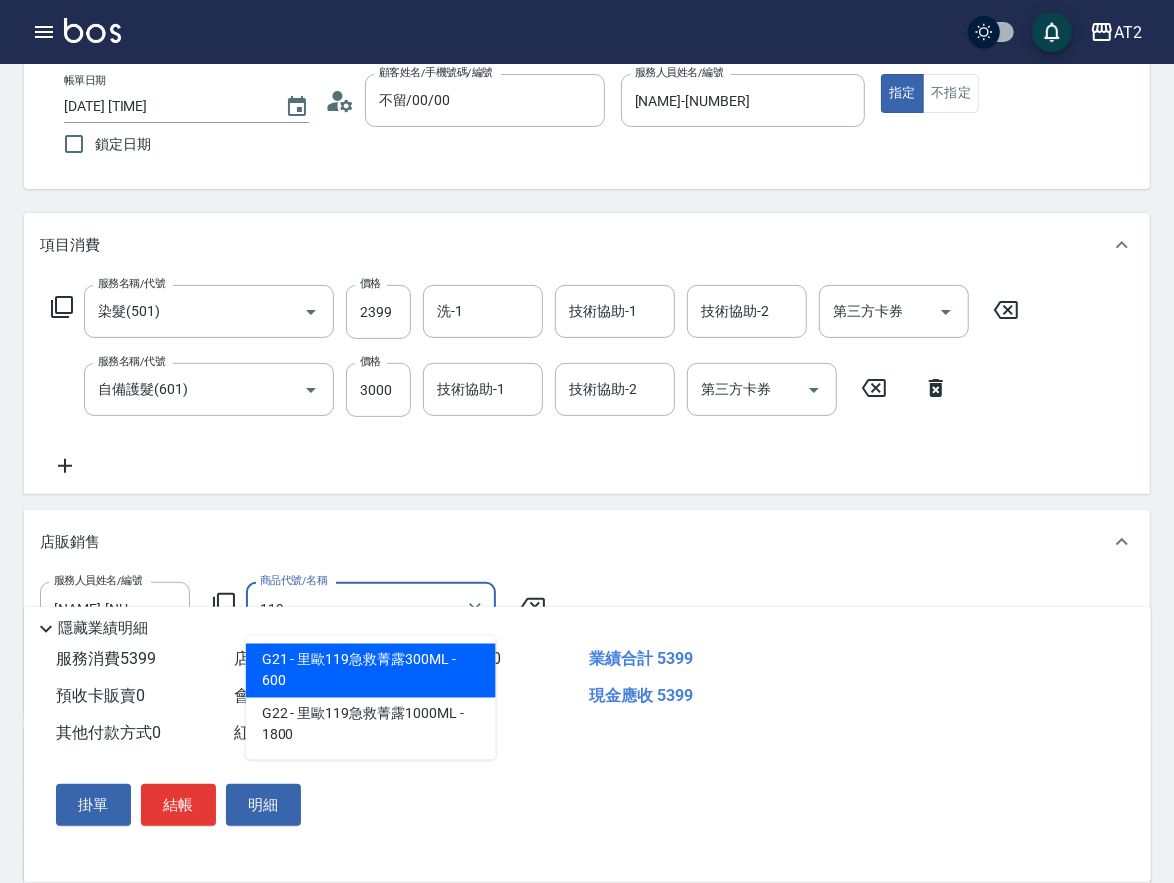 type on "里歐119急救菁露300ML" 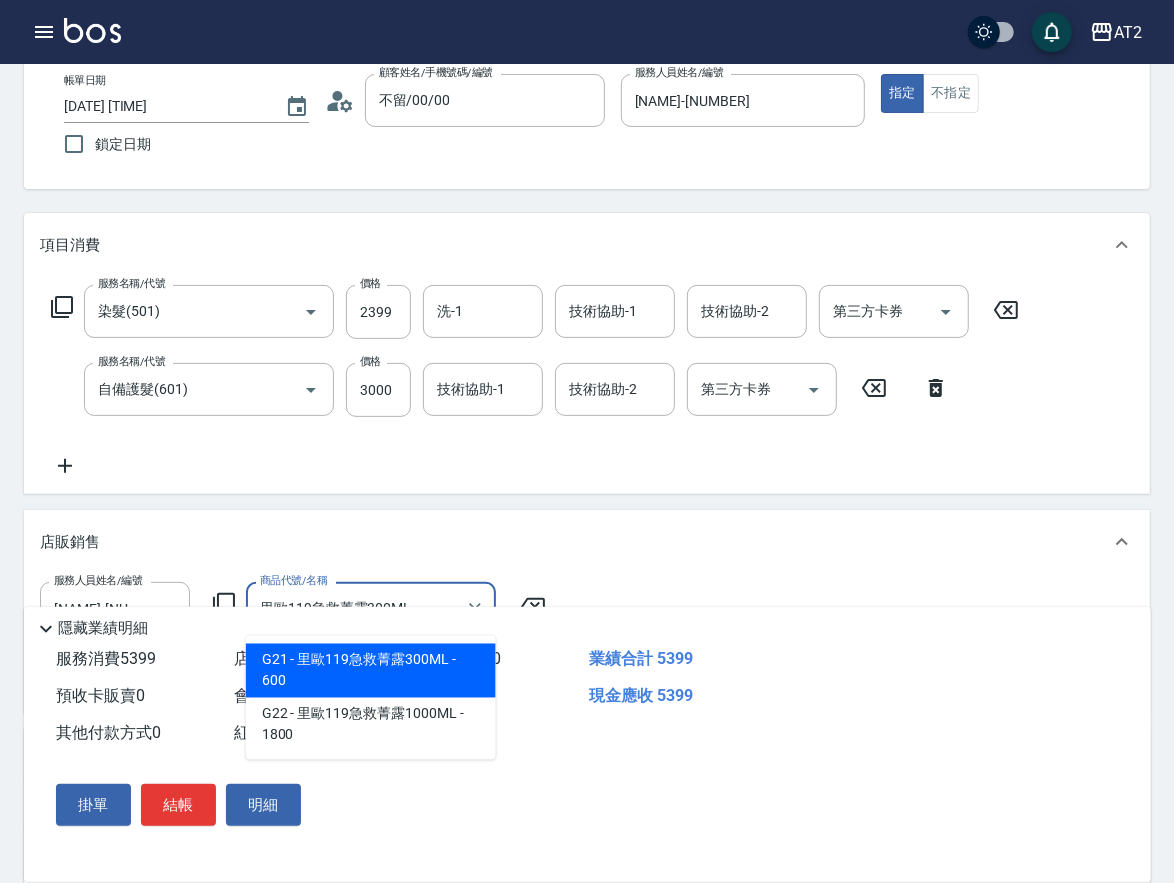 type on "590" 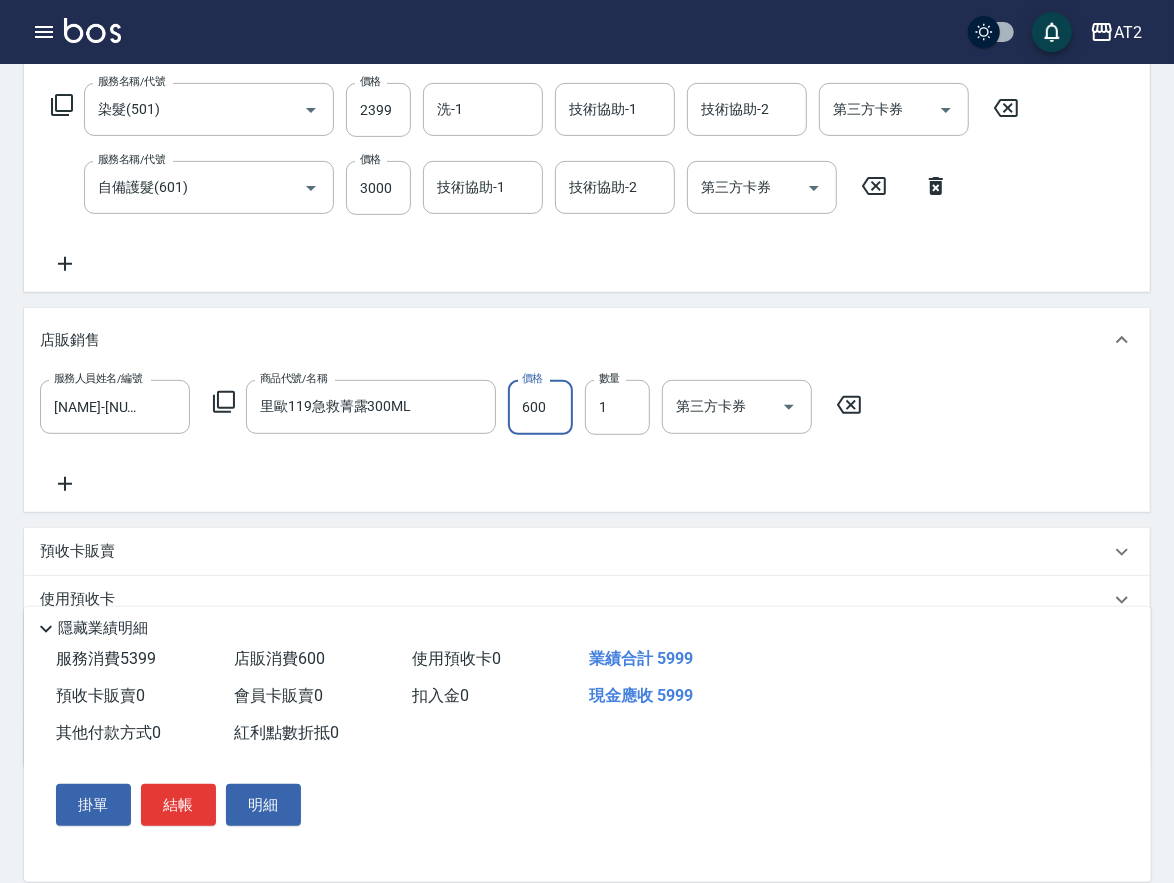 scroll, scrollTop: 333, scrollLeft: 0, axis: vertical 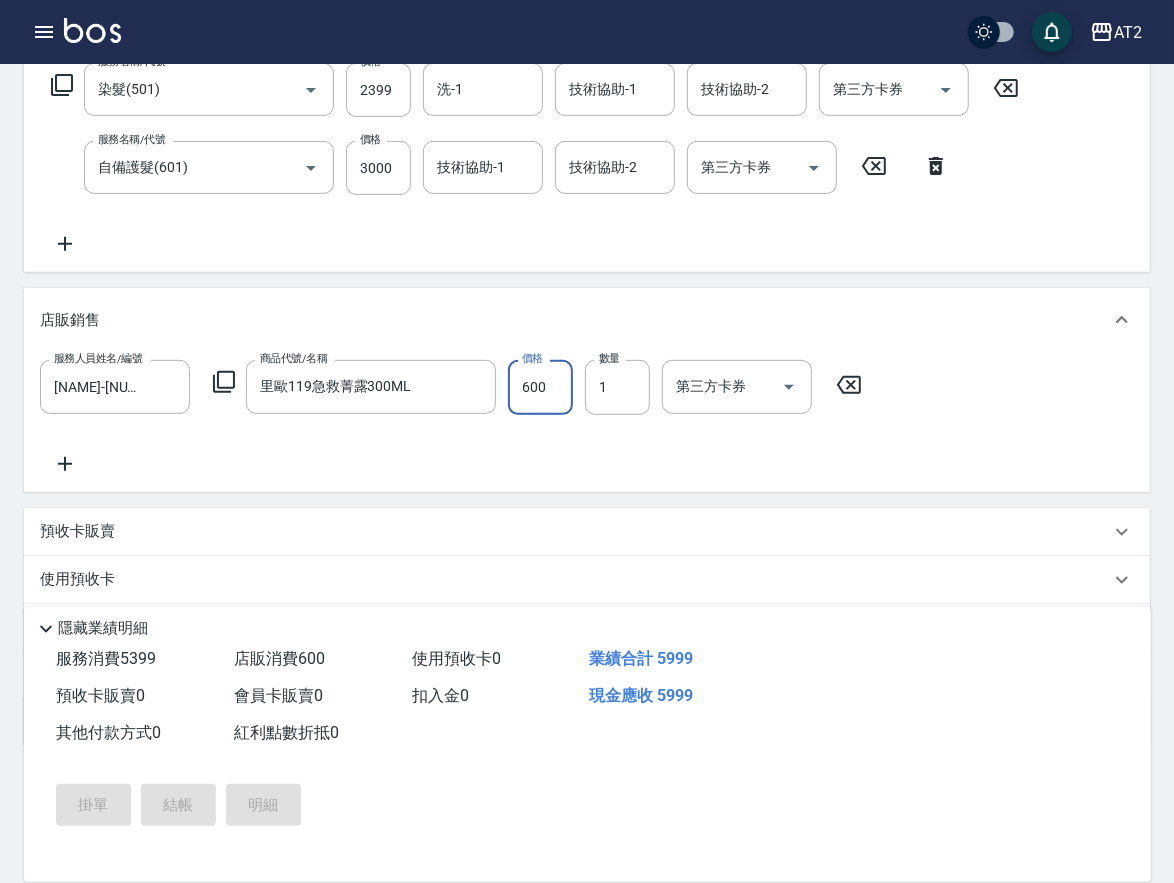 type 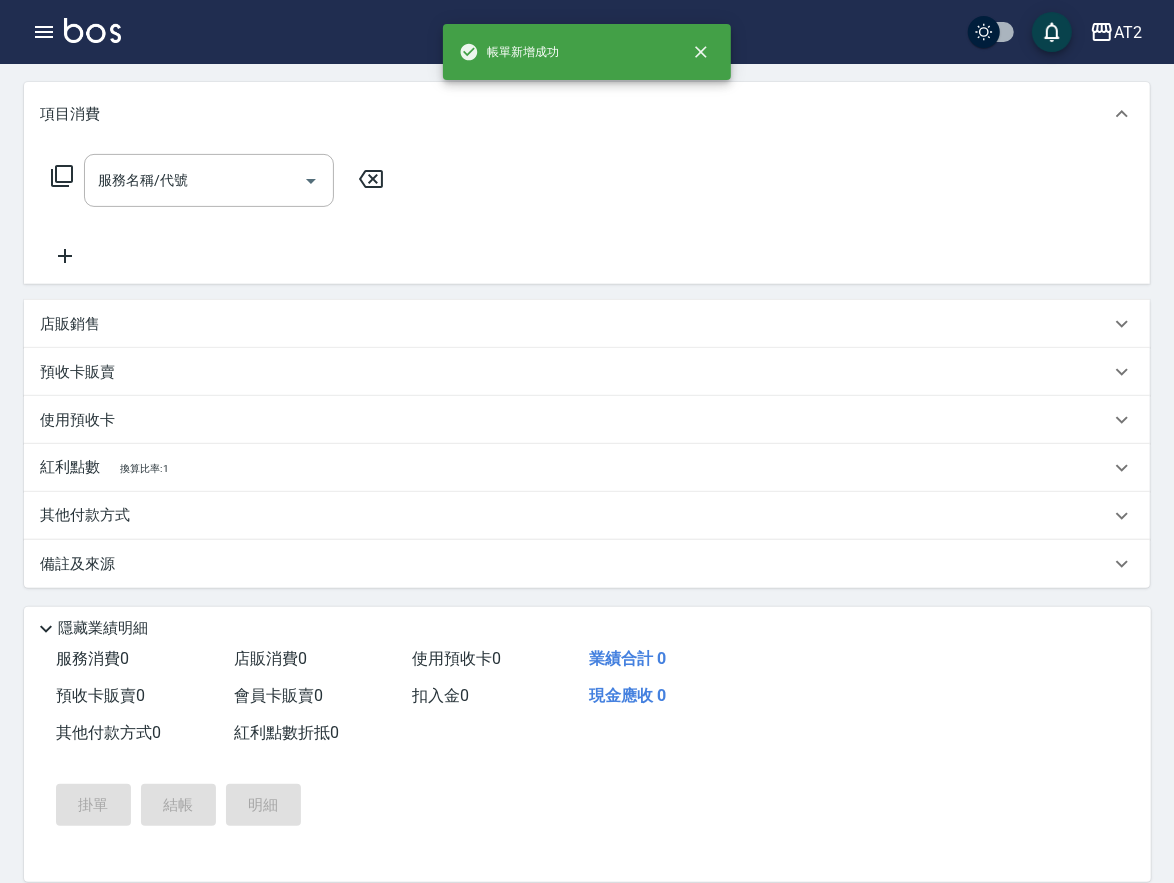 scroll, scrollTop: 0, scrollLeft: 0, axis: both 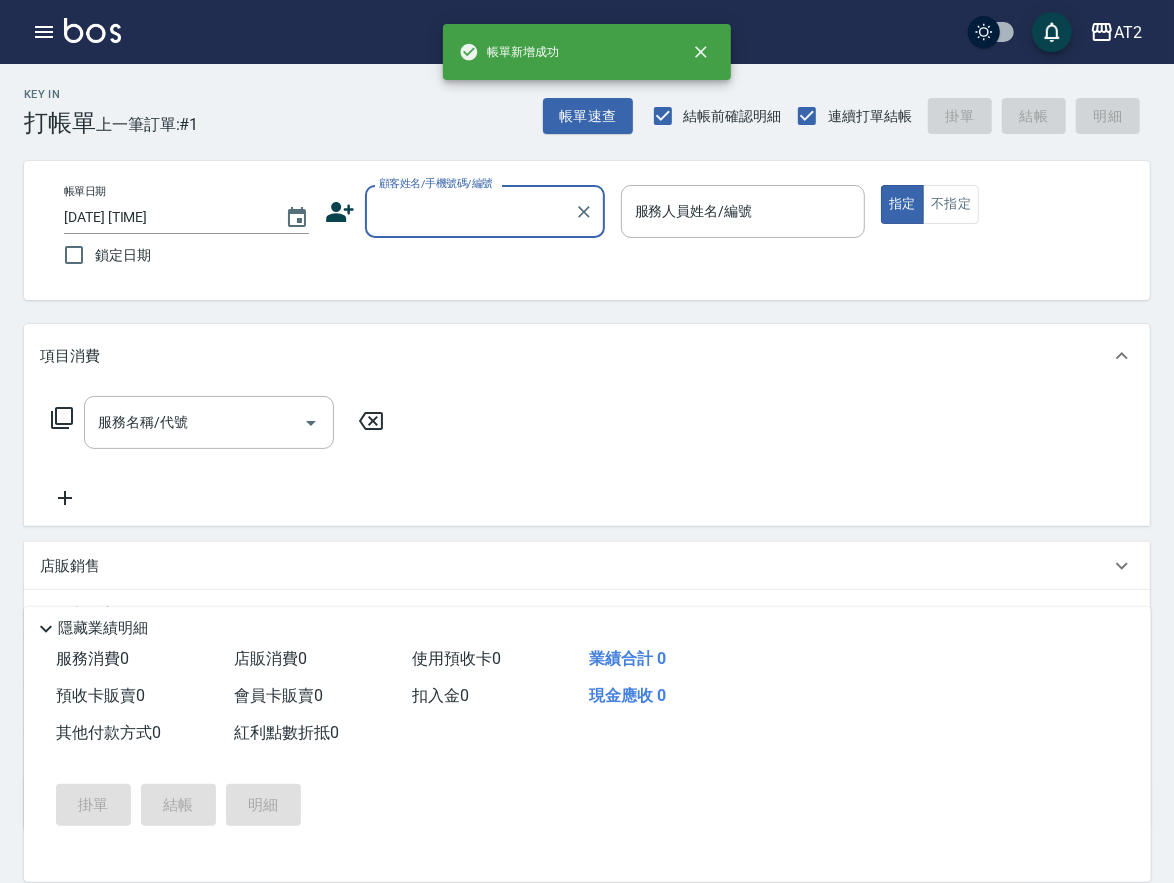 click on "顧客姓名/手機號碼/編號" at bounding box center [470, 211] 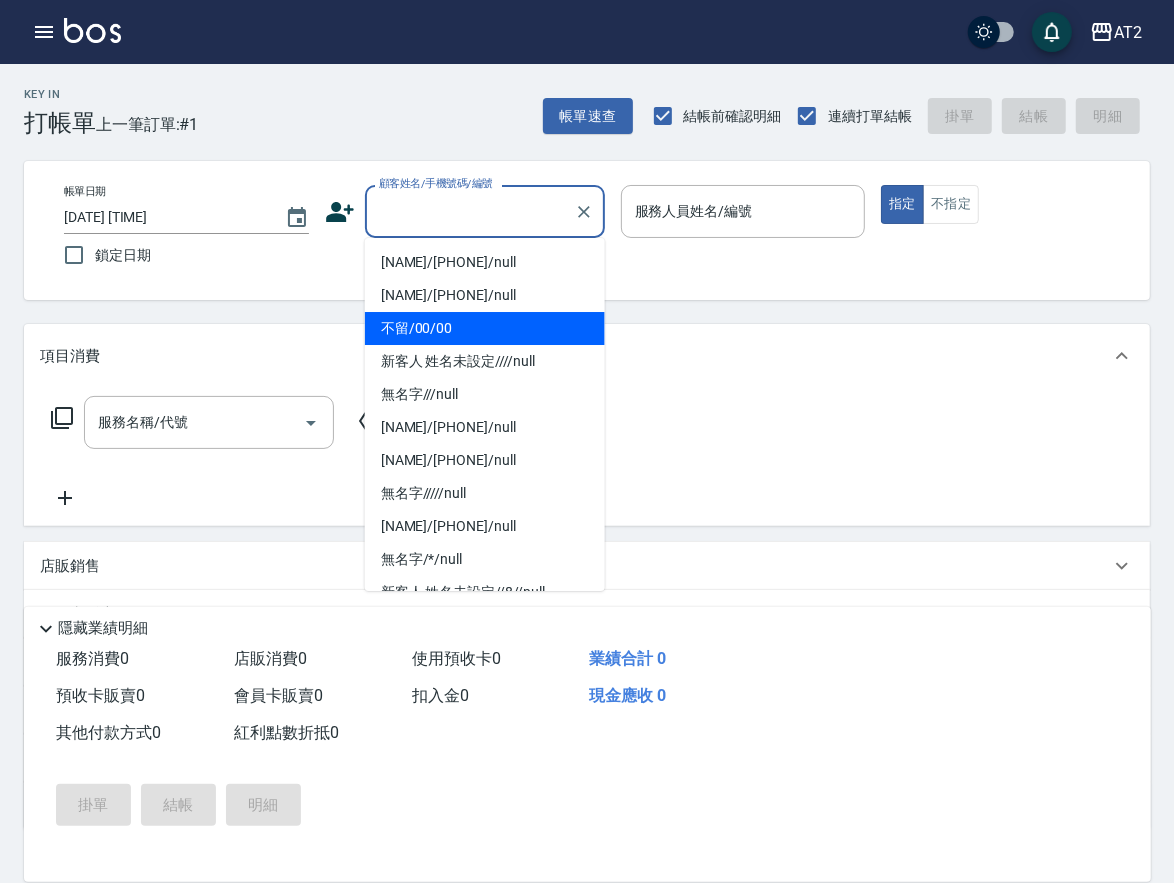 click on "不留/00/00" at bounding box center [485, 328] 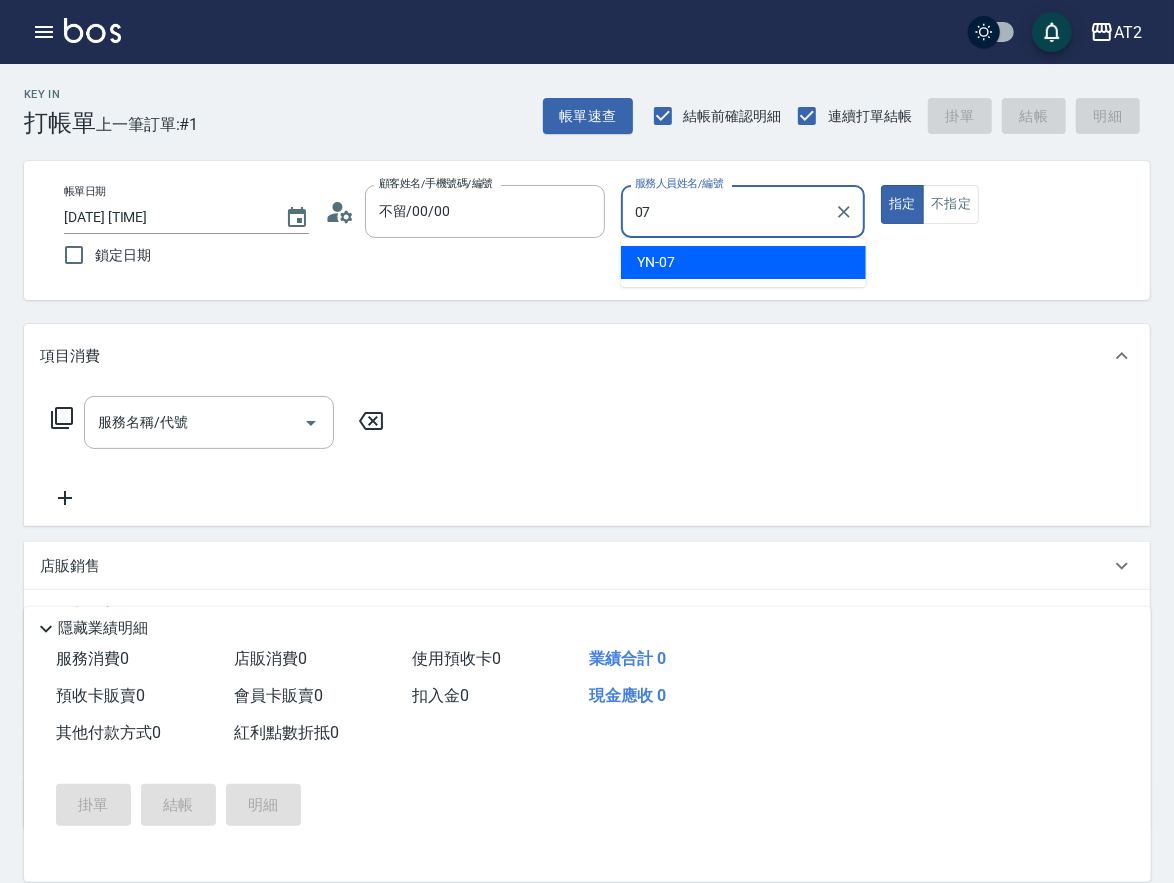 type on "YN-07" 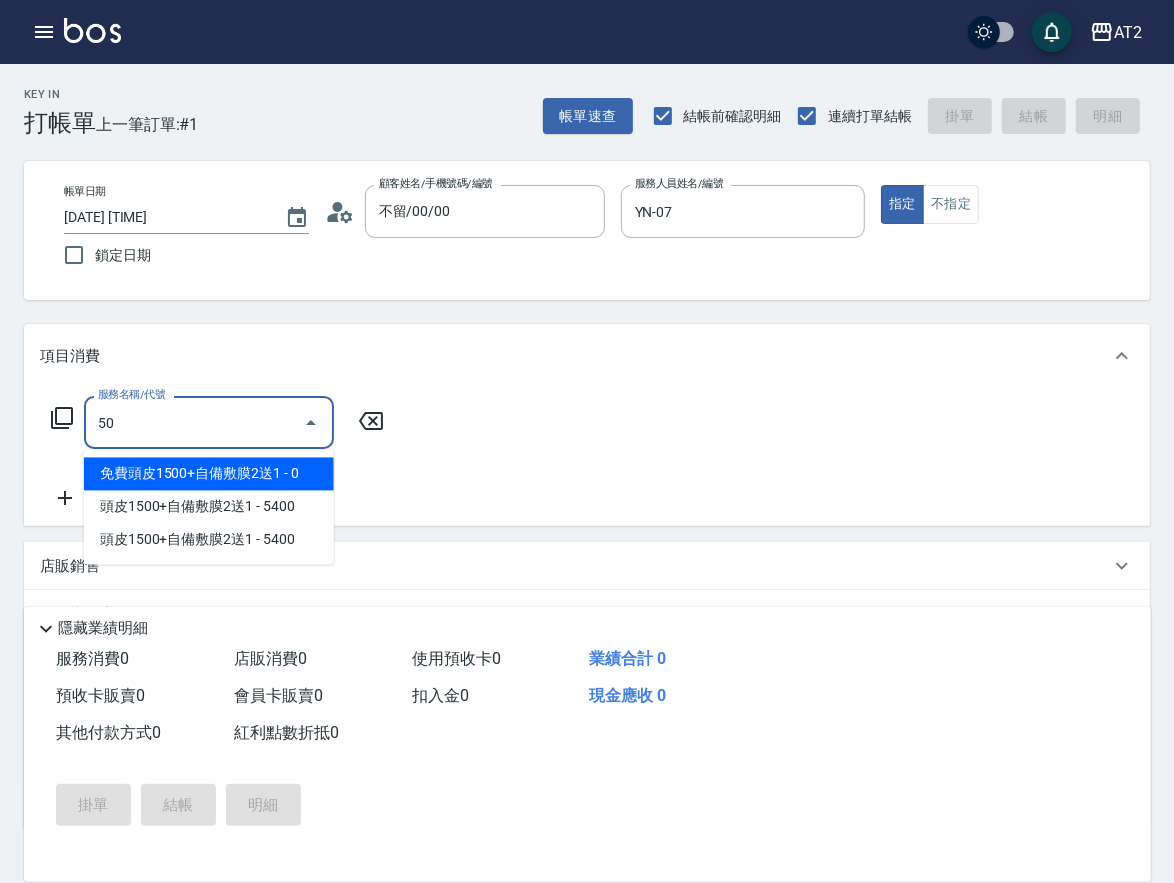 type on "501" 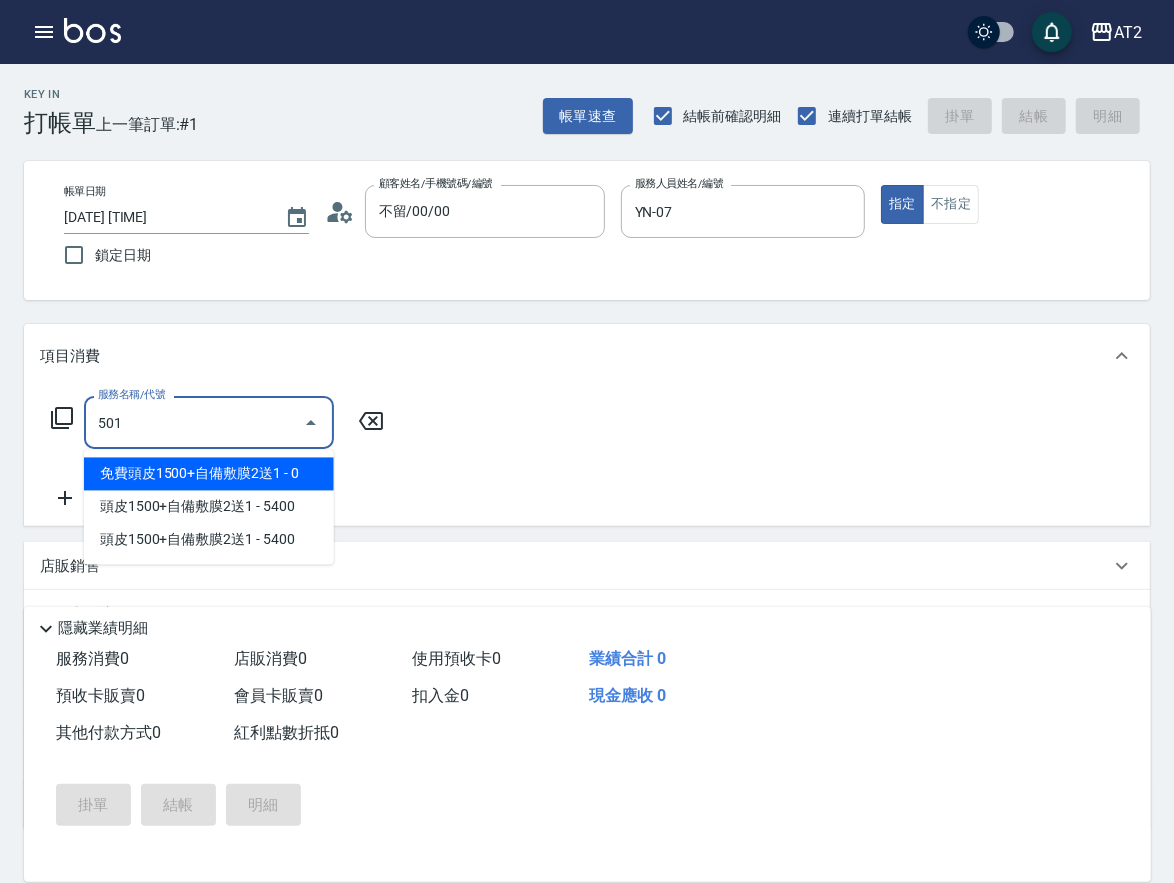type on "100" 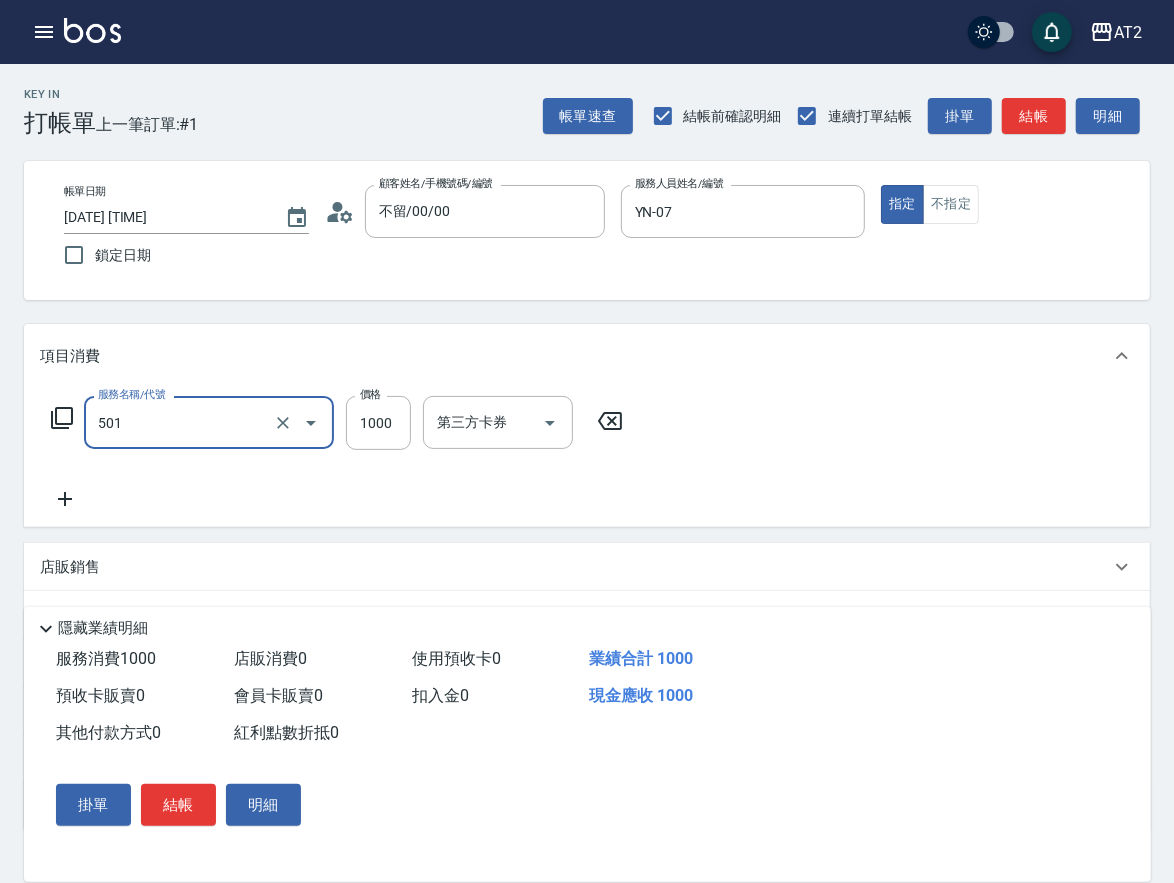 type on "染髮(501)" 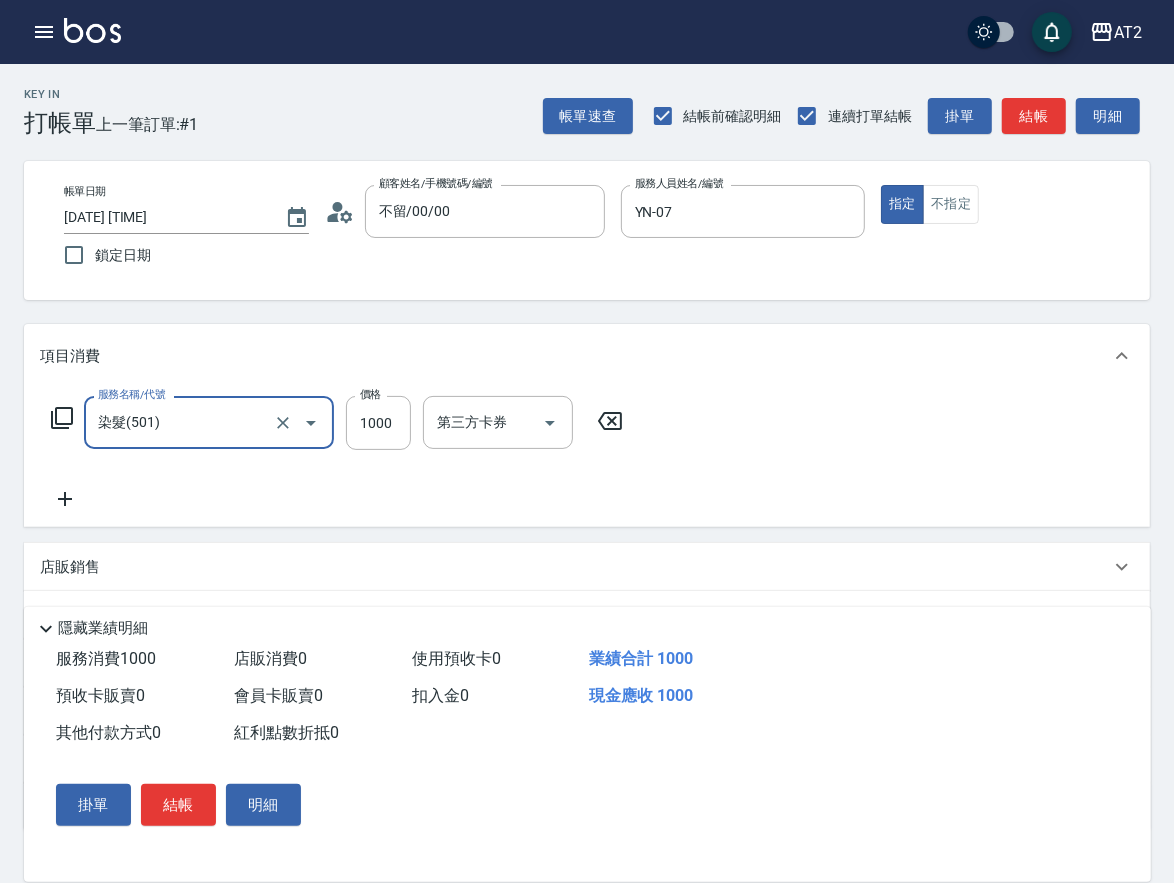 type on "0" 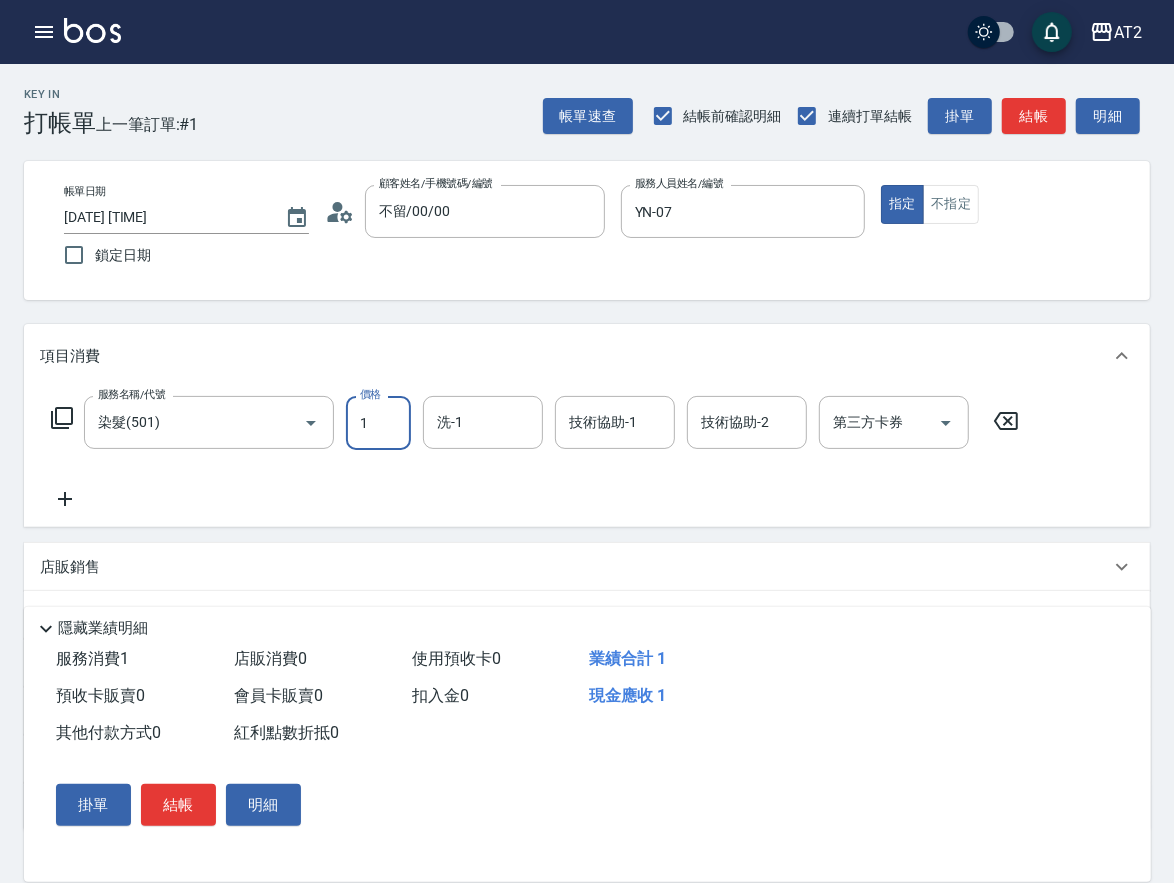 type on "19" 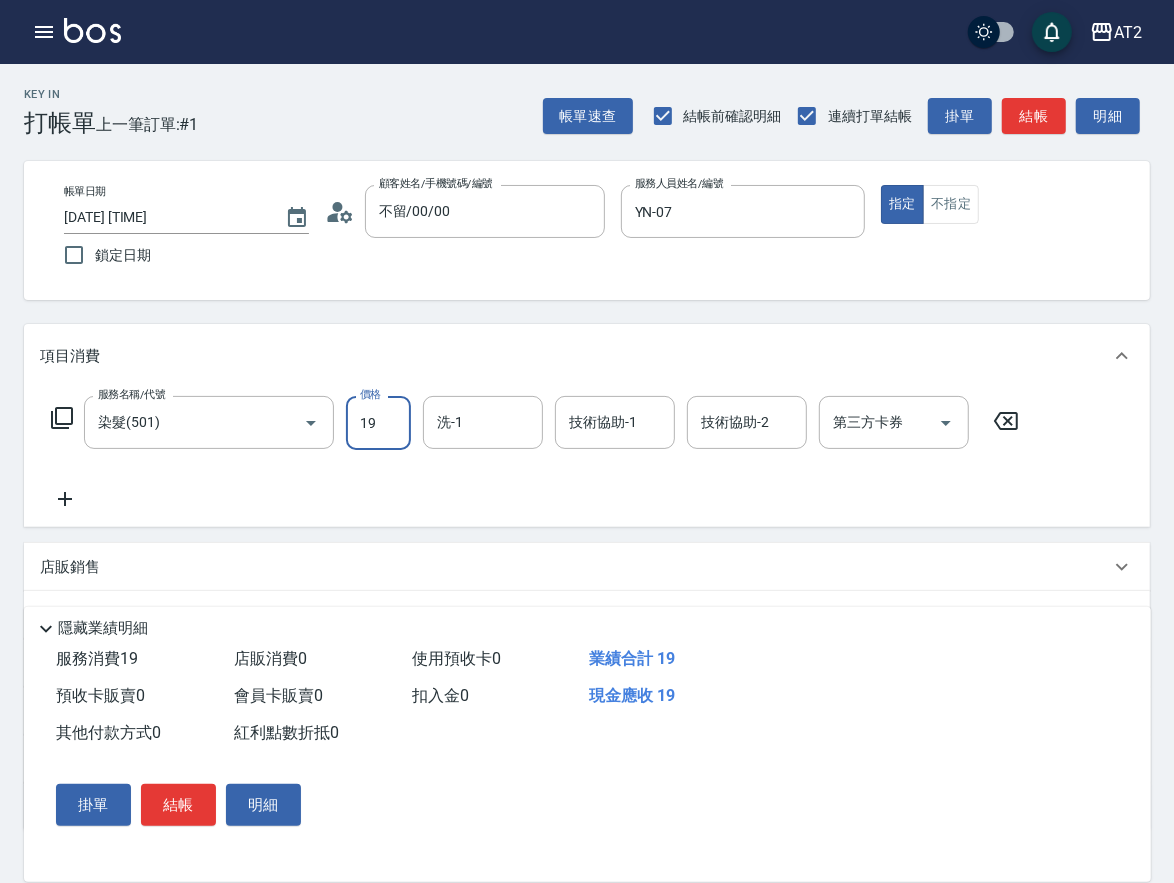 type on "10" 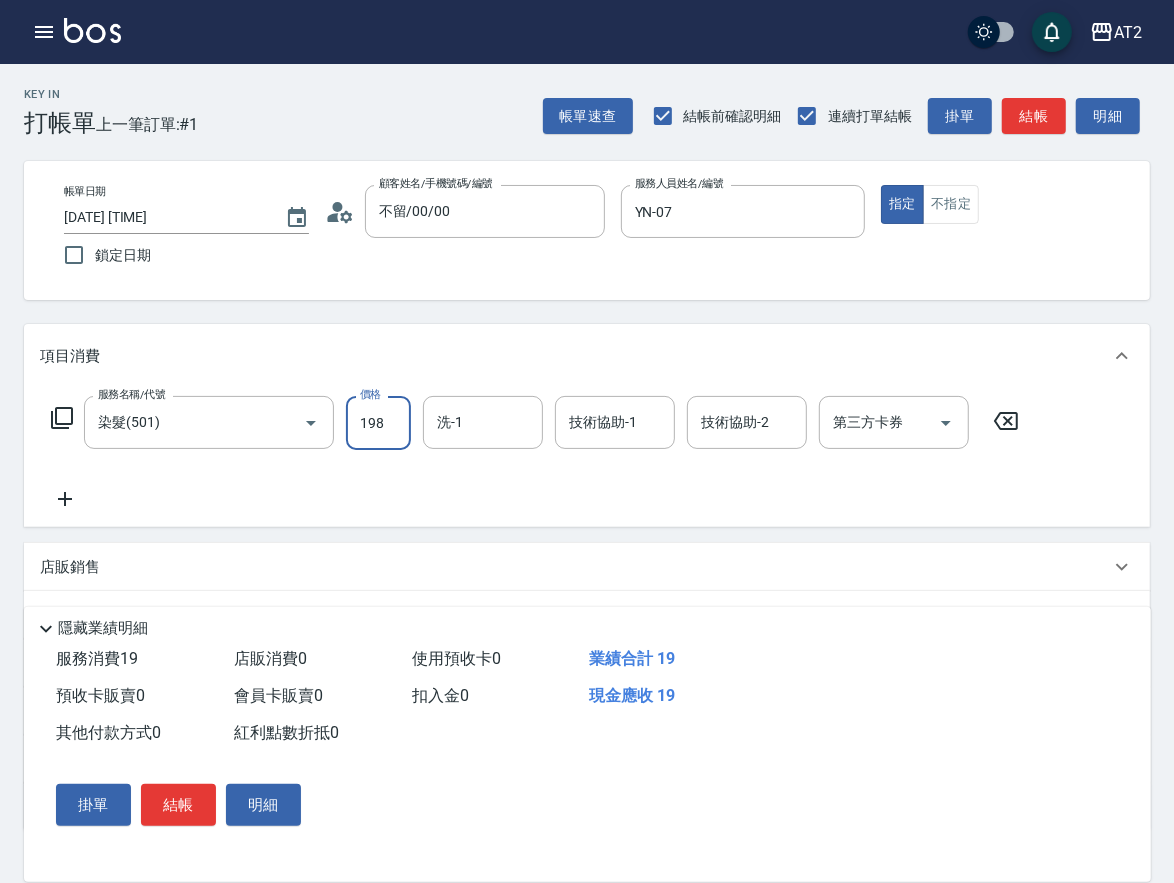 type on "190" 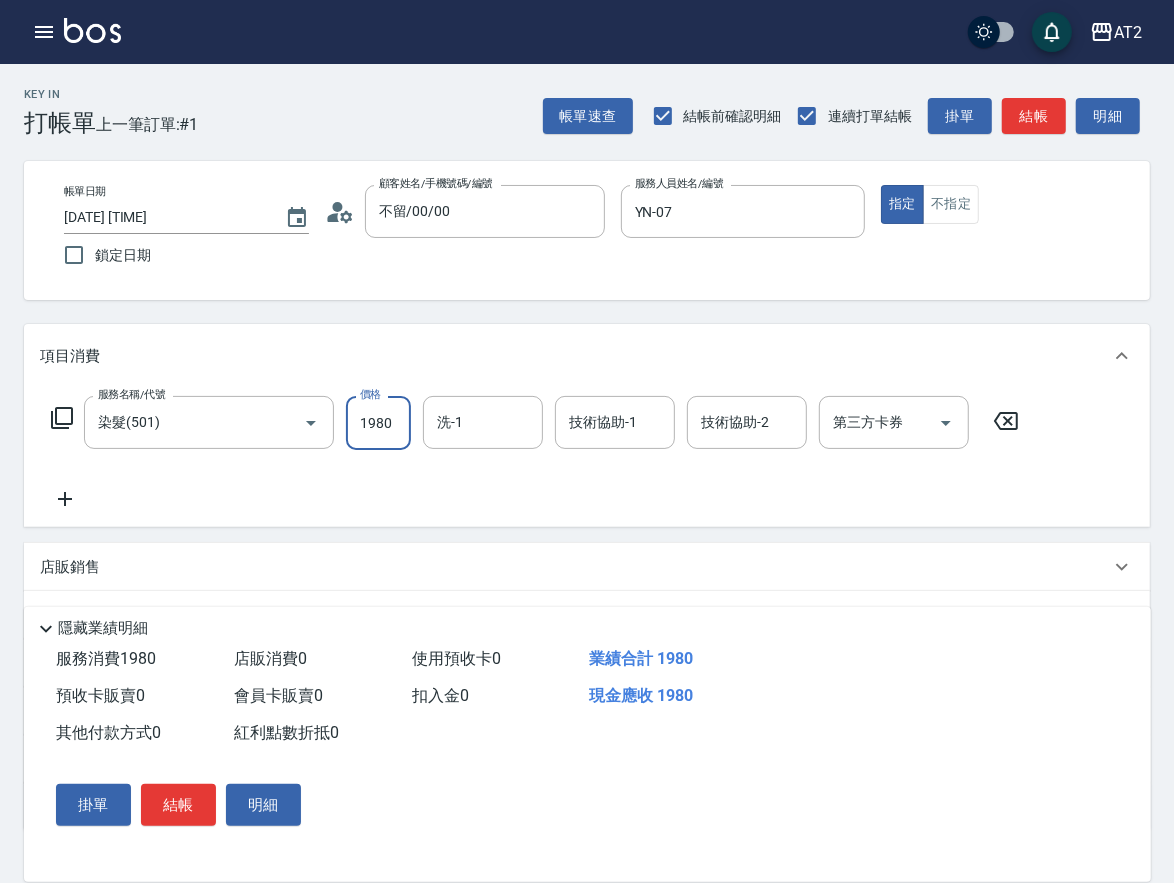 type on "1980" 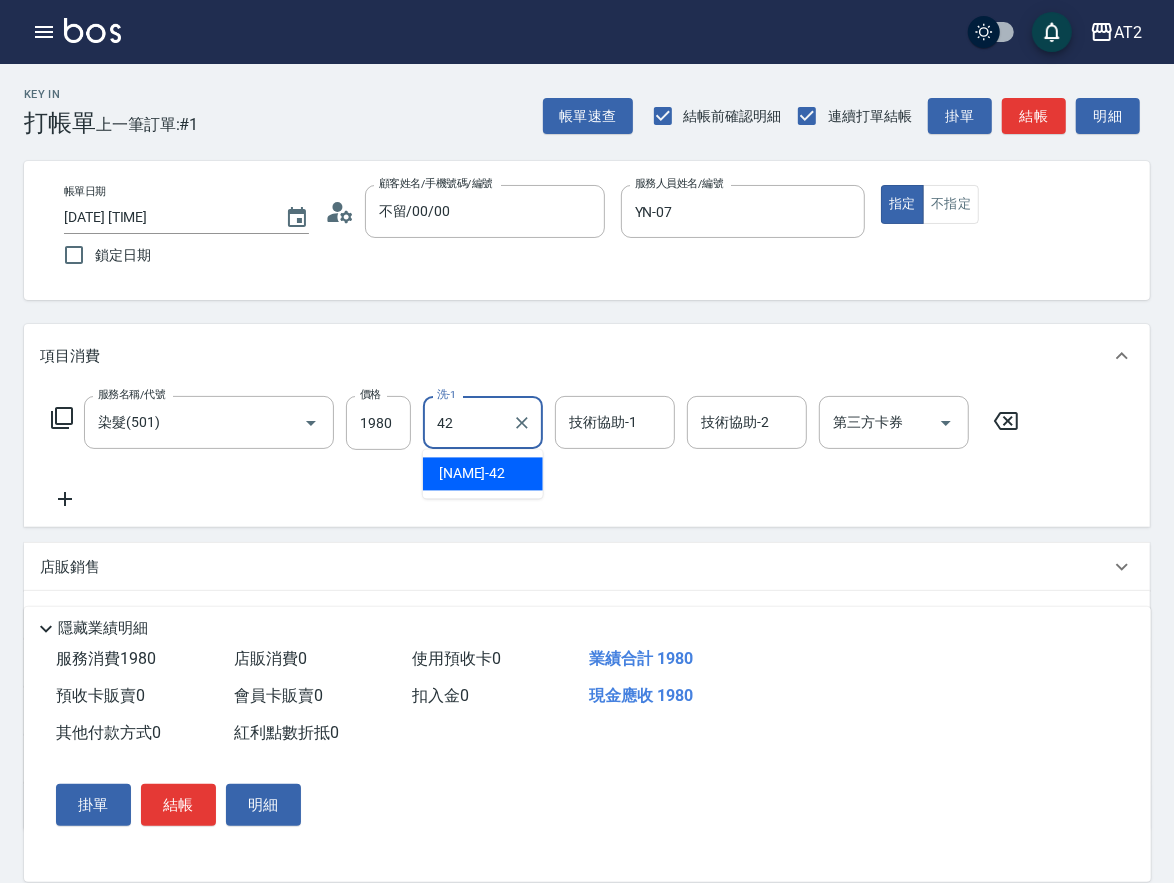 type on "[NAME]-[NUMBER]" 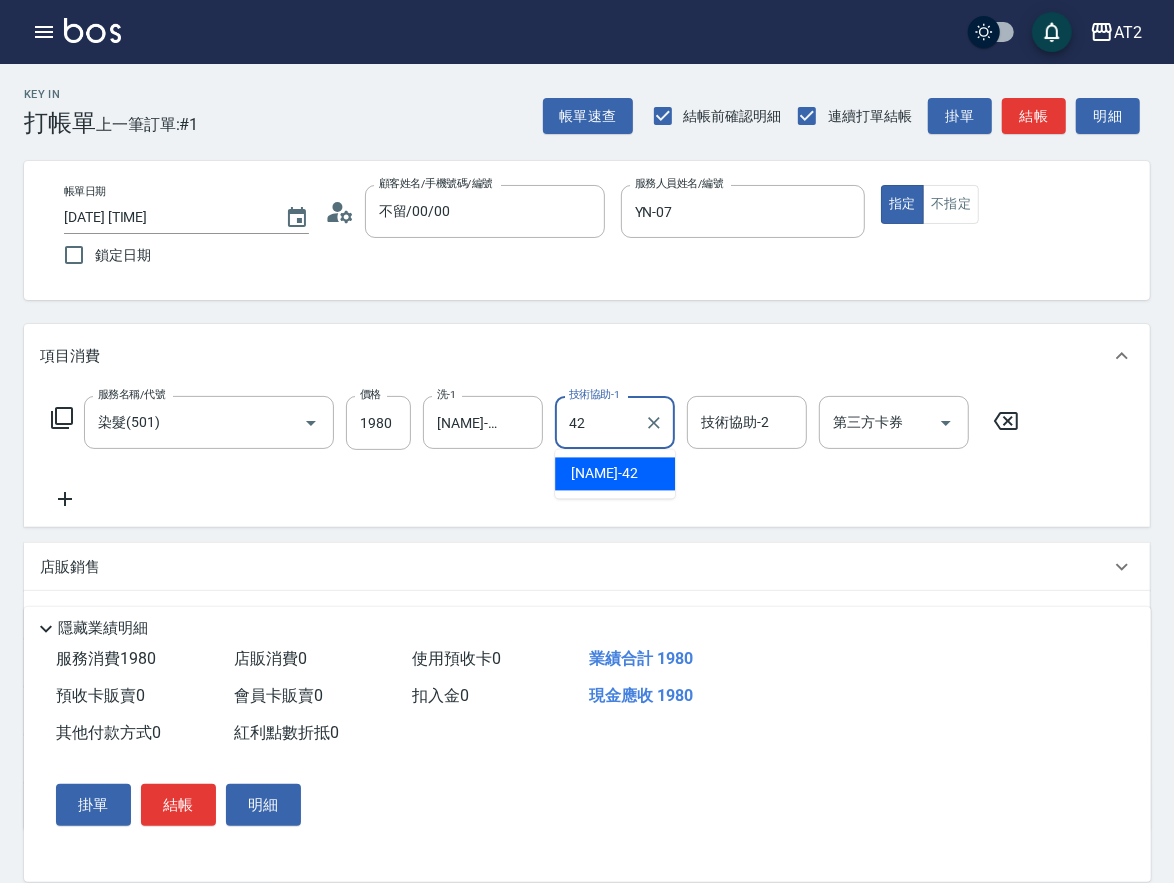 type on "[NAME]-[NUMBER]" 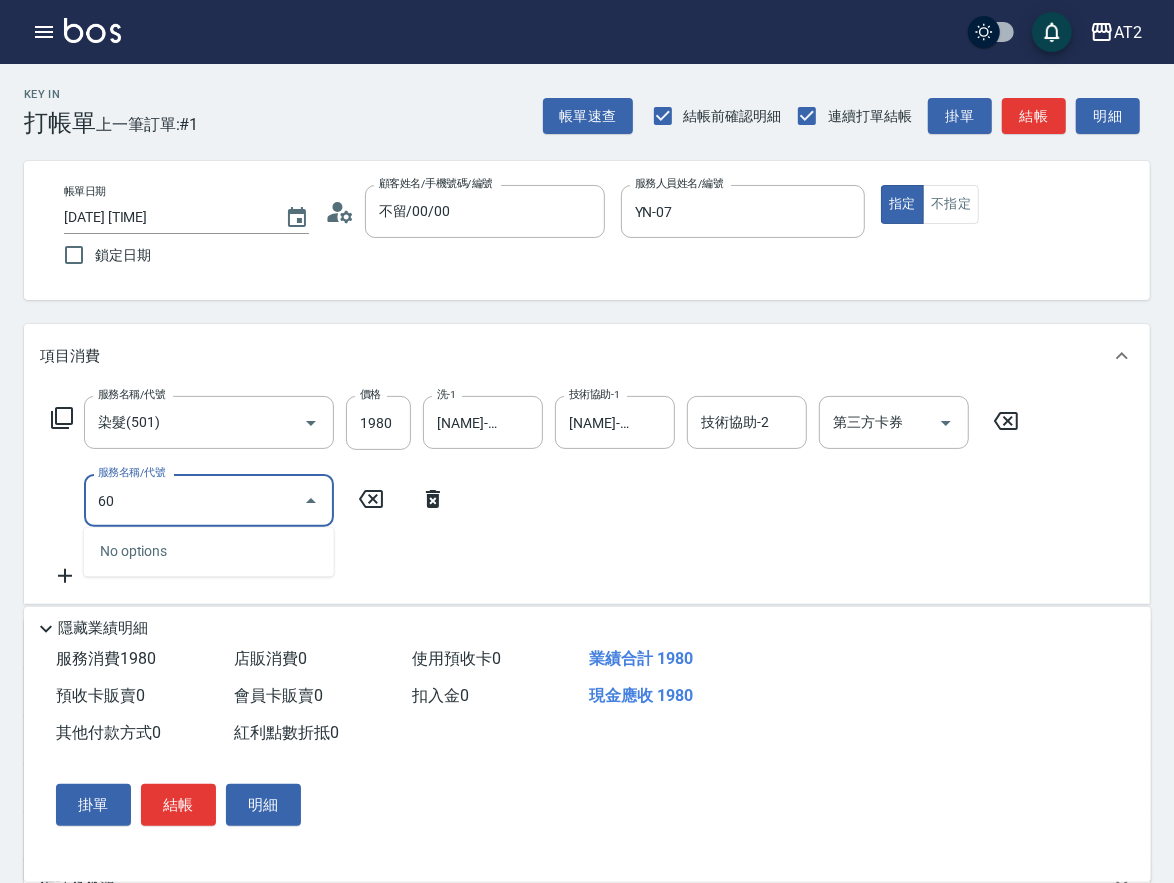 type on "602" 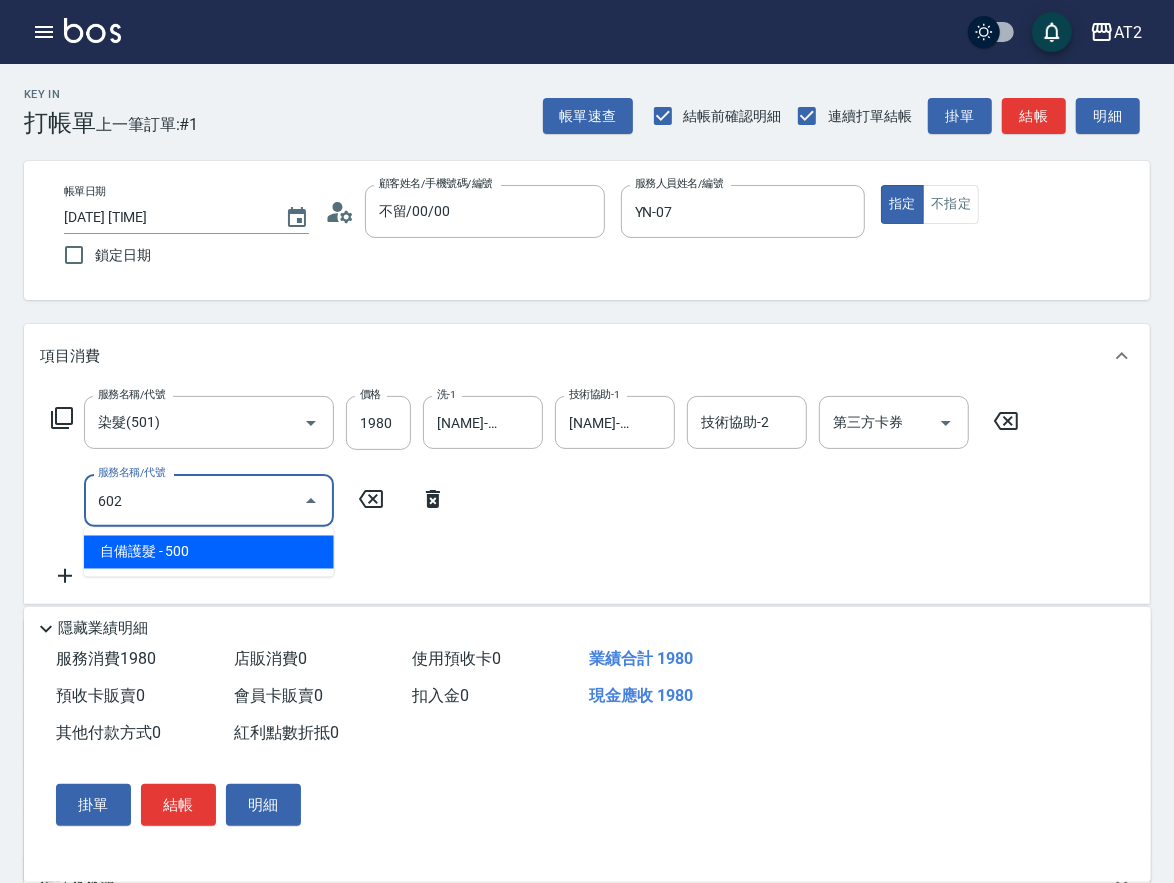 type on "240" 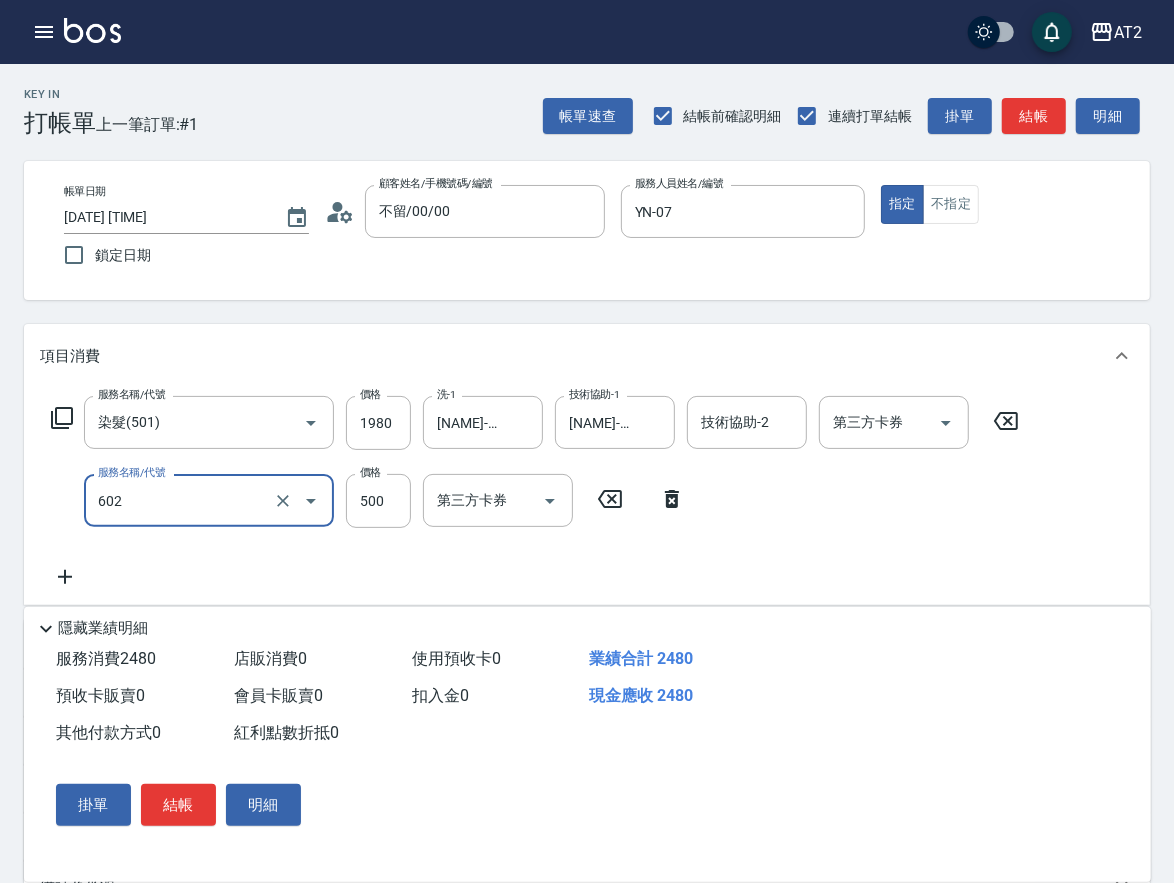 type on "自備護髮(602)" 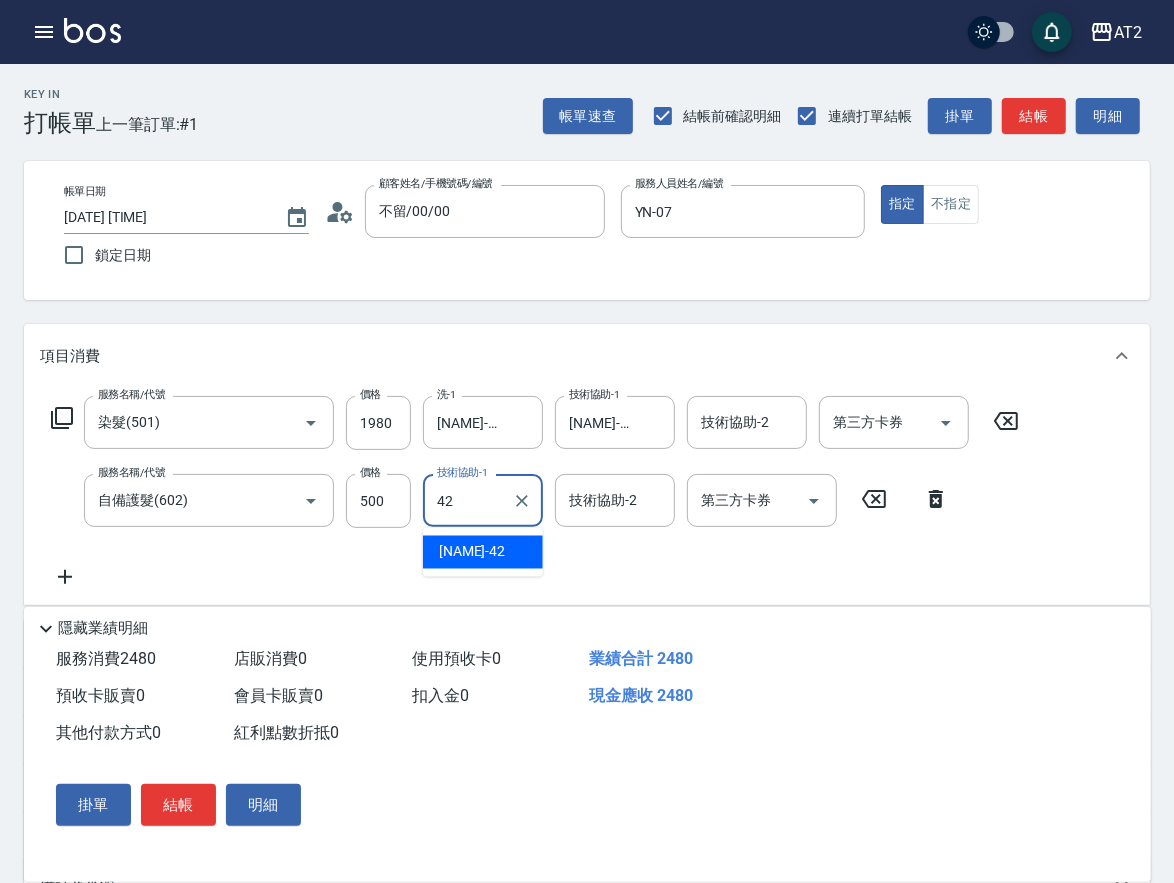 type on "[NAME]-[NUMBER]" 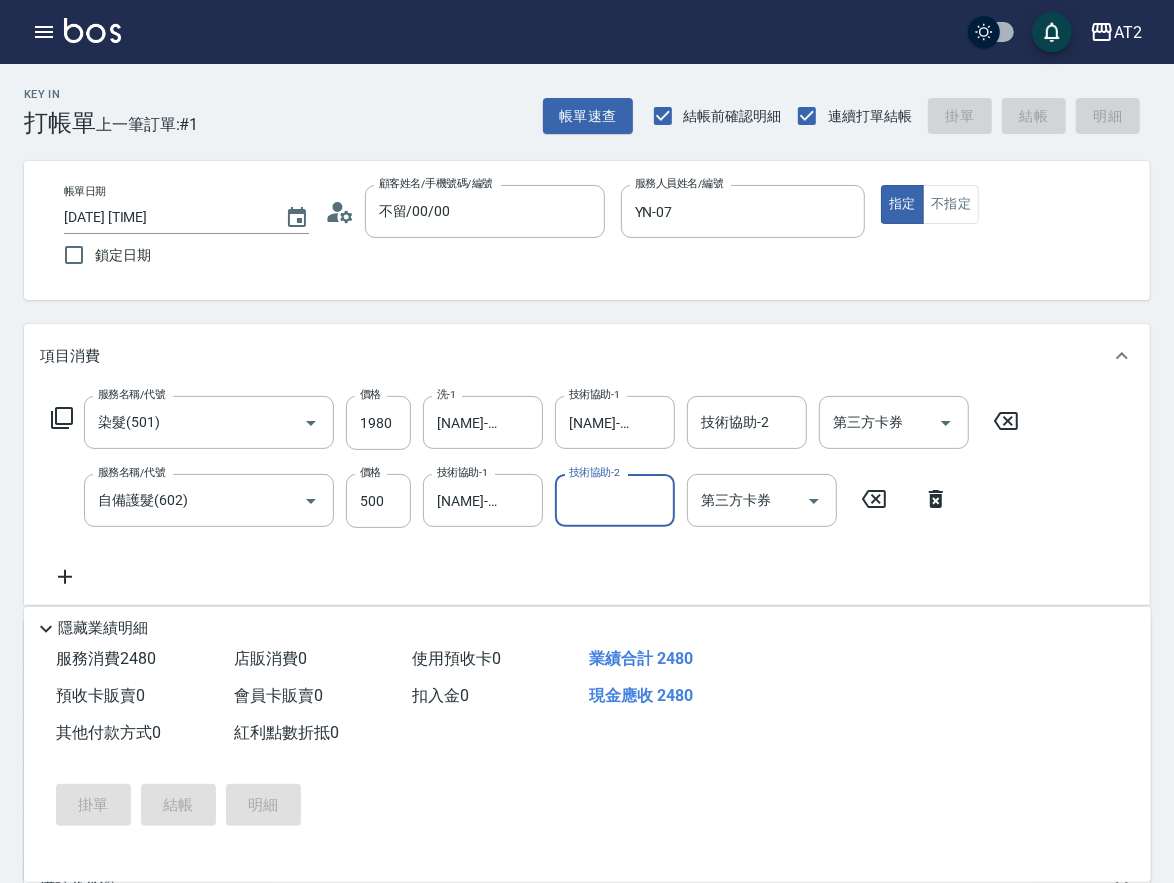 type on "2025/08/06 18:06" 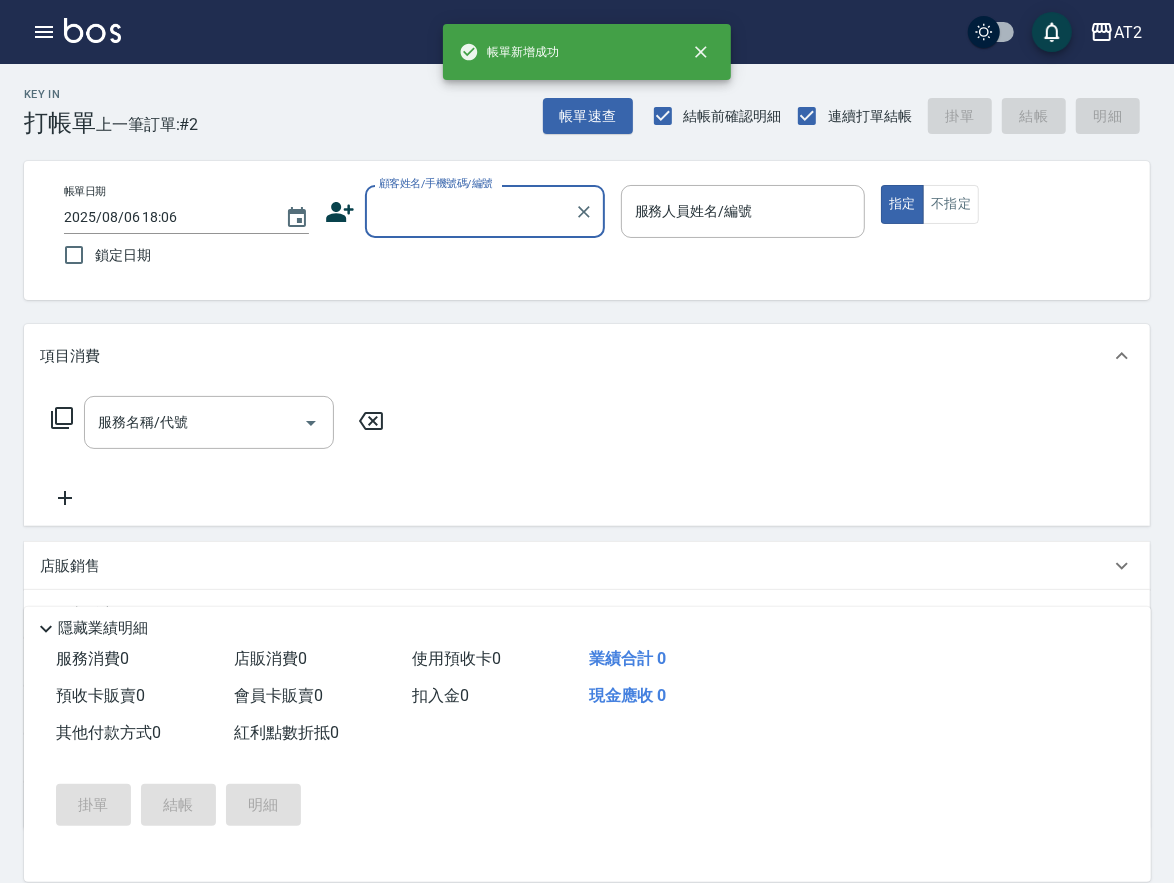 click on "顧客姓名/手機號碼/編號 顧客姓名/手機號碼/編號" at bounding box center (485, 211) 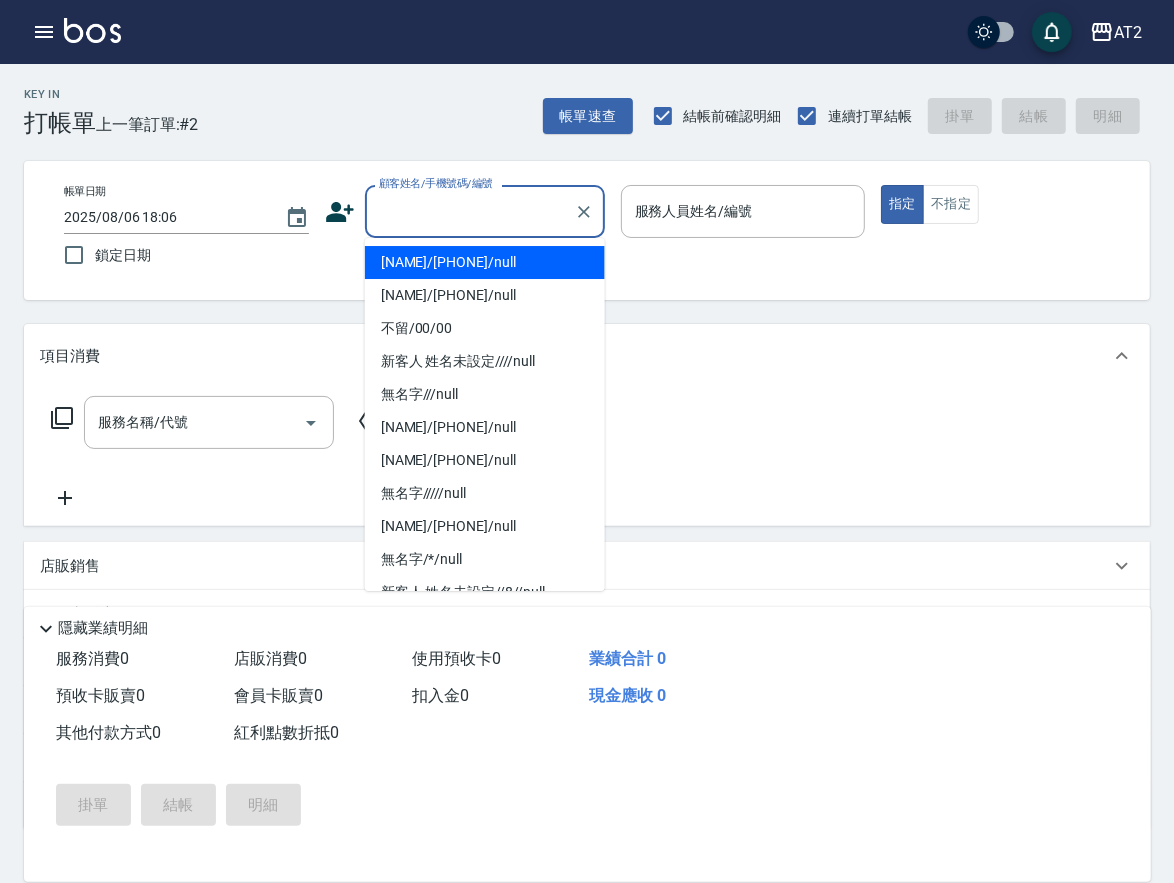 click on "顧客姓名/手機號碼/編號" at bounding box center [470, 211] 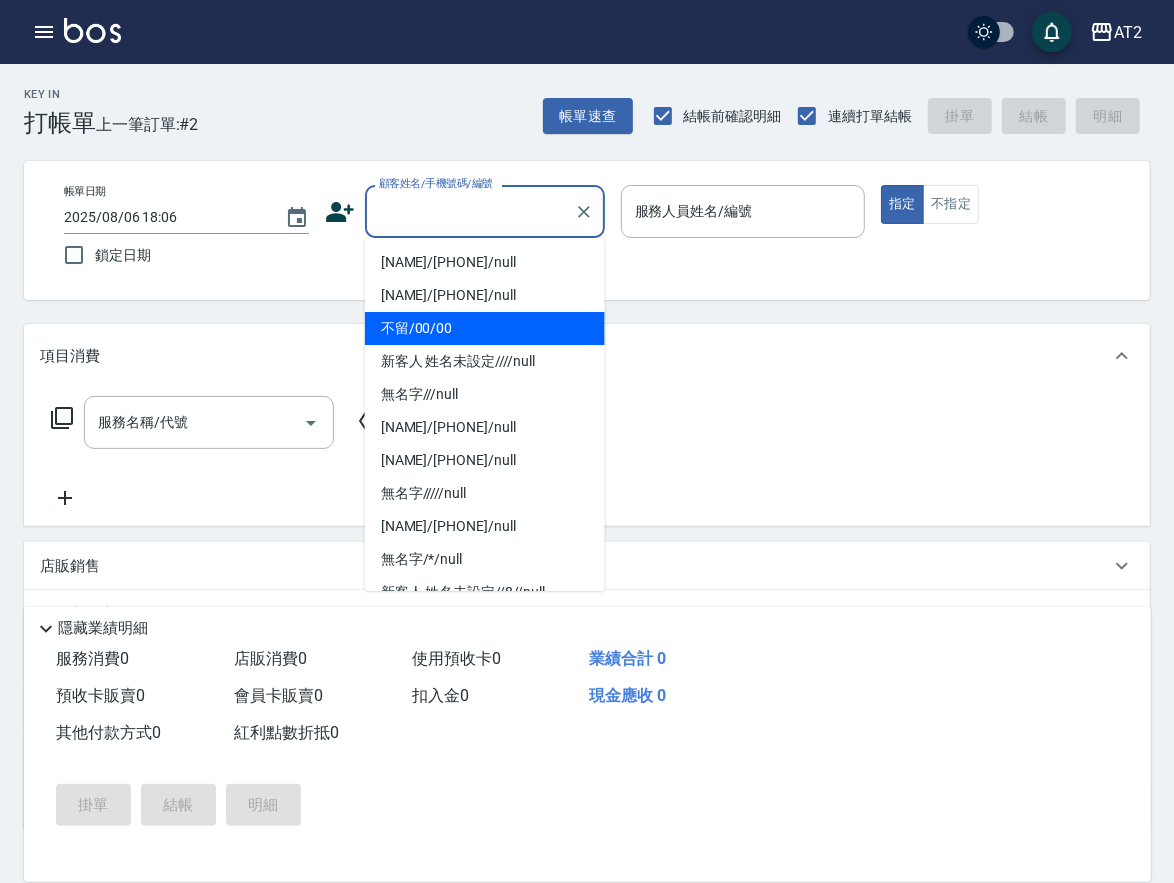 click on "不留/00/00" at bounding box center [485, 328] 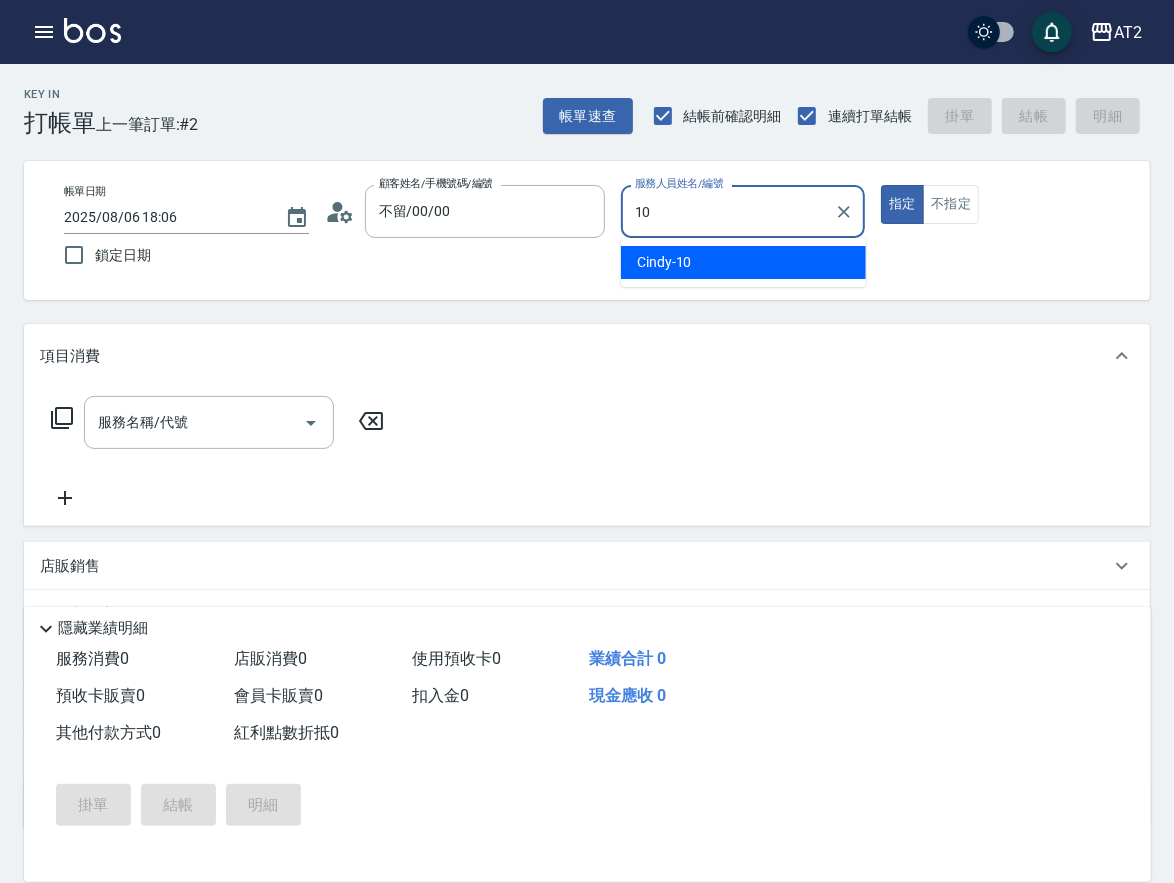 type on "[NAME]-[NUMBER]" 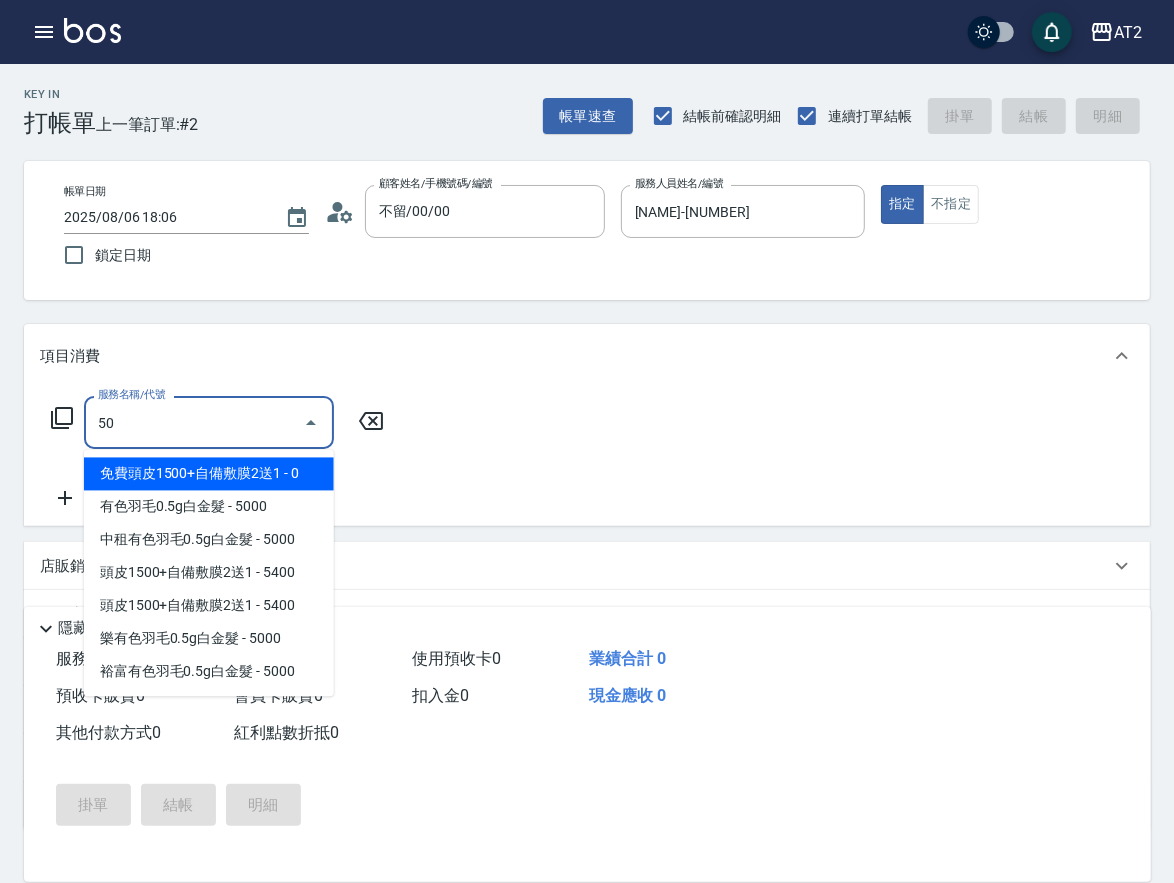 type on "501" 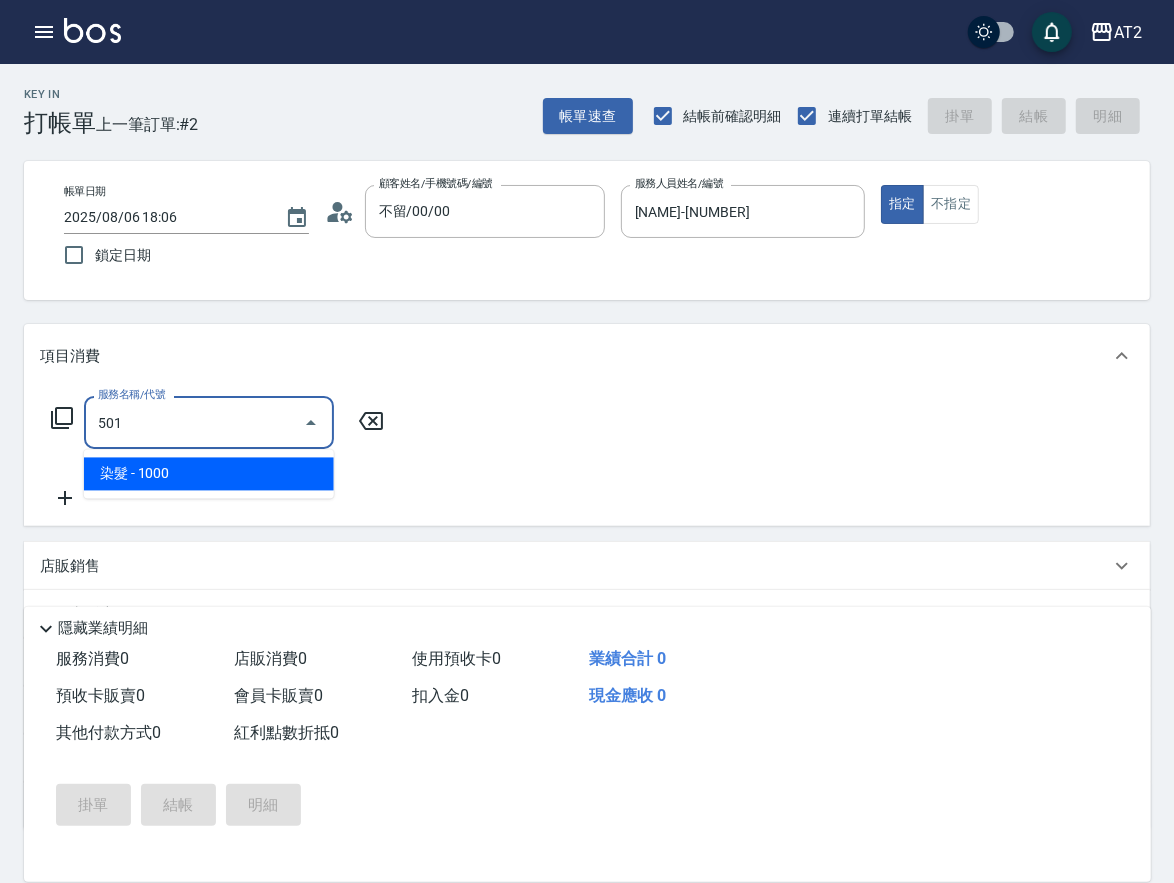 type on "100" 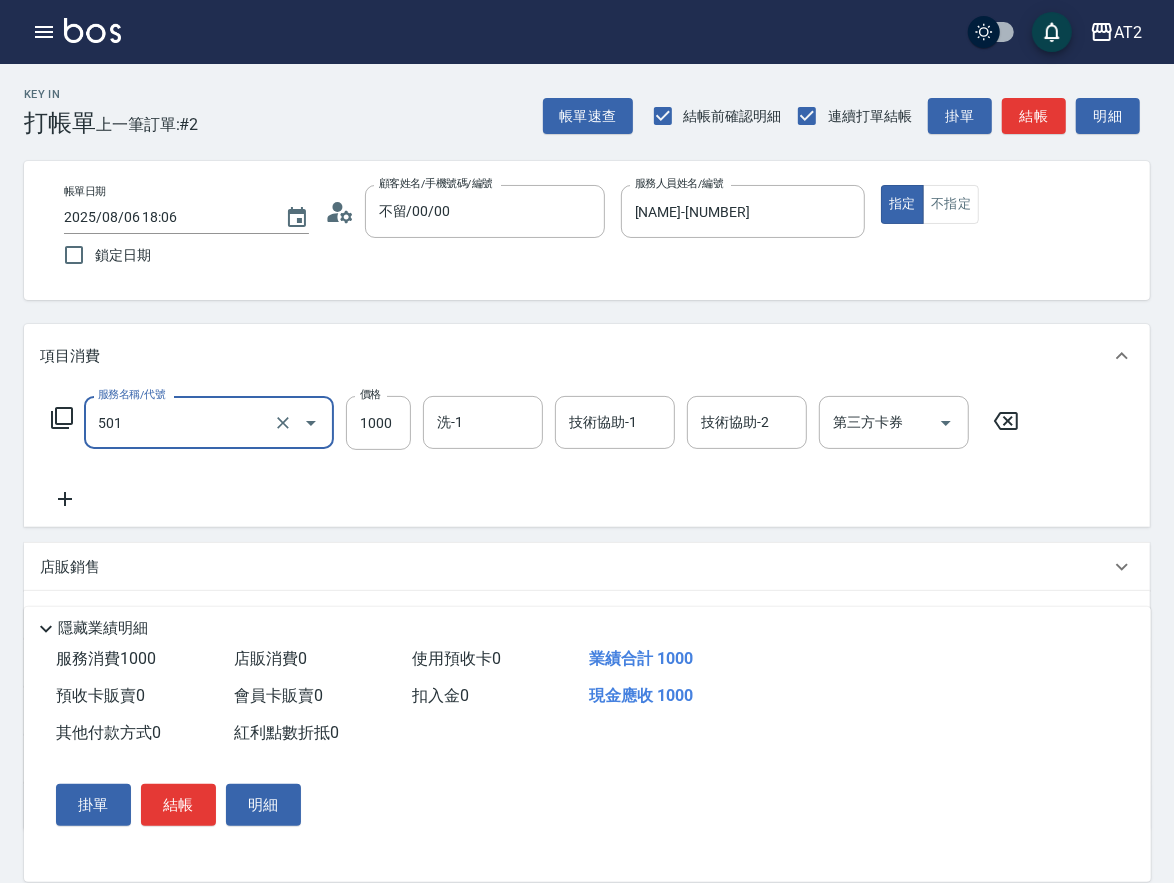 type on "染髮(501)" 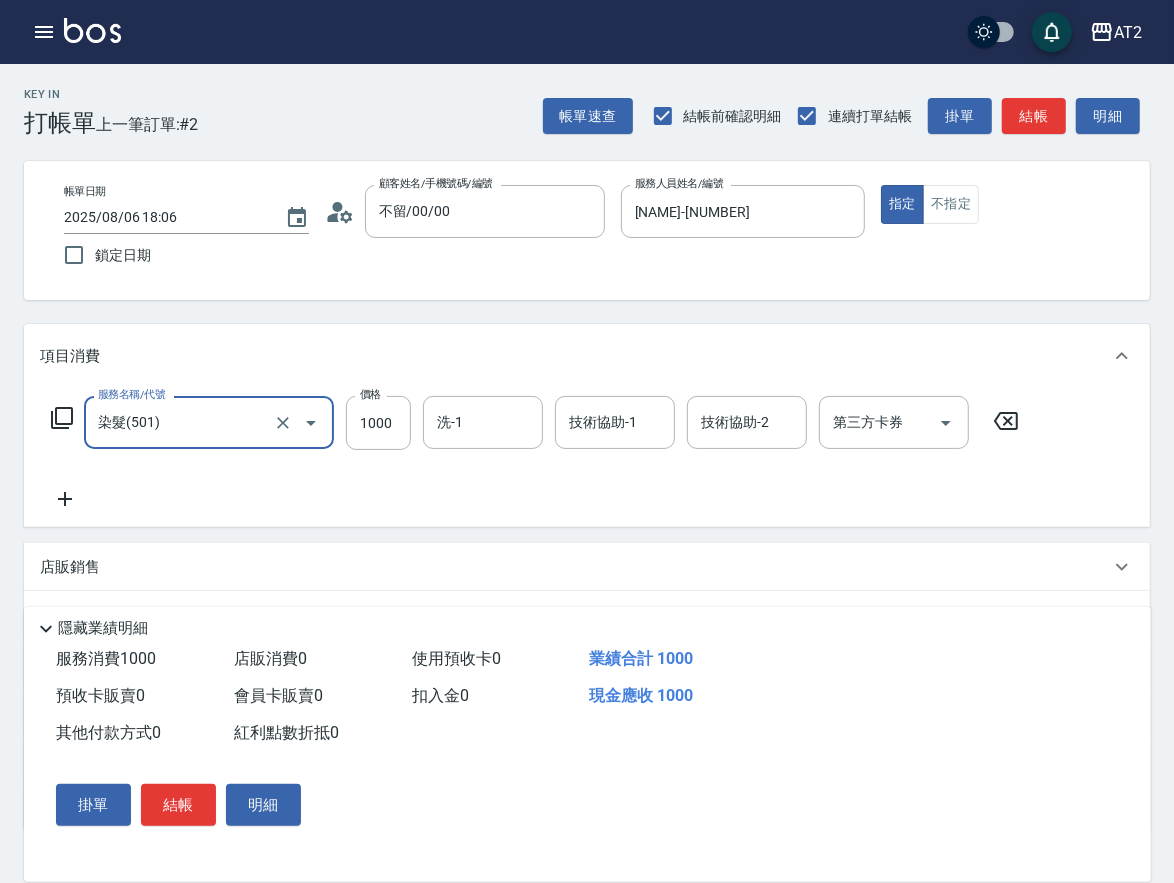 type on "0" 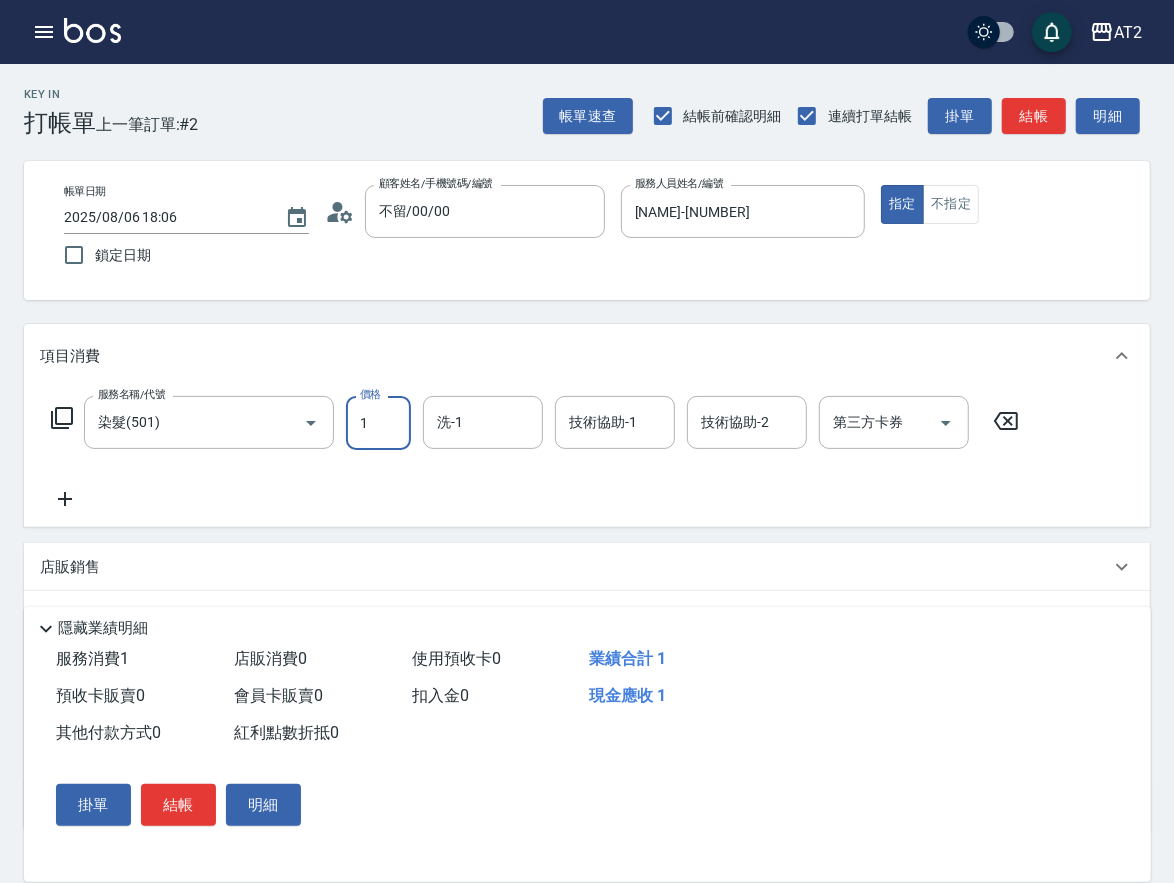 type on "18" 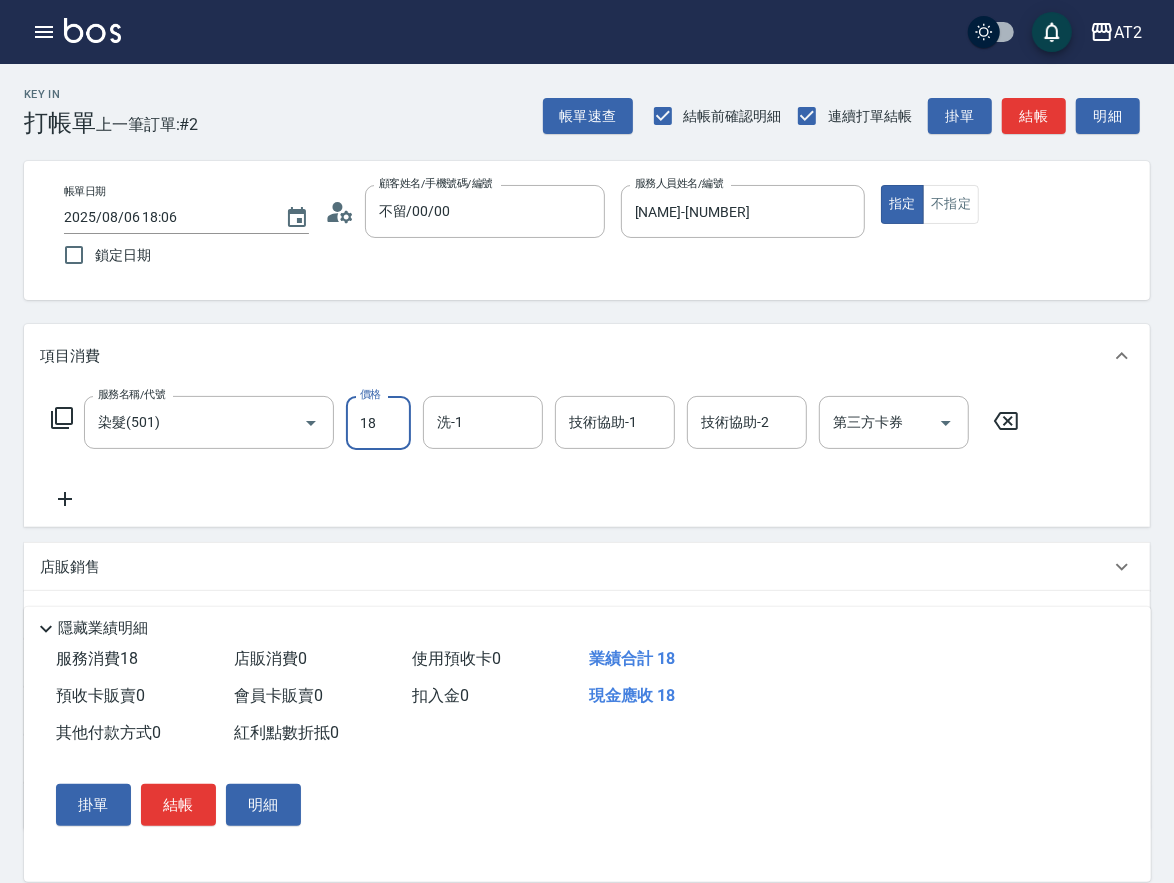 type on "10" 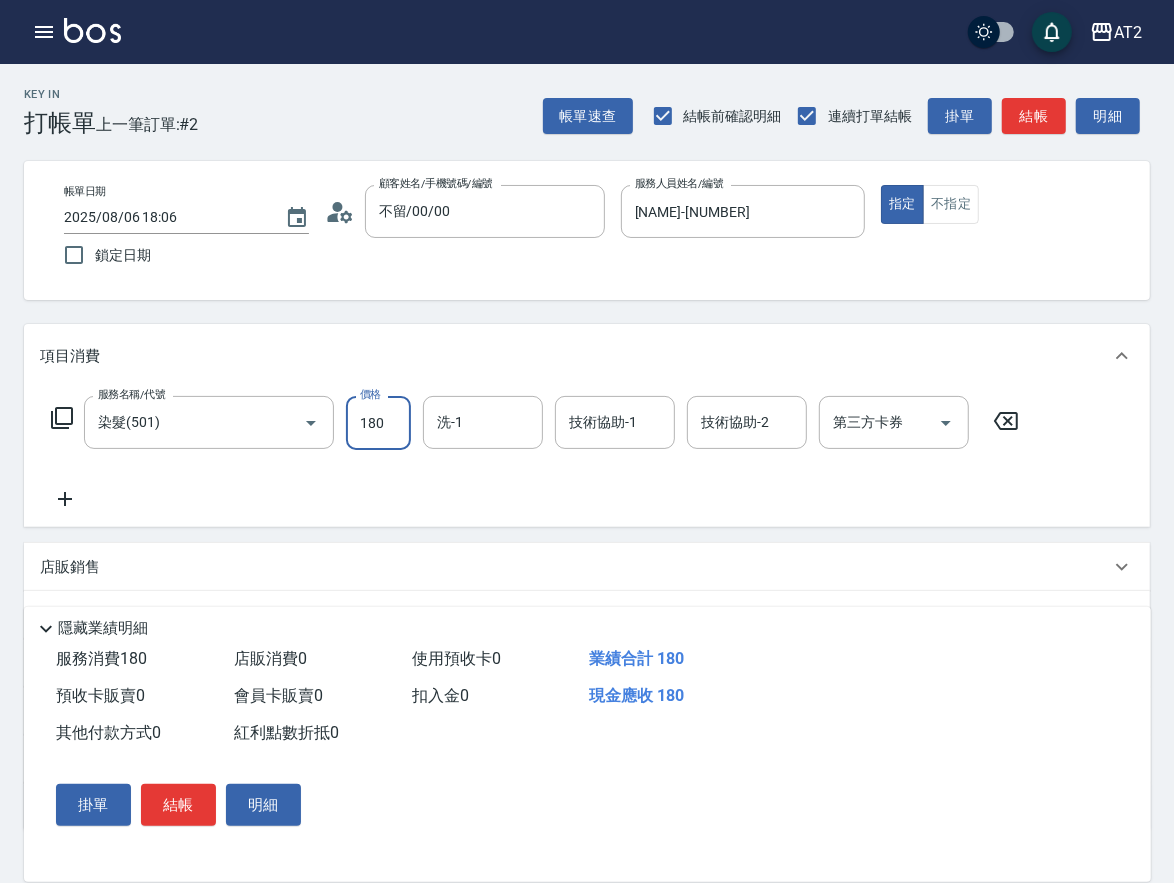 type on "180" 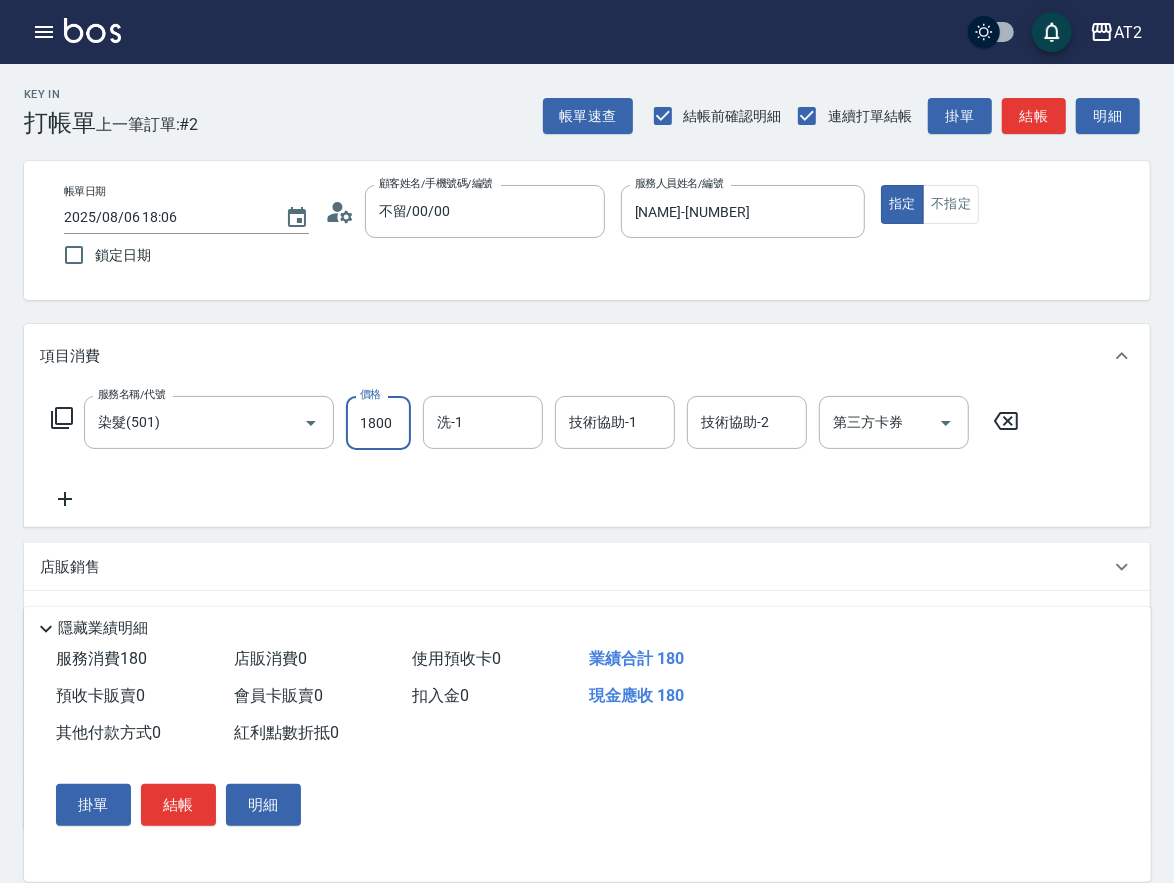 type on "1800" 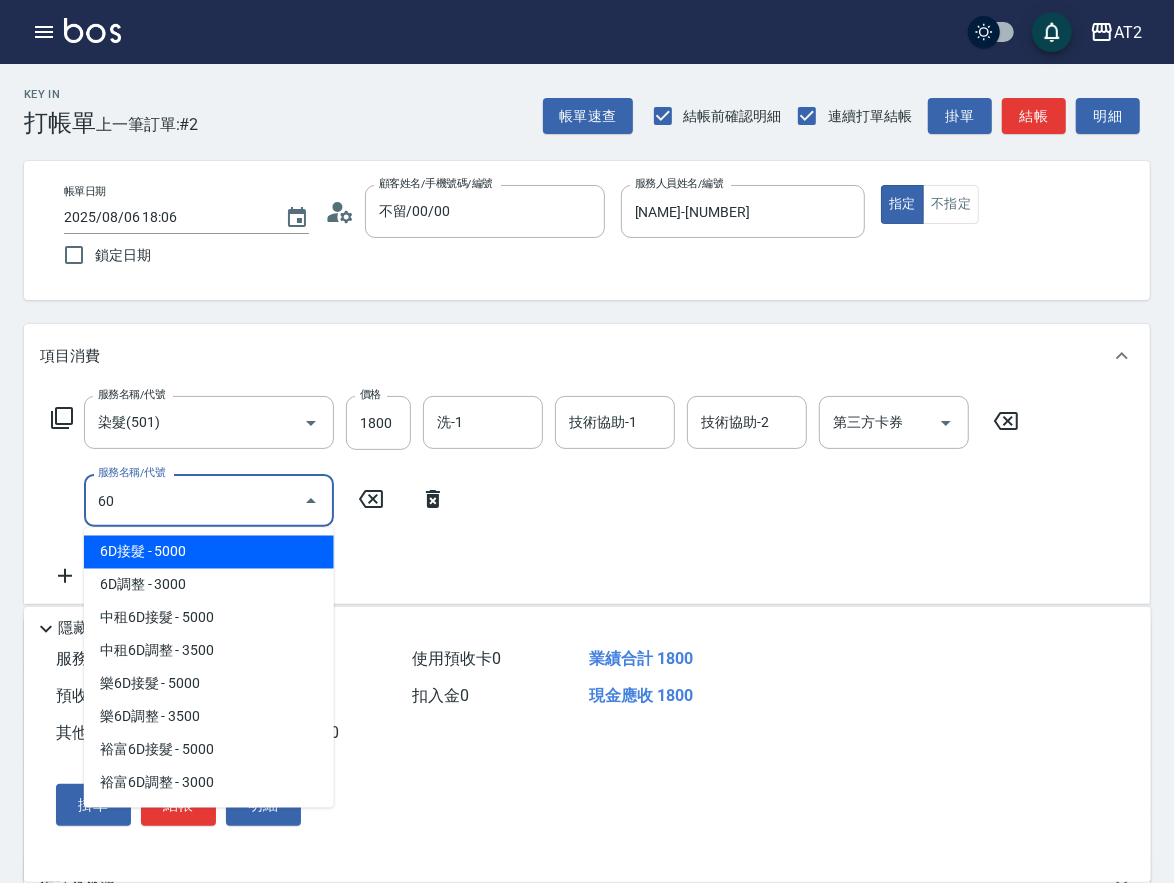 type on "601" 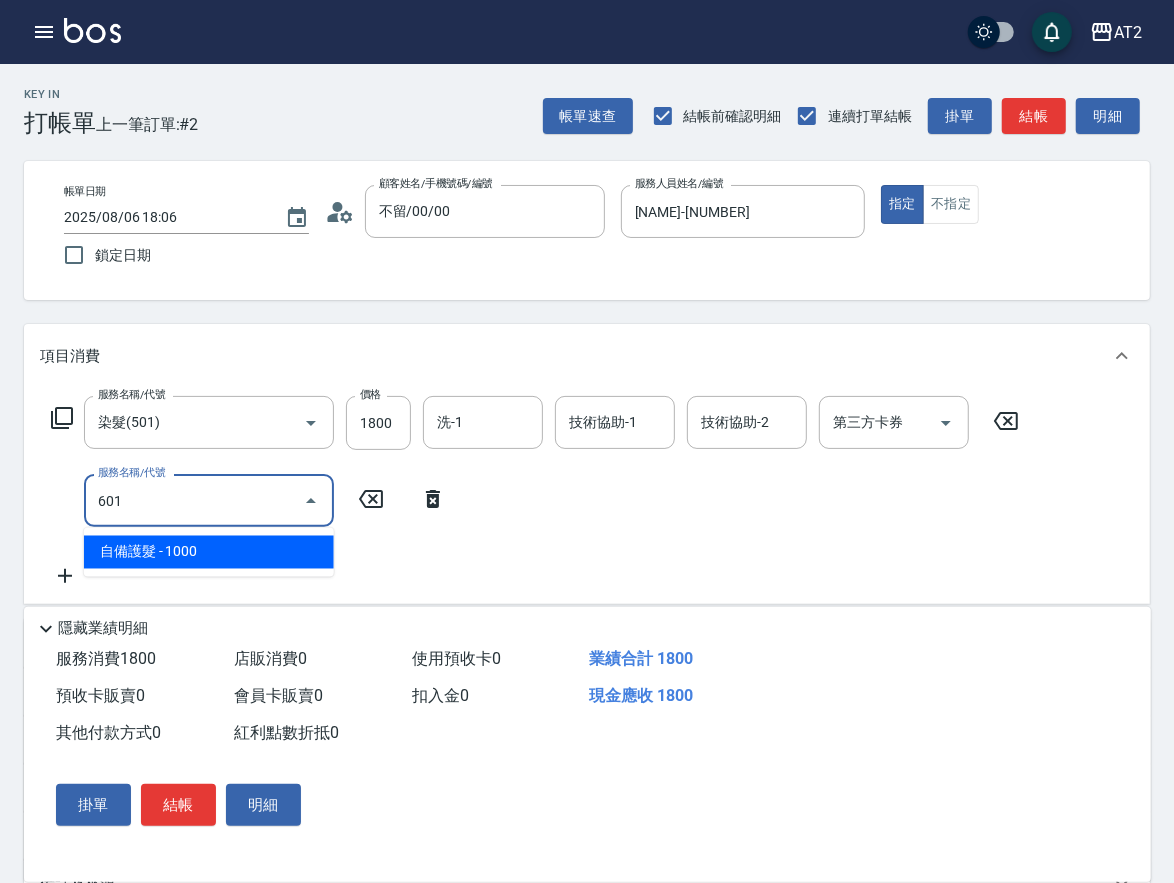 type on "280" 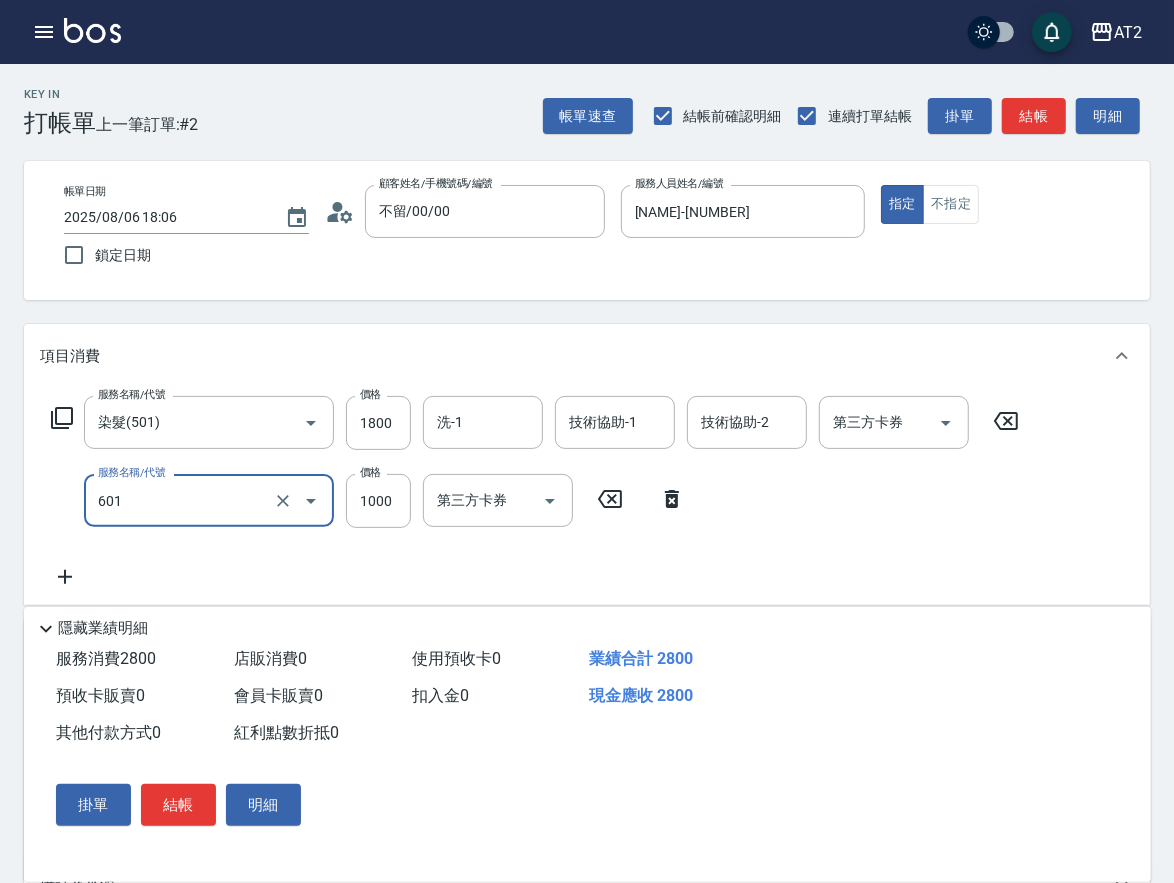 type on "自備護髮(601)" 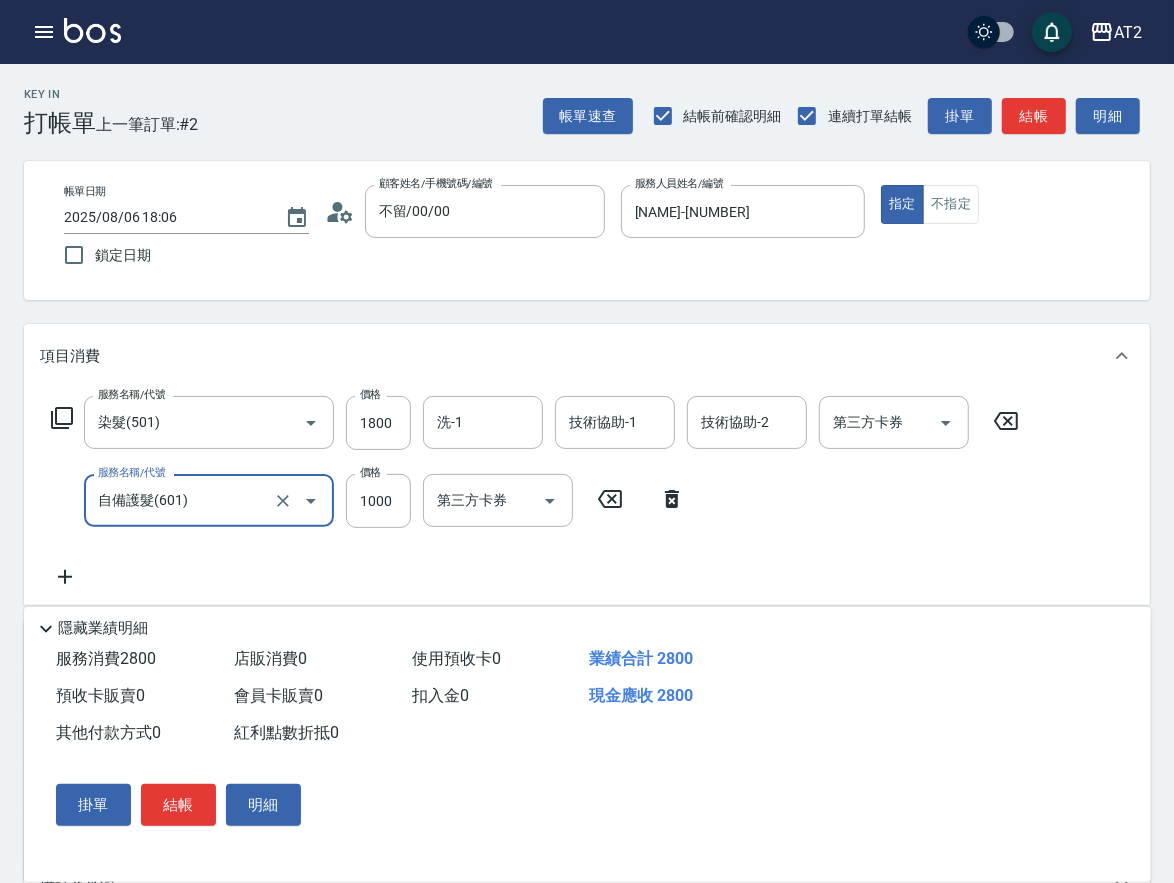 type on "180" 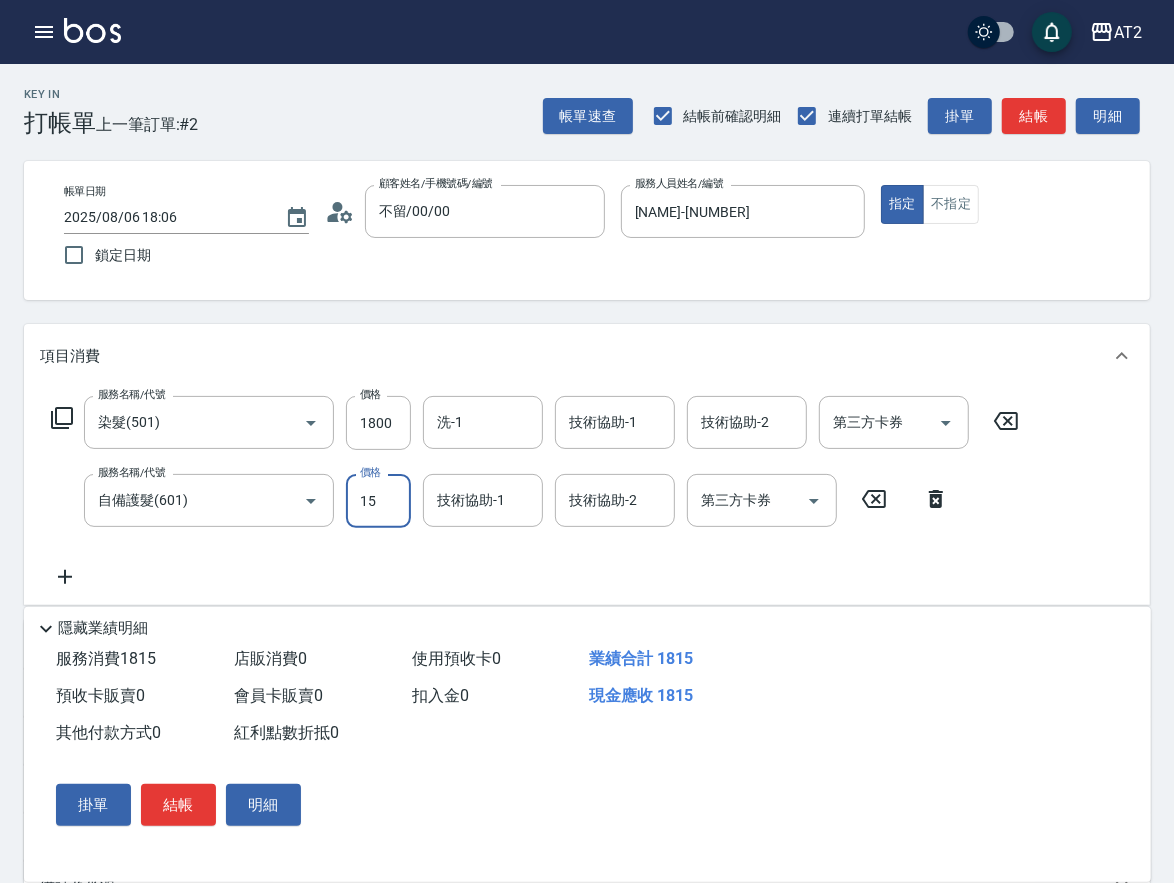 type on "150" 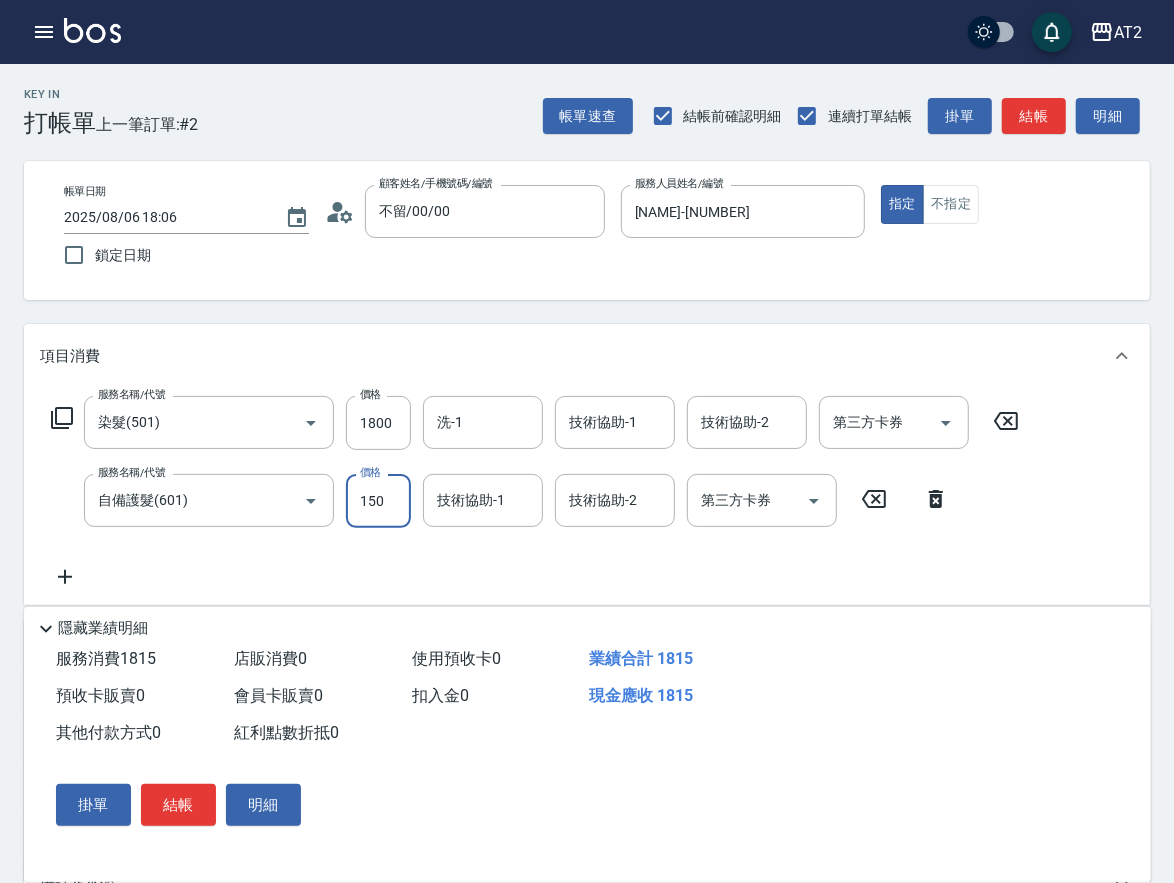 type on "190" 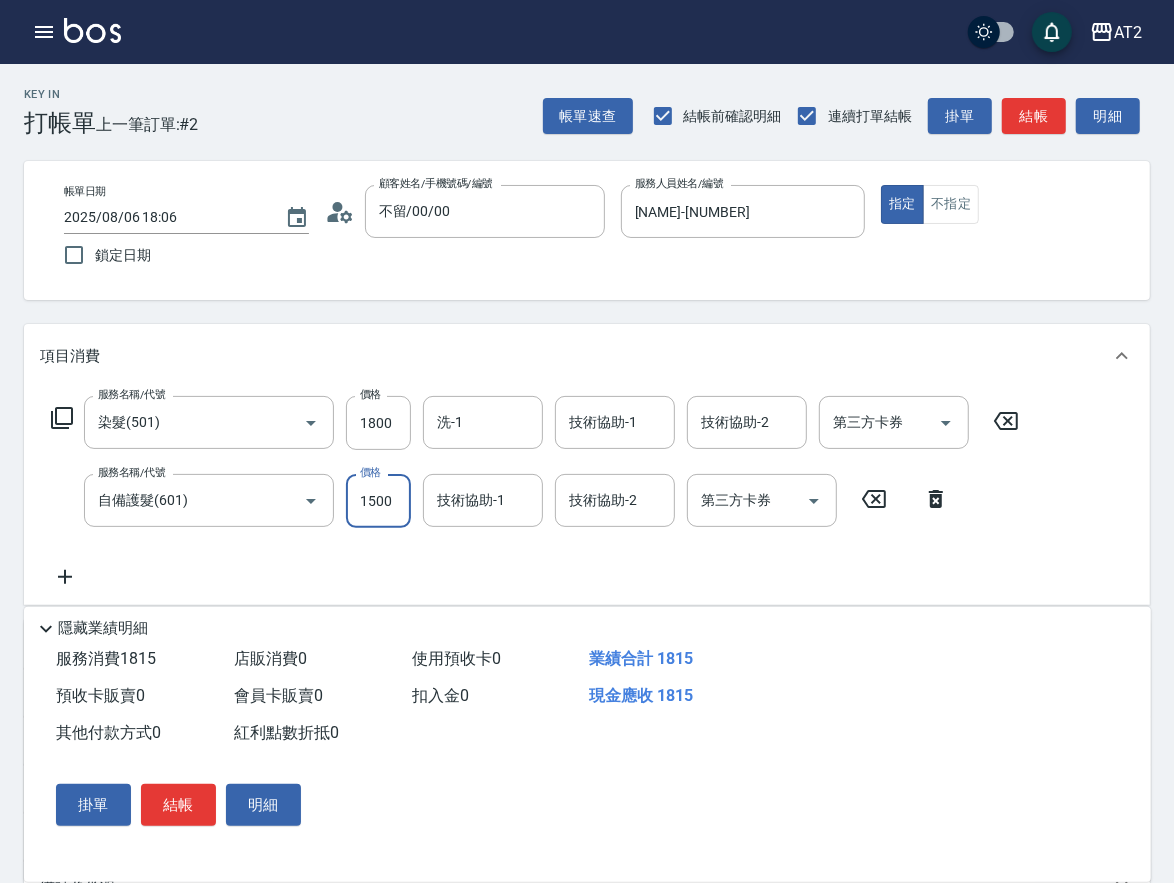 type on "330" 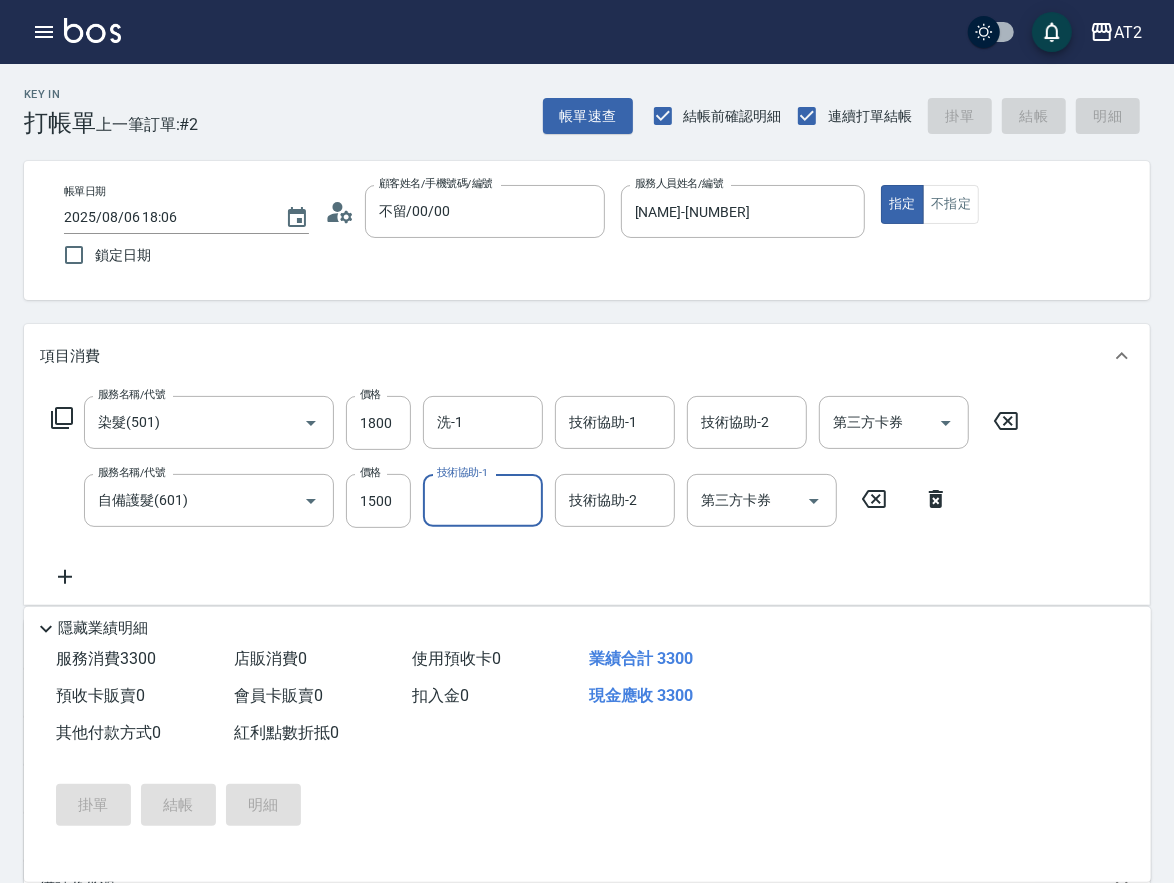 type 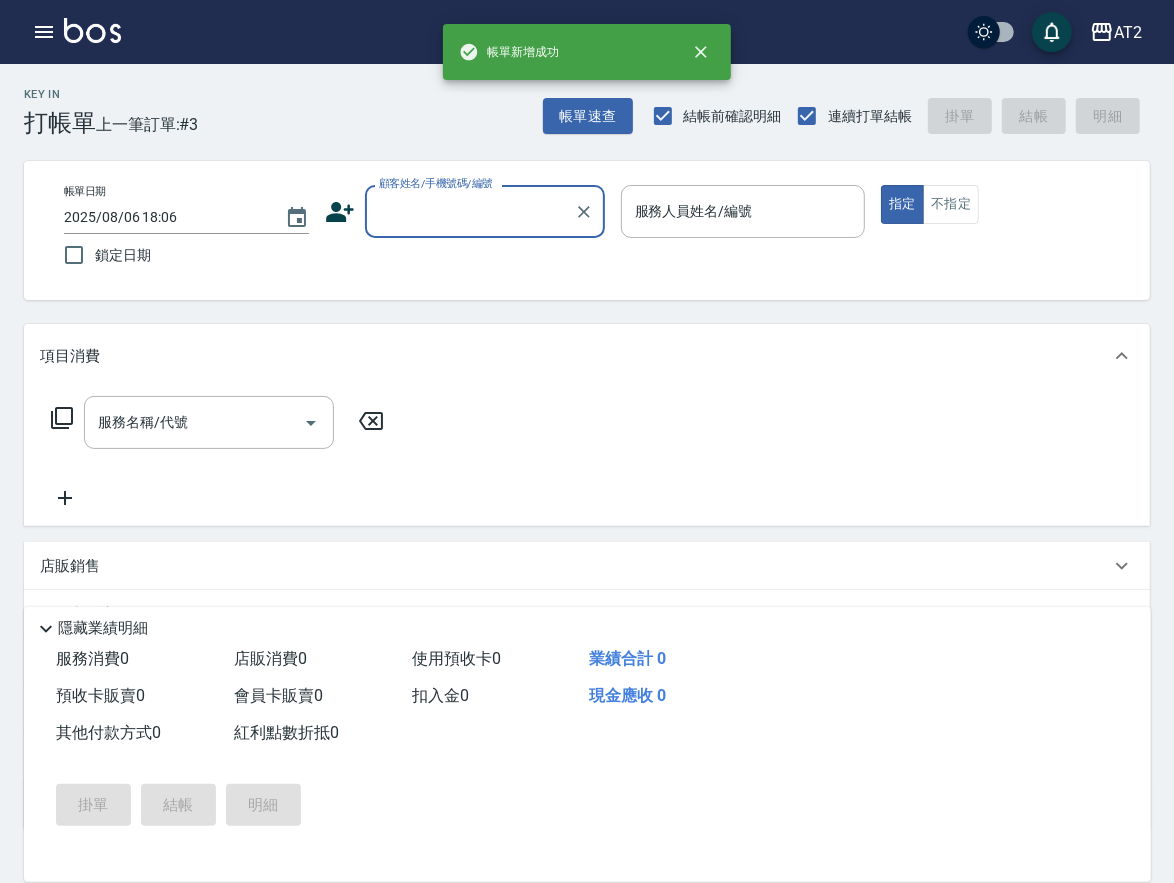 click on "顧客姓名/手機號碼/編號" at bounding box center [470, 211] 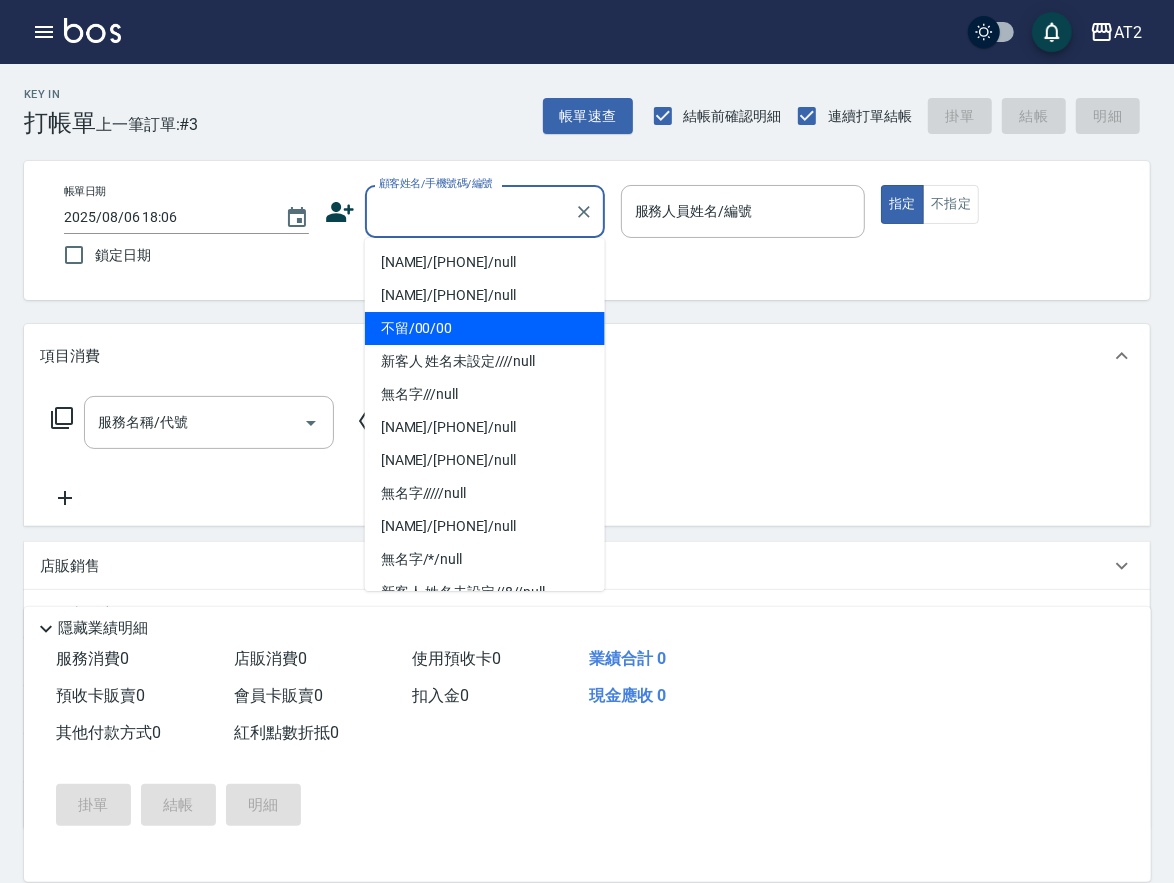 click on "不留/00/00" at bounding box center [485, 328] 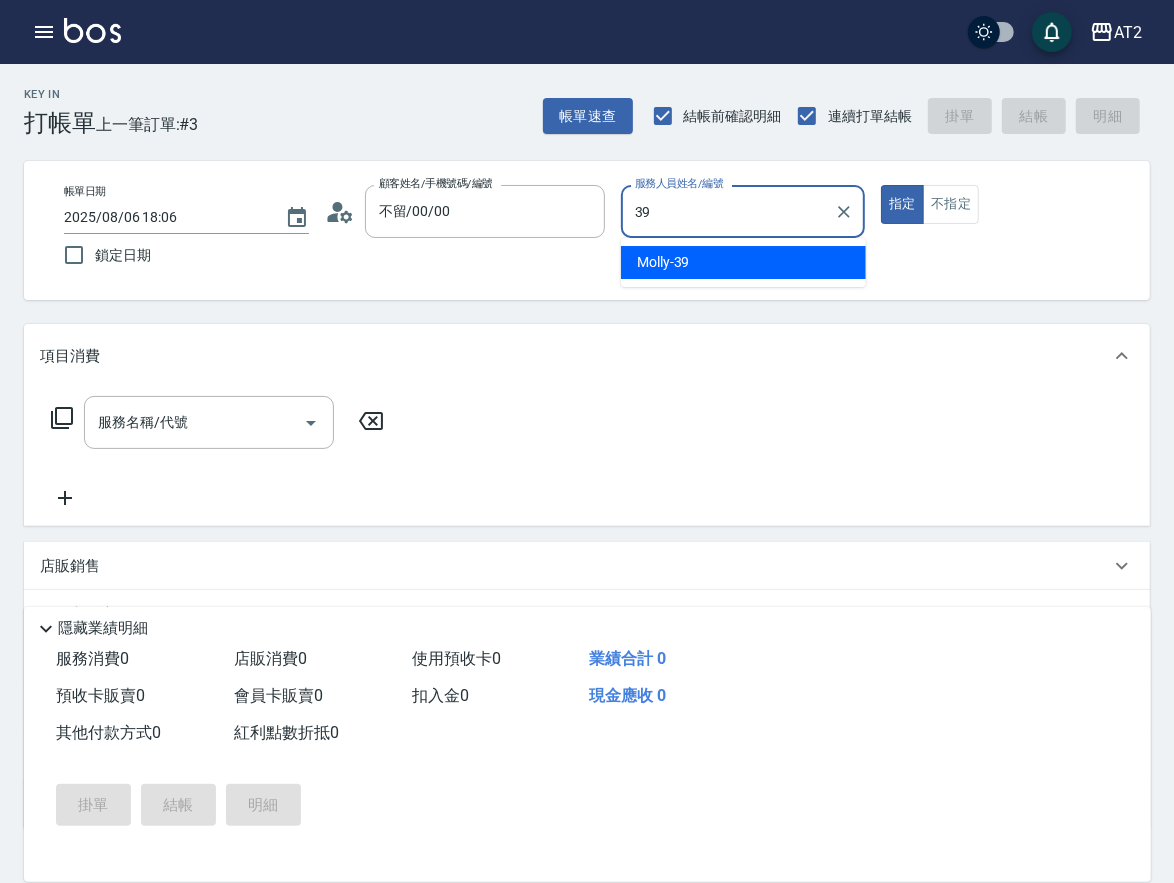 type on "[NAME]-[NUMBER]" 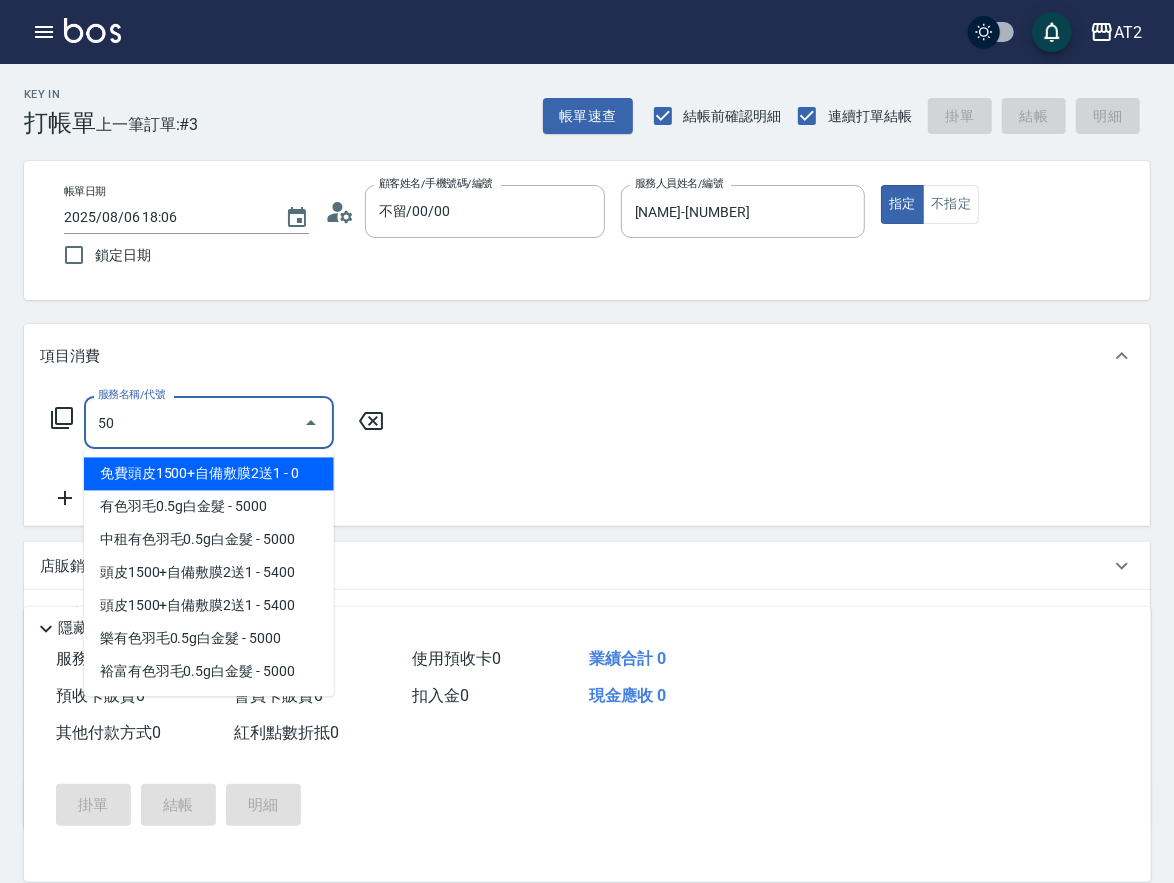 type on "501" 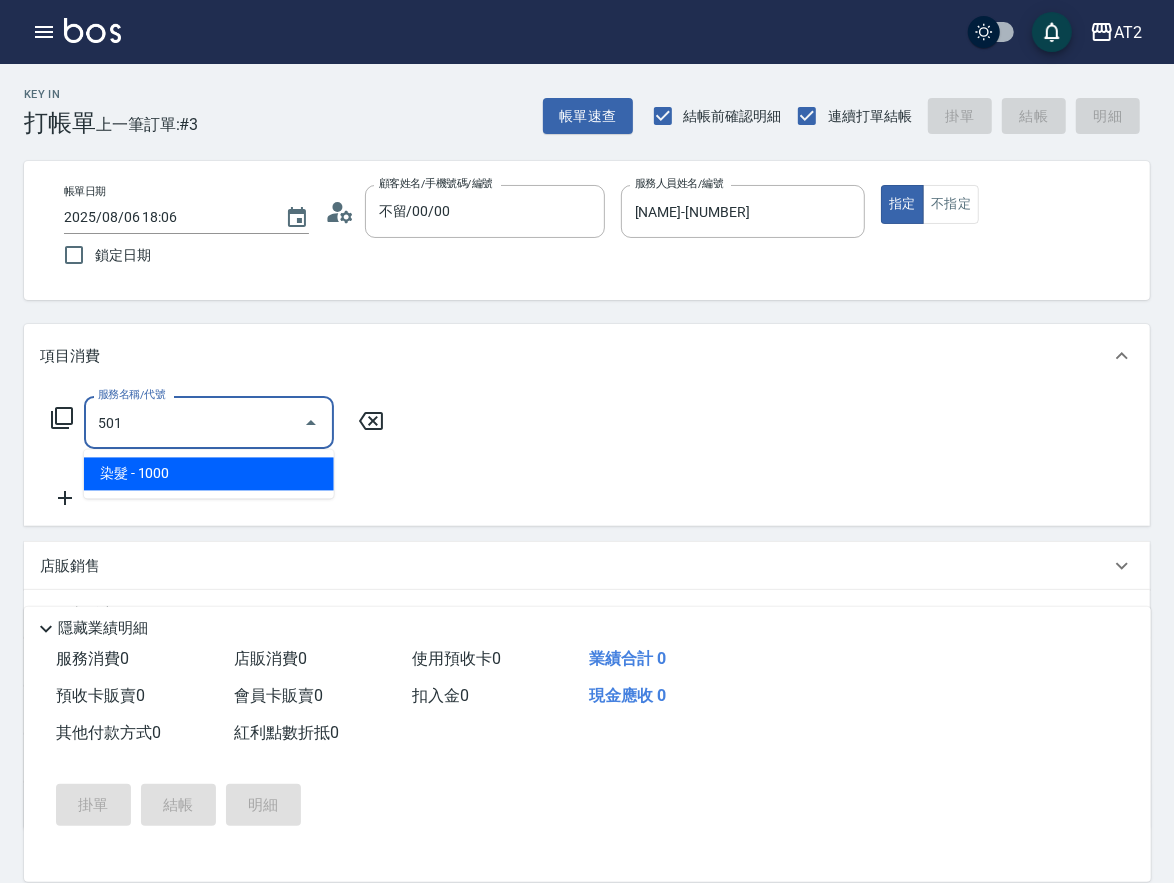 type on "100" 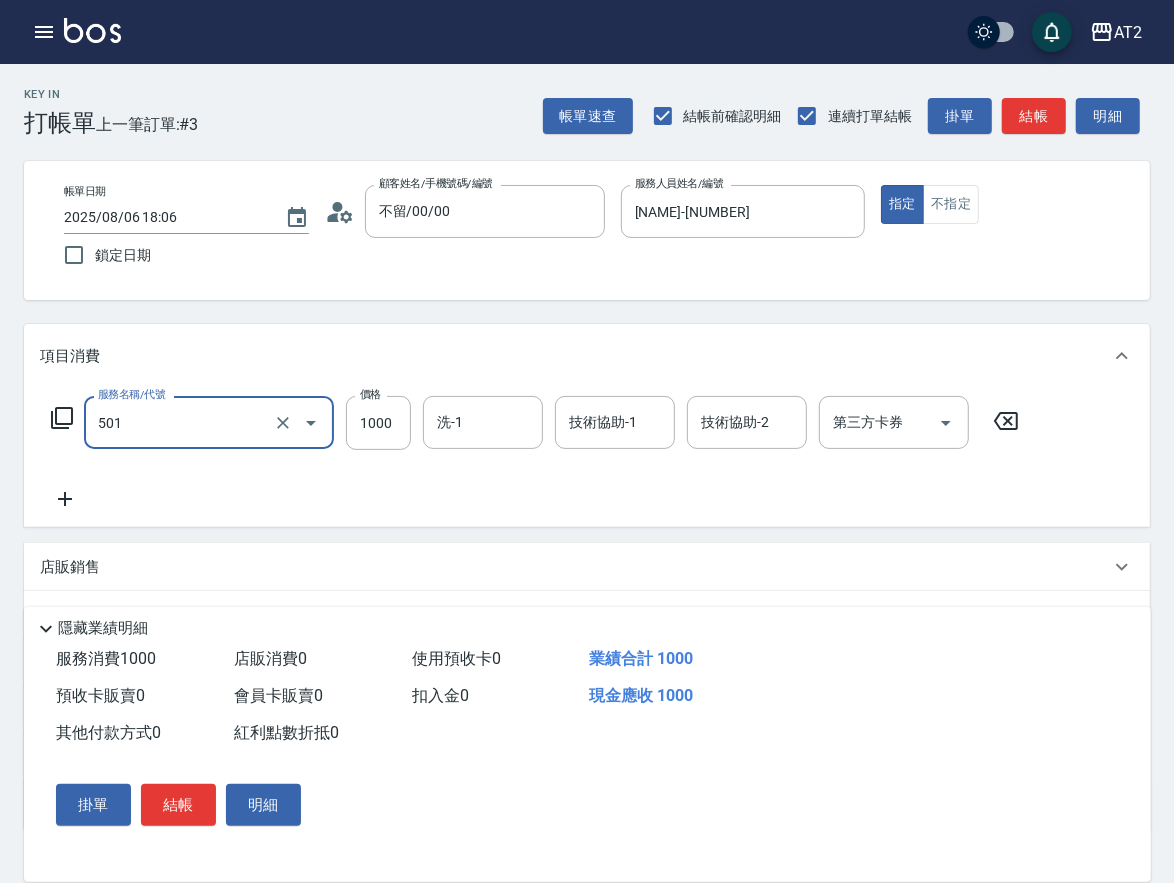 type on "染髮(501)" 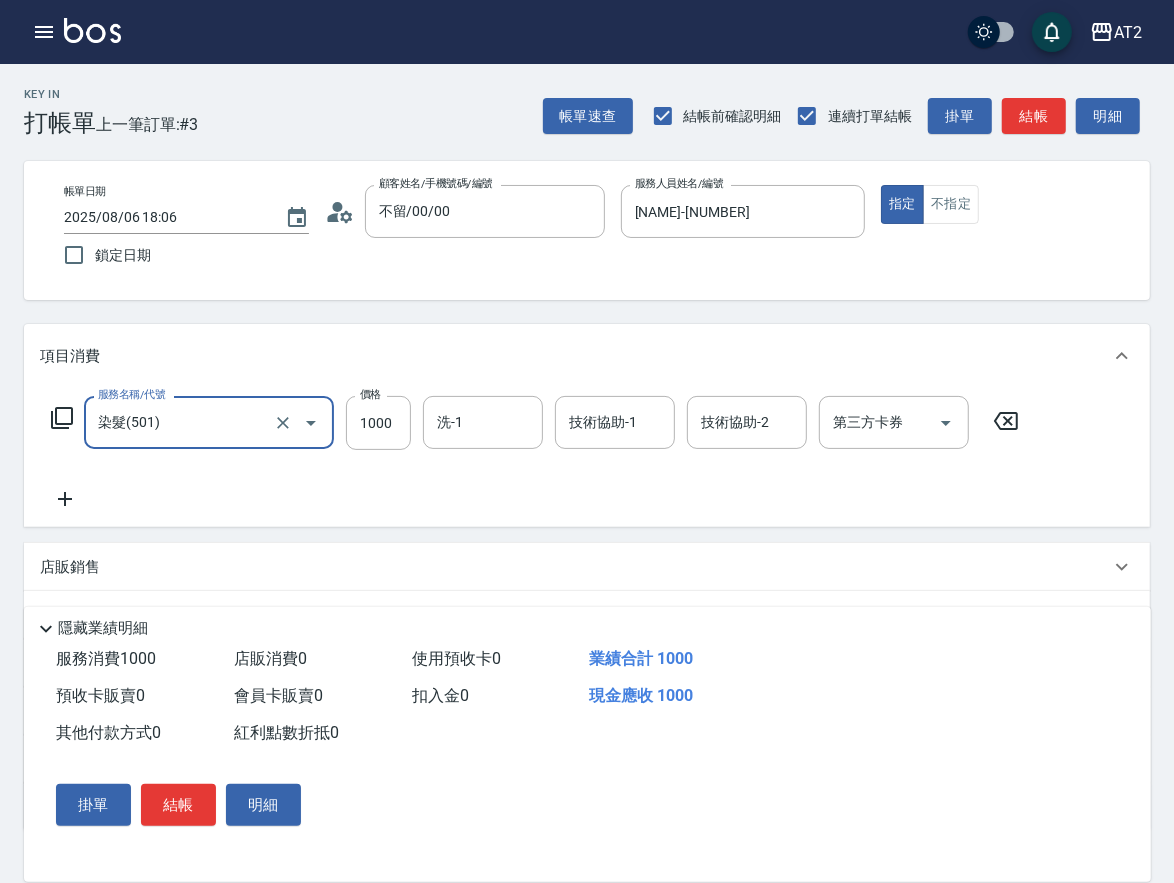 type on "0" 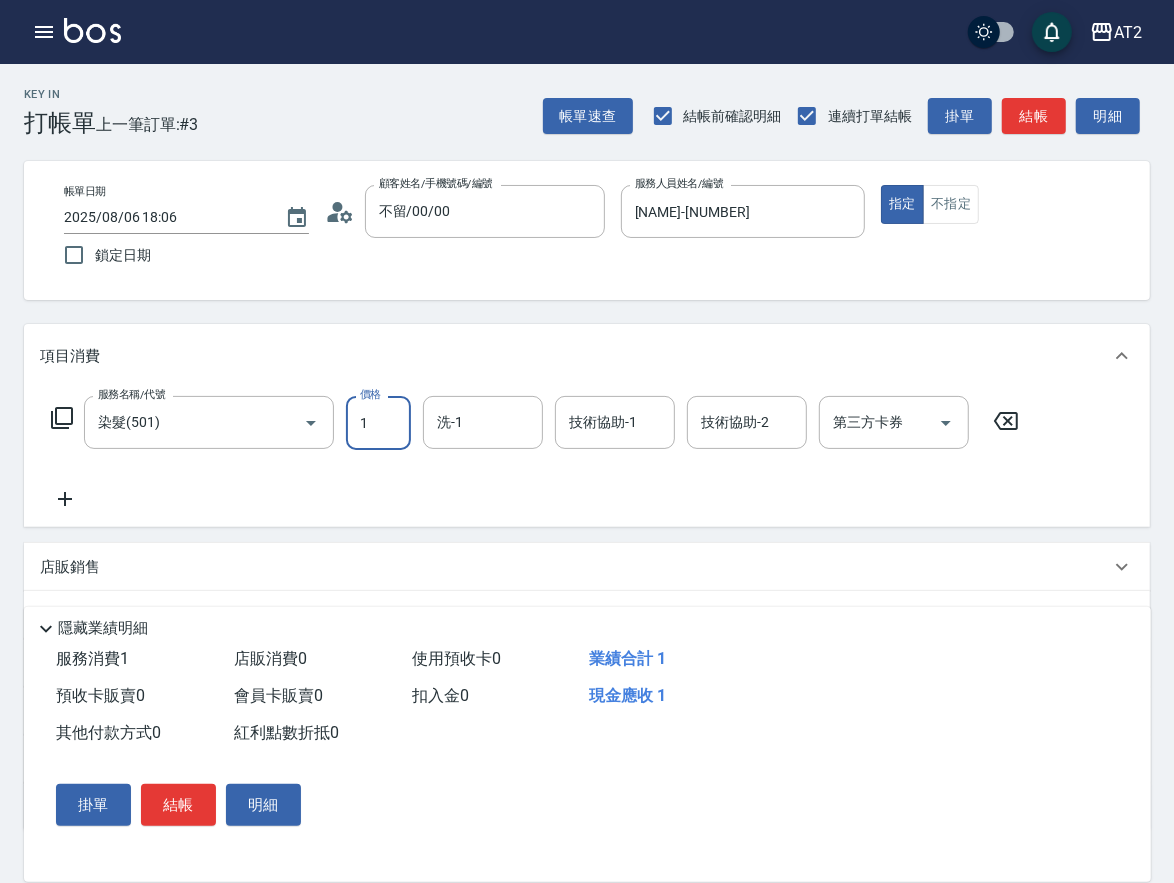 type on "15" 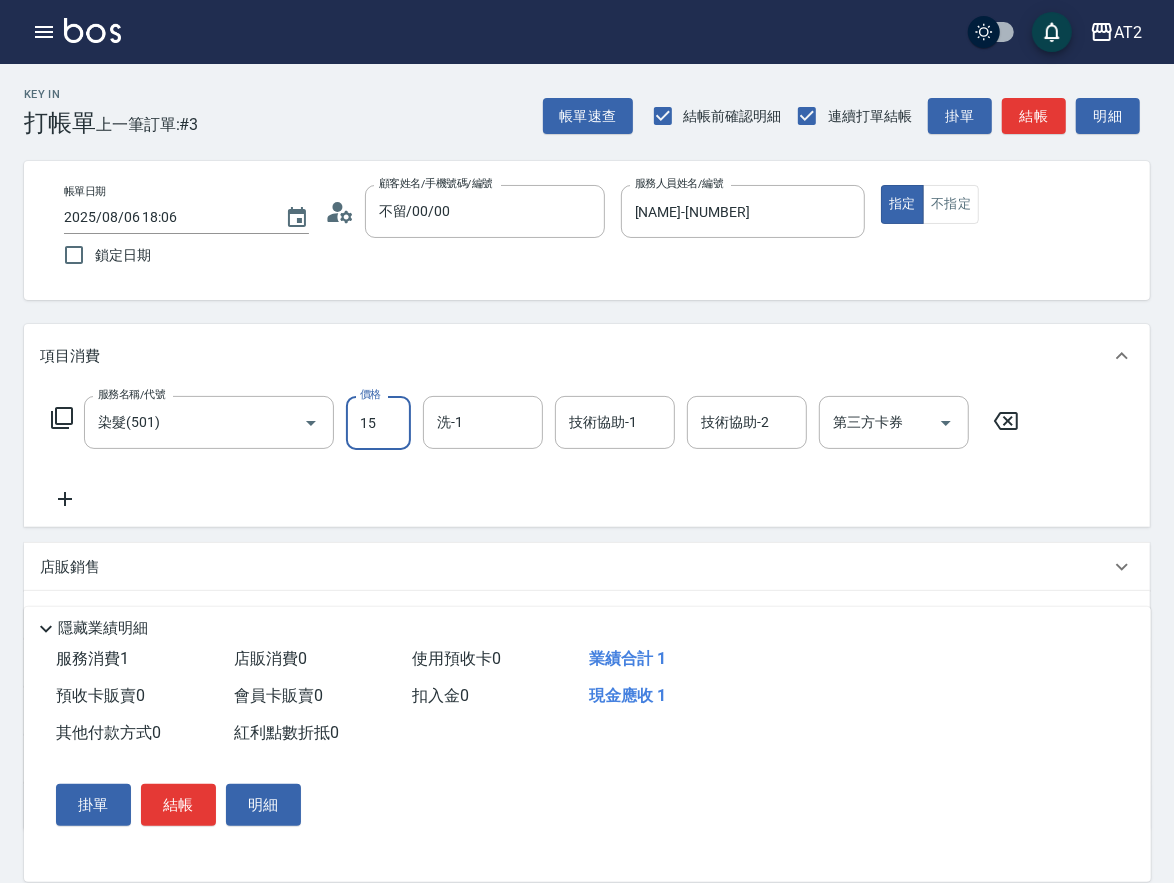 type on "10" 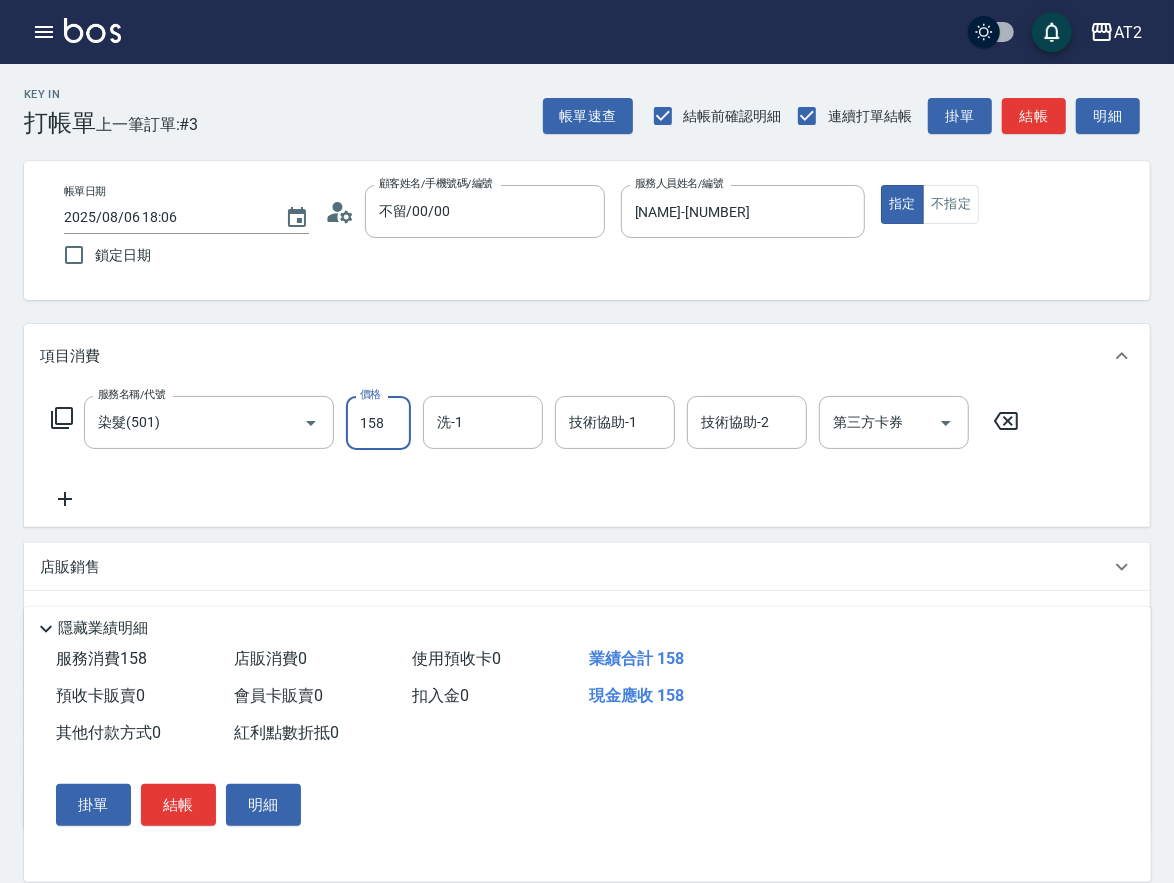 type on "150" 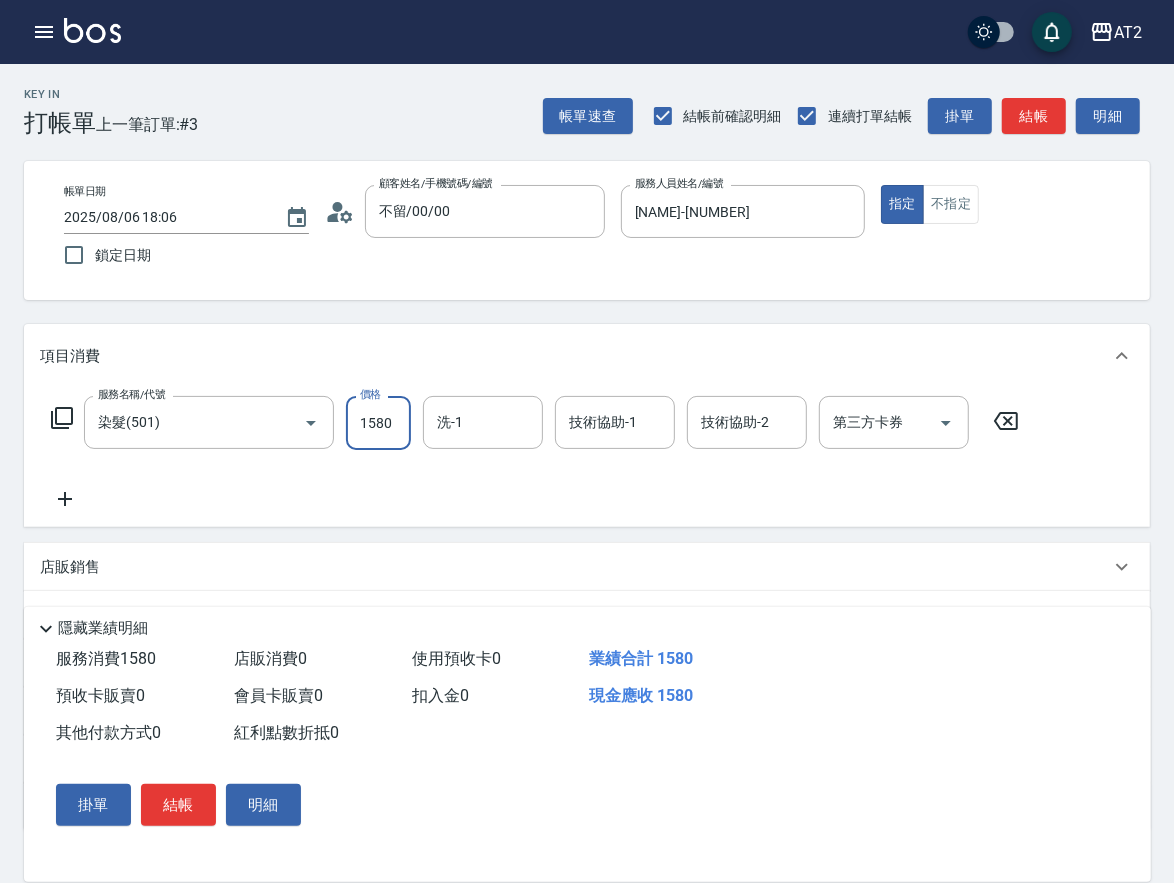 type on "1580" 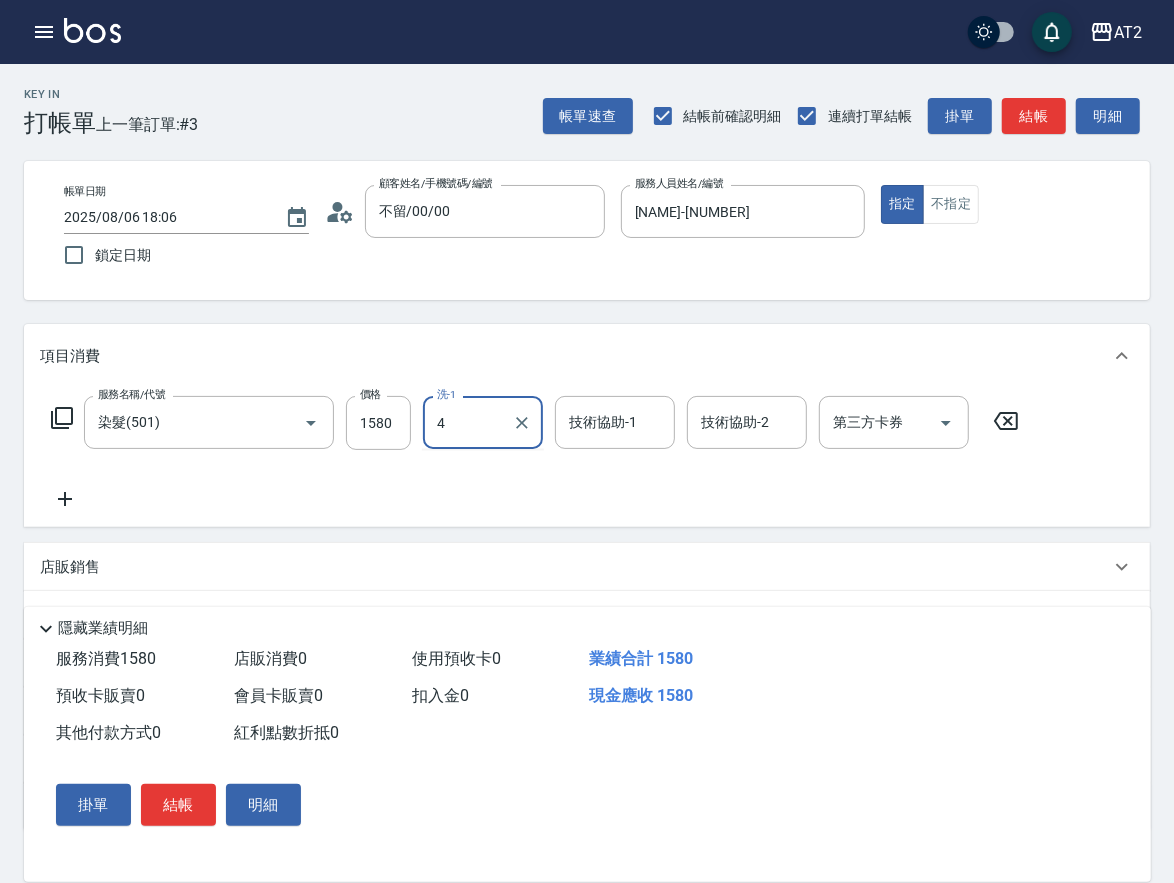 type on "4" 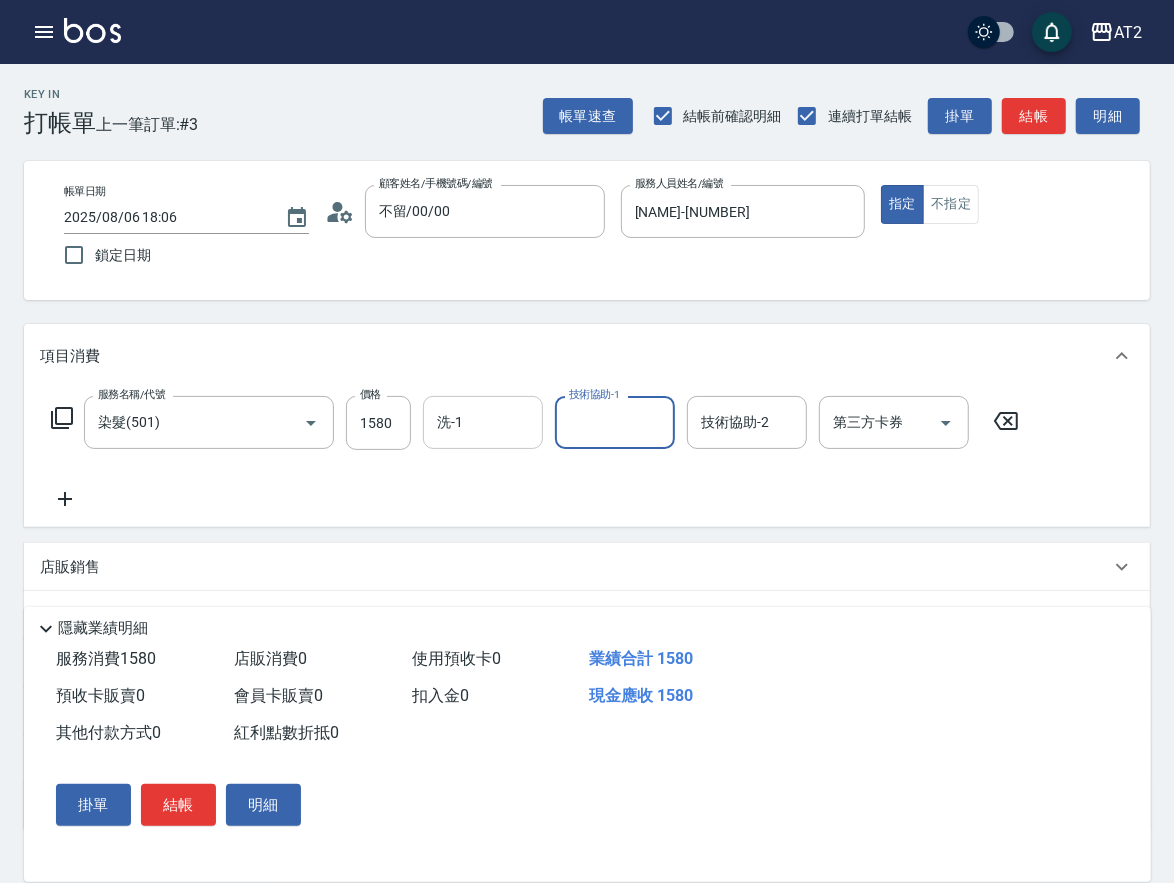 click on "洗-1" at bounding box center [483, 422] 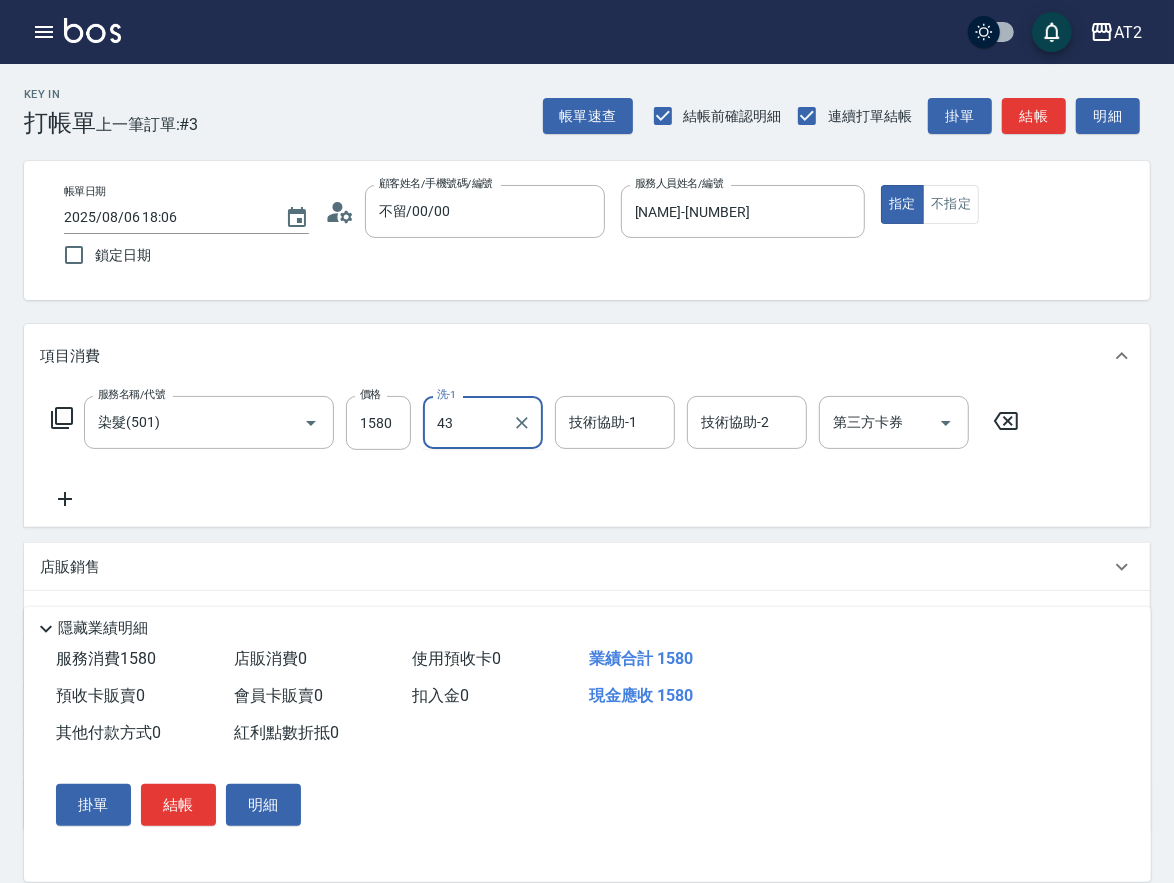 type on "[NAME]-[NUMBER]" 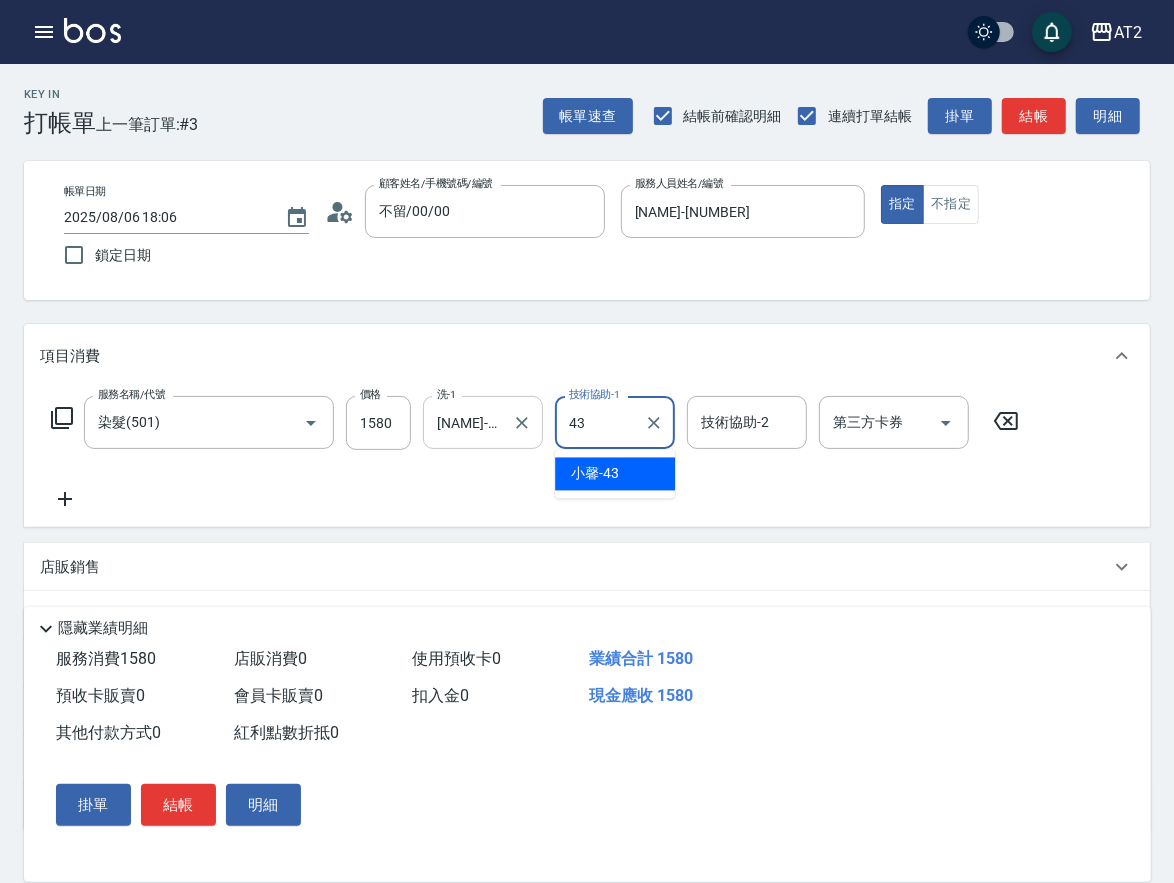 type on "[NAME]-[NUMBER]" 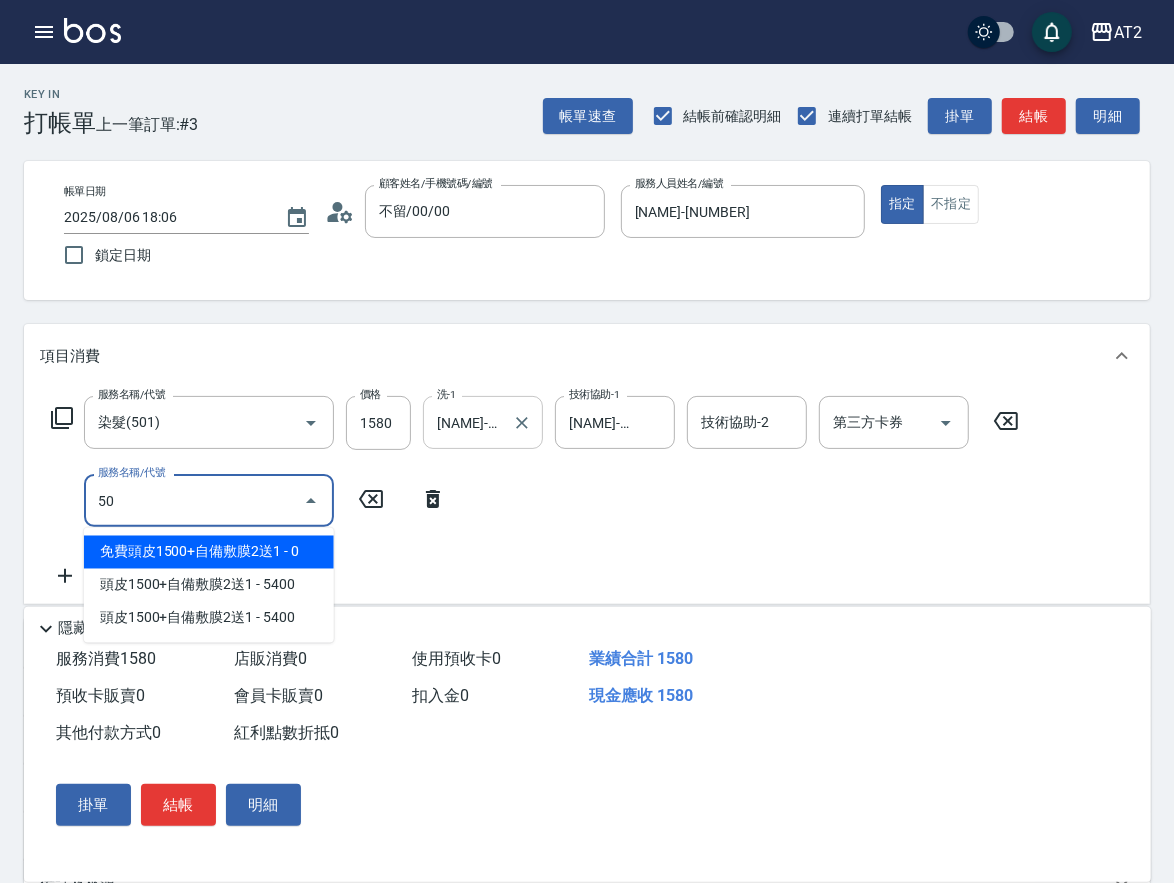type on "502" 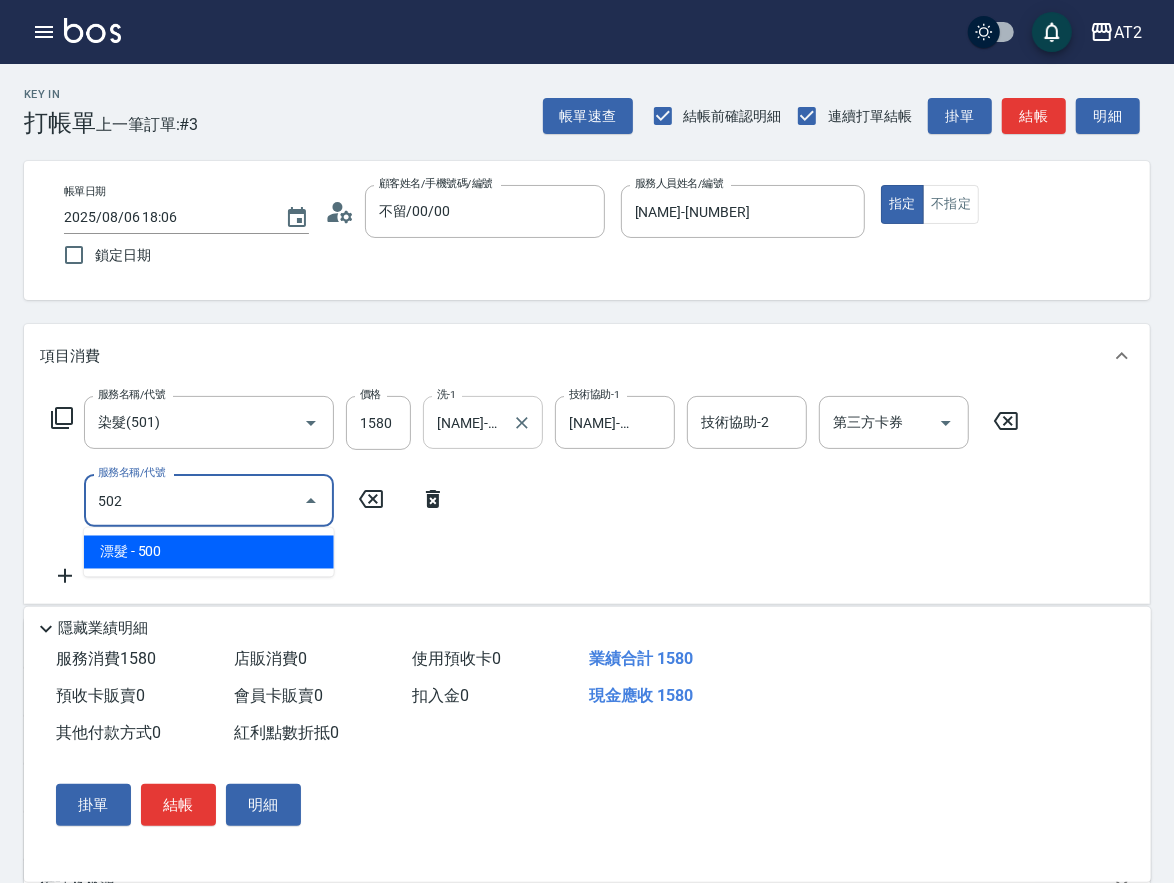 type on "200" 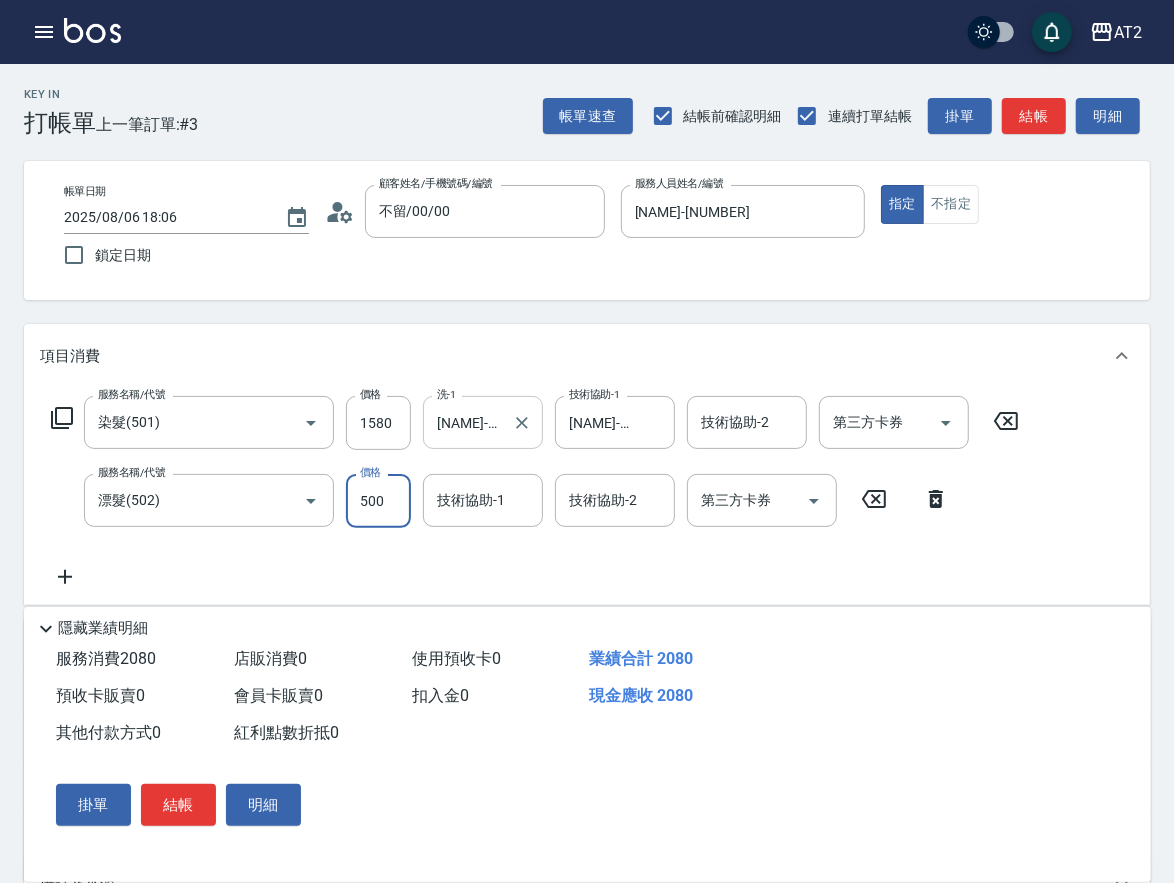 type on "150" 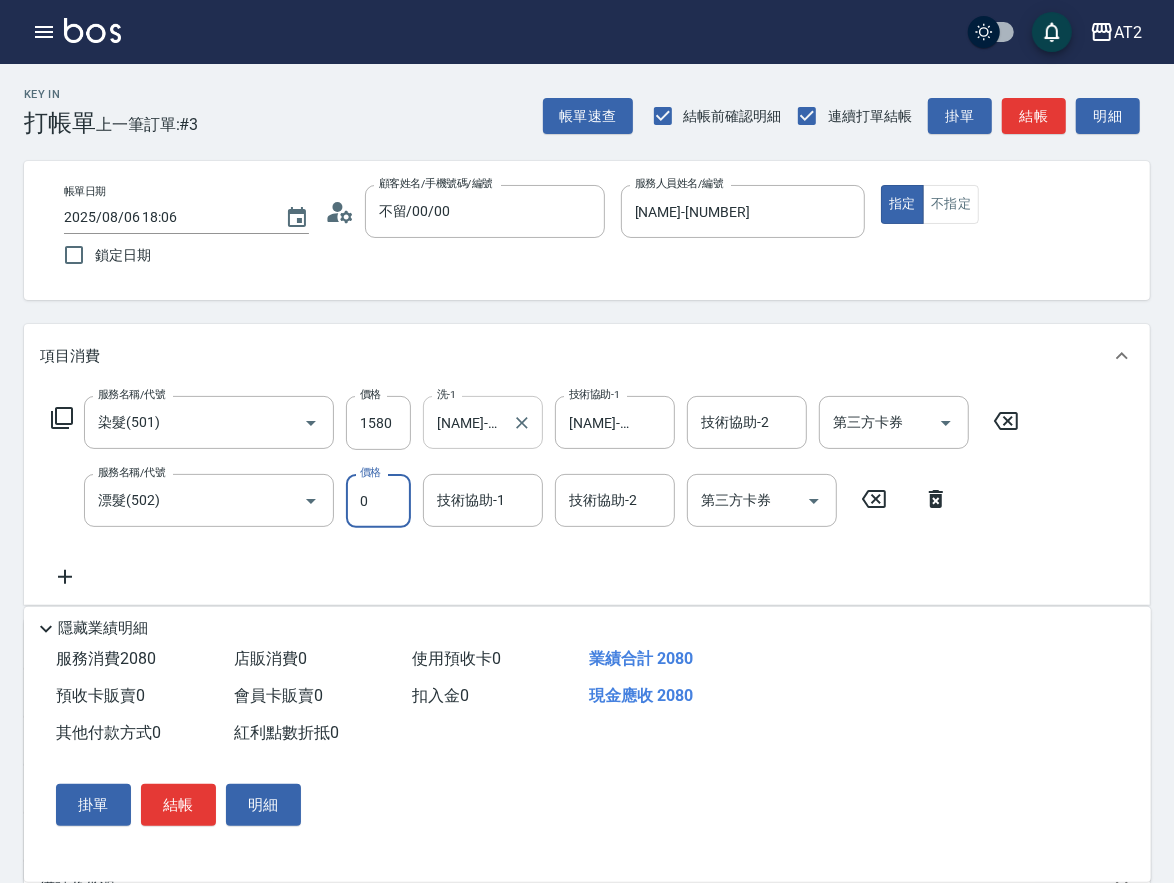 type on "0" 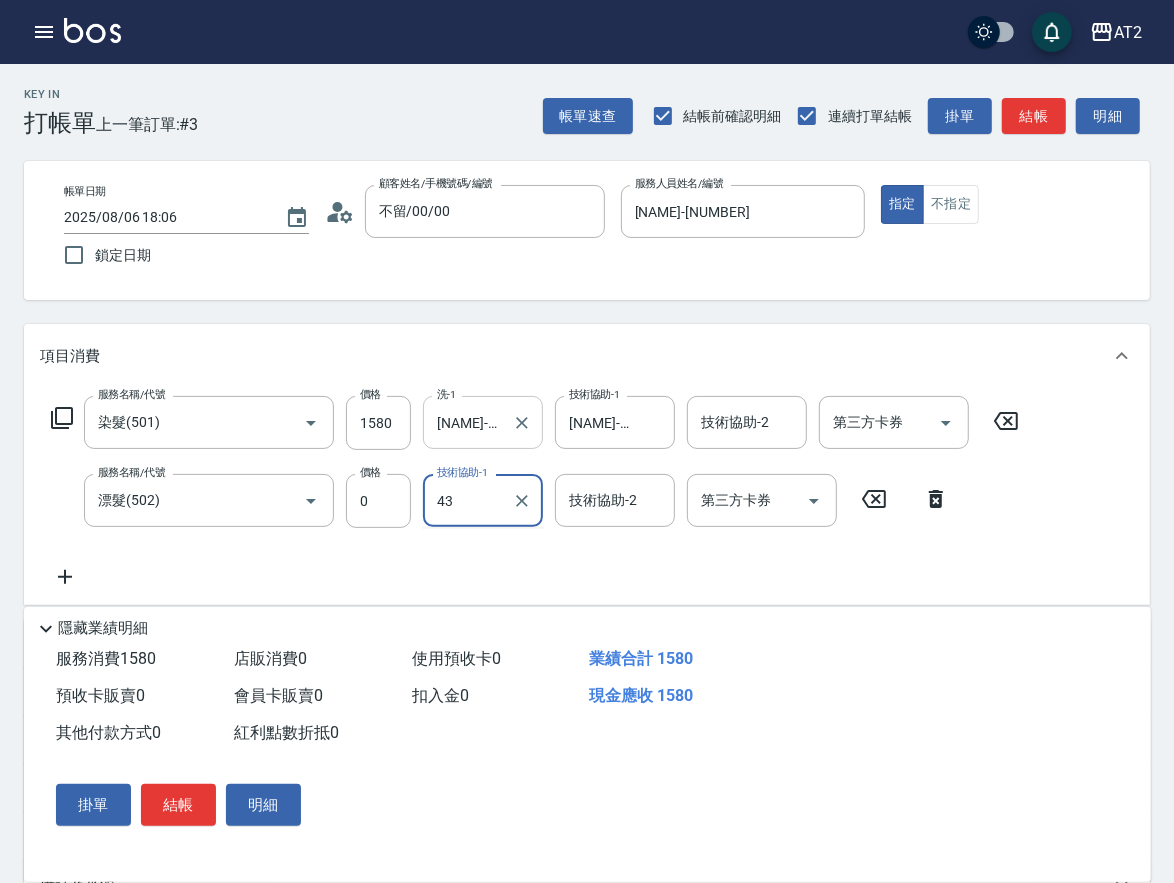 type on "[NAME]-[NUMBER]" 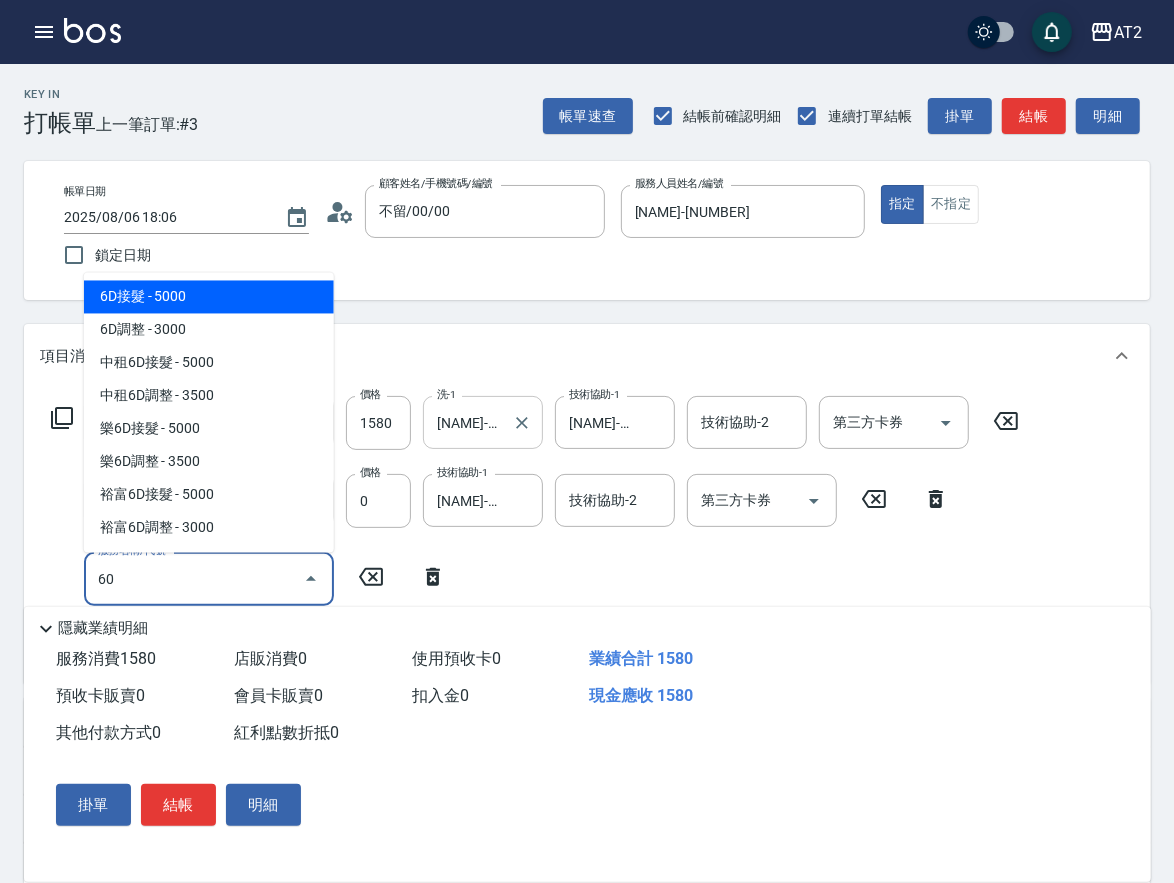 type on "601" 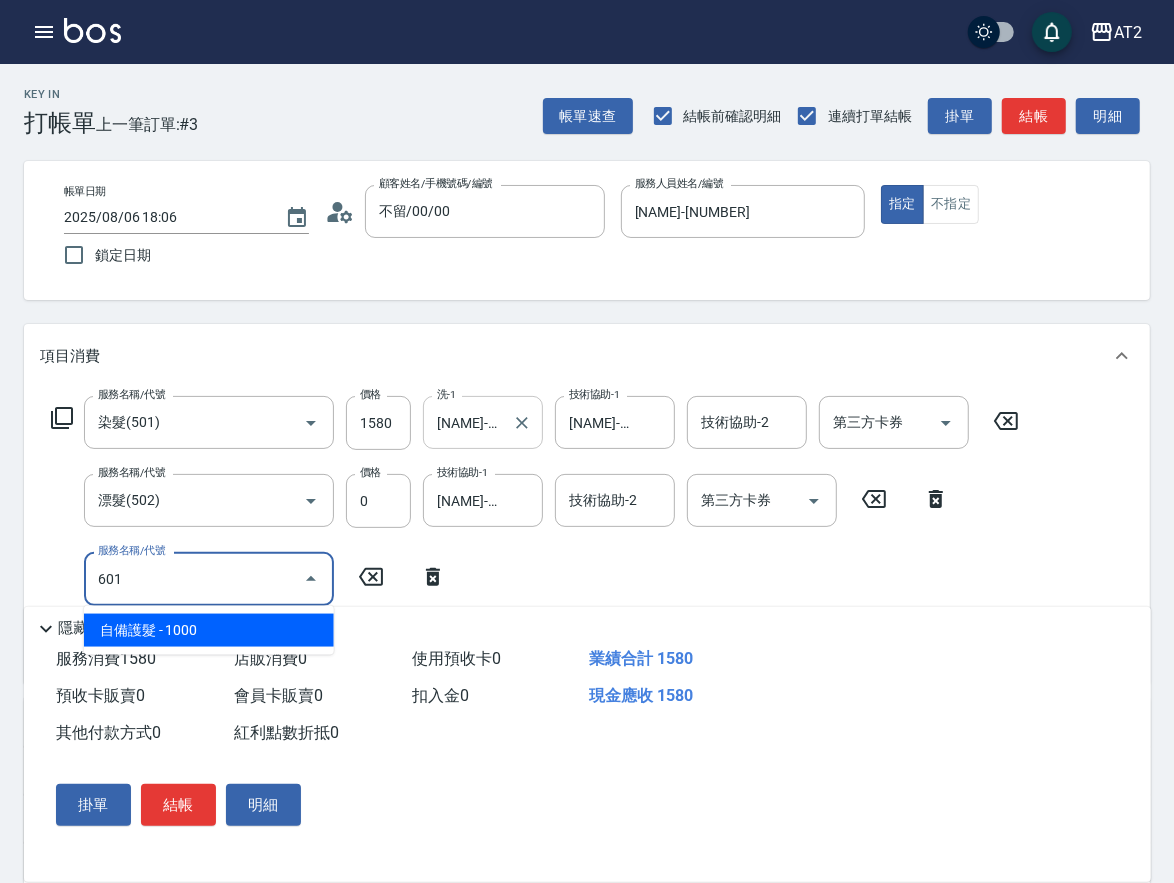 type on "250" 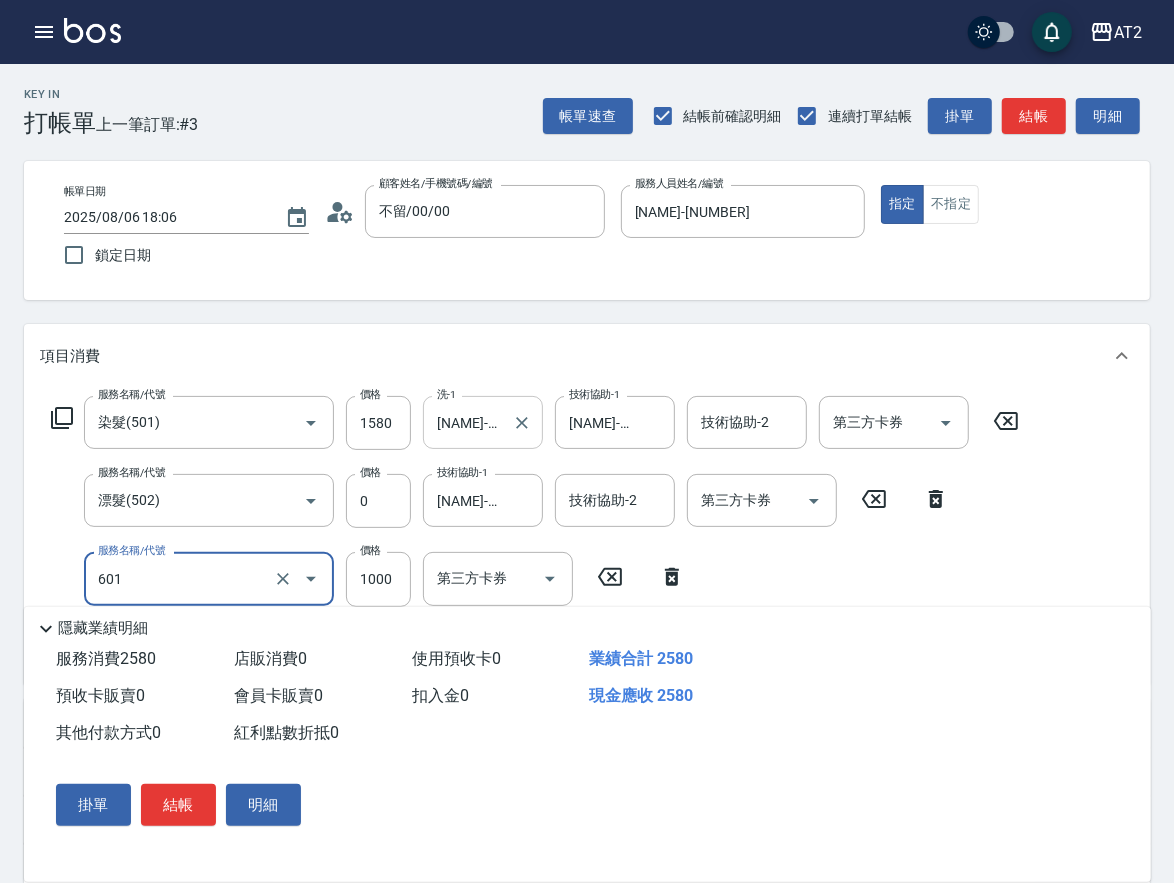 type on "自備護髮(601)" 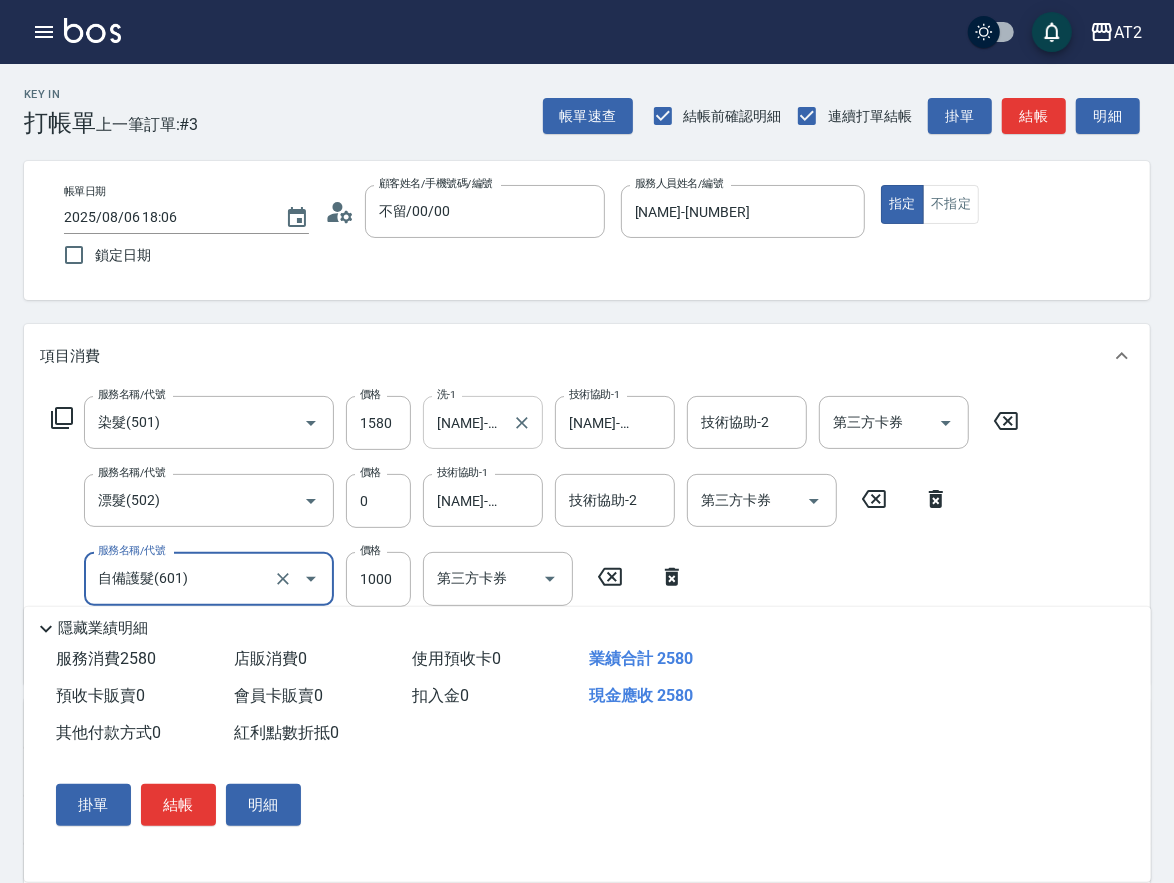 type on "150" 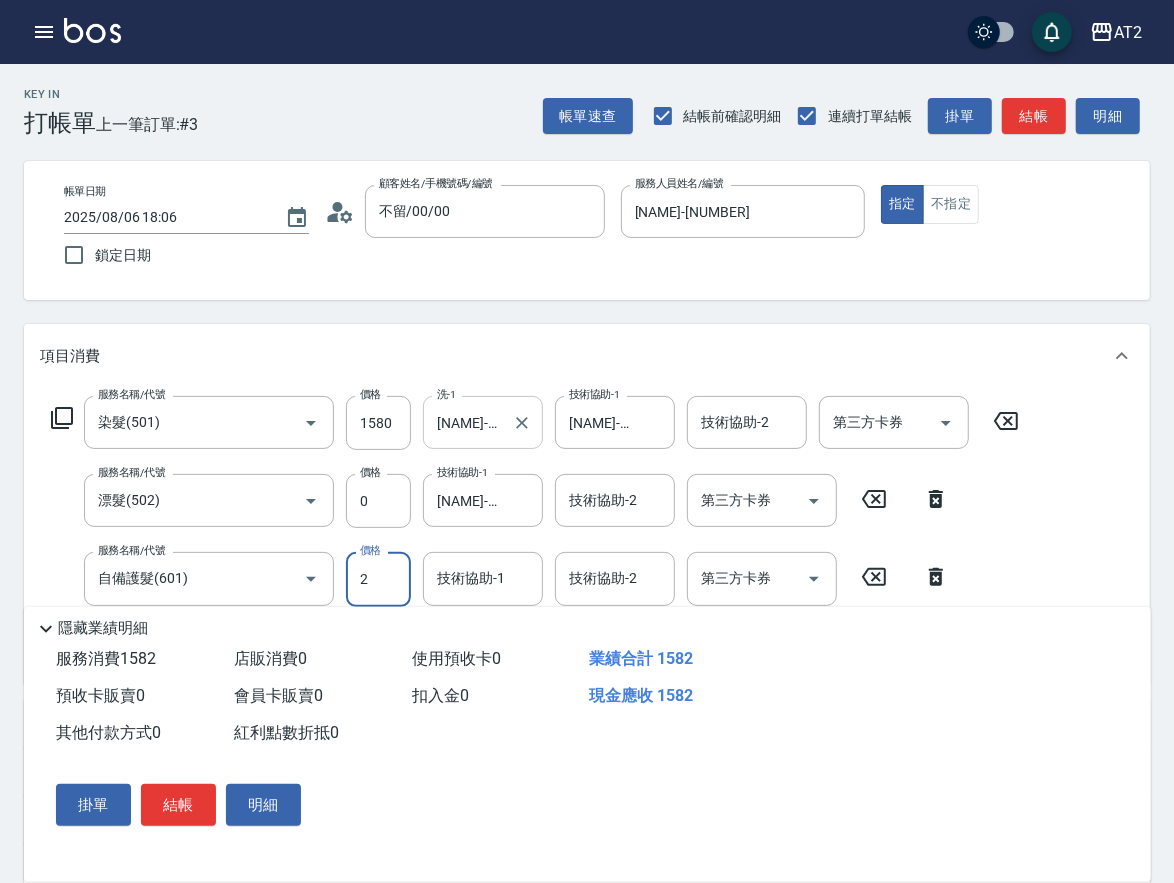 type on "160" 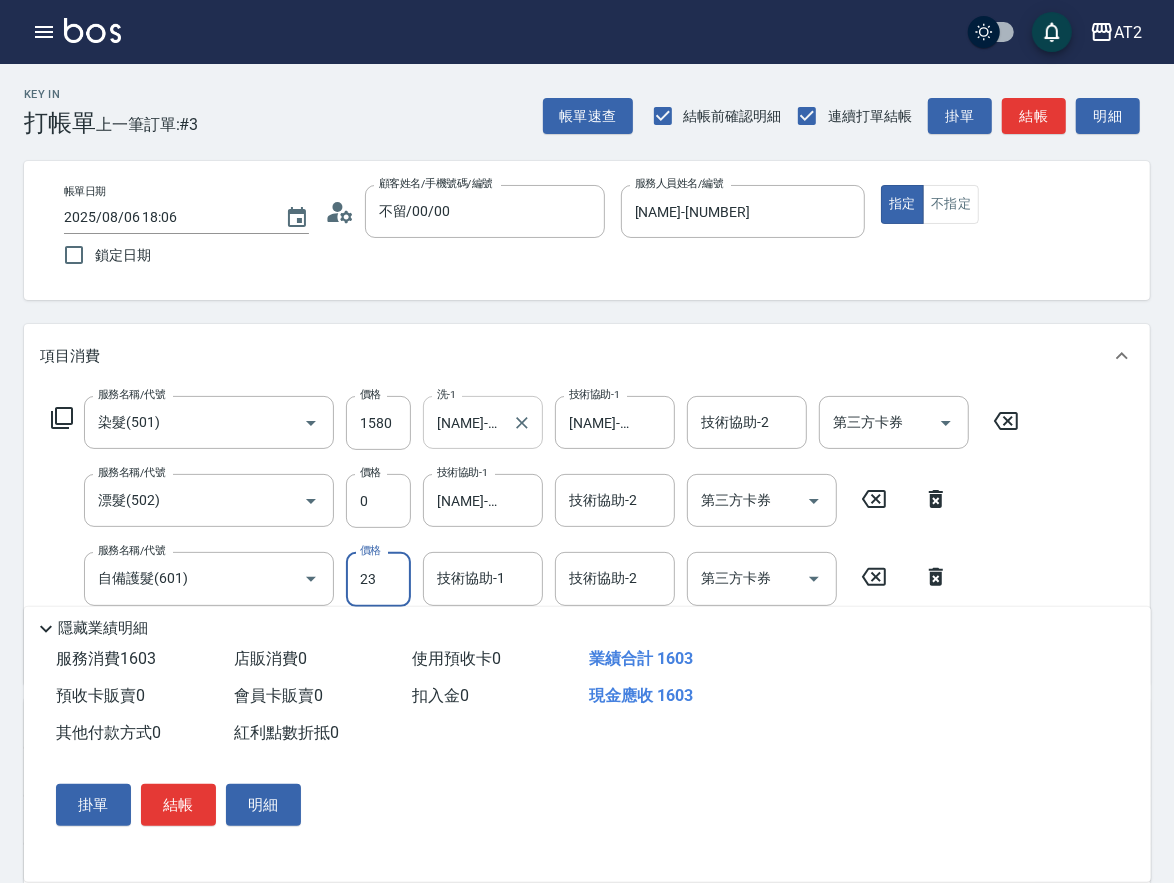 type on "180" 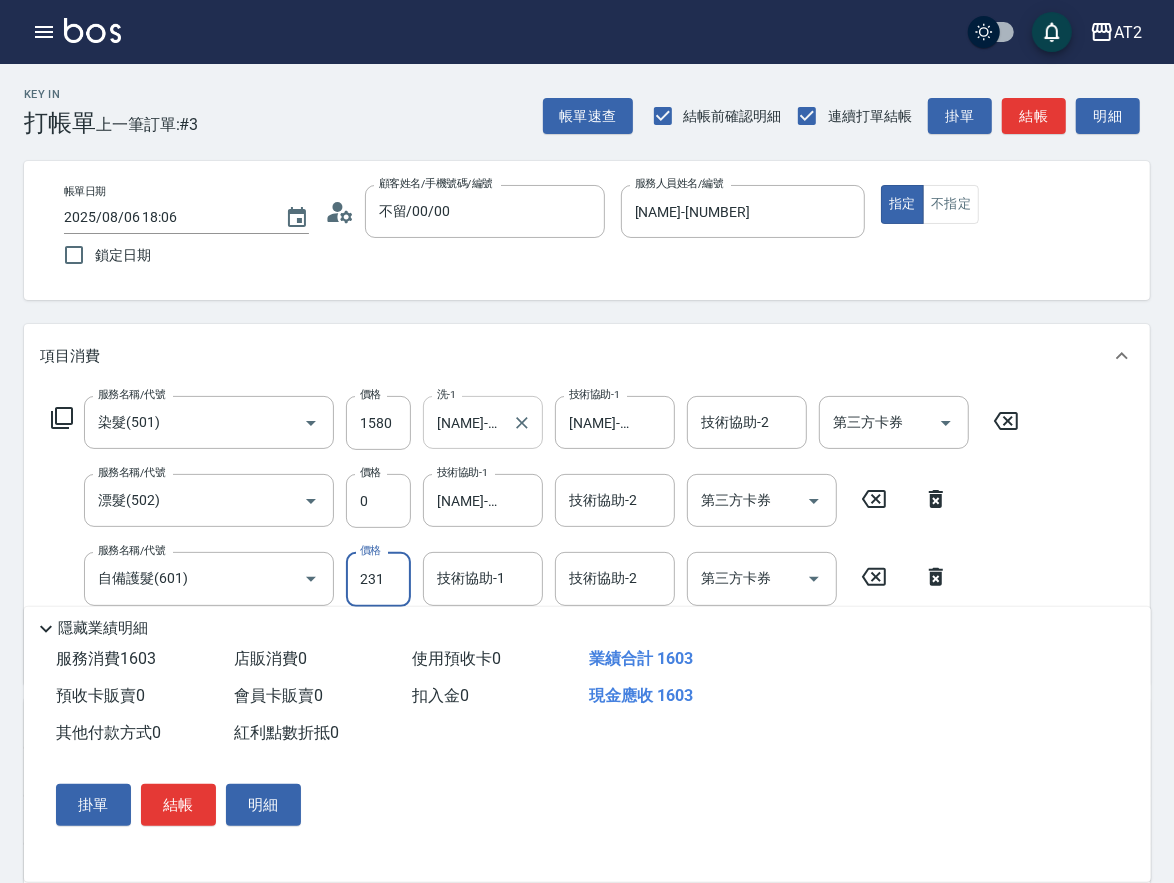 type on "2313" 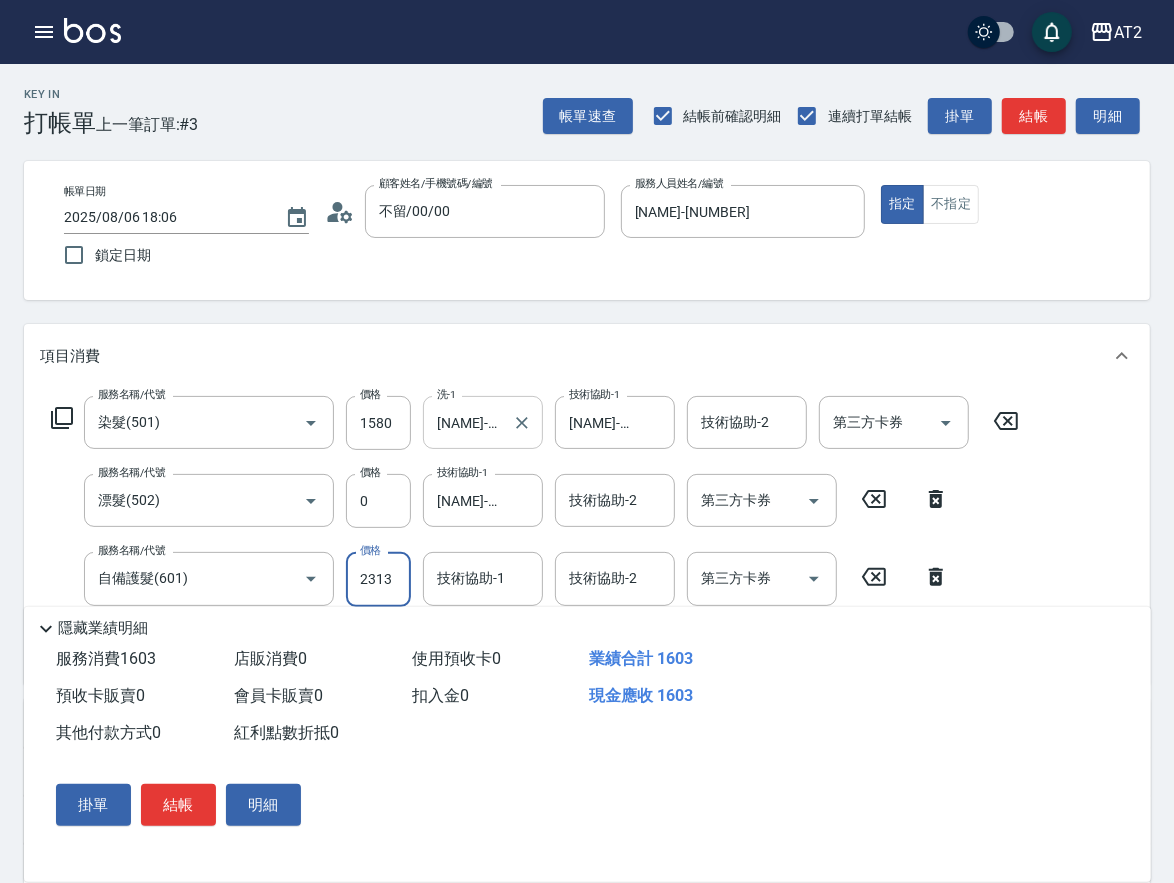 type on "380" 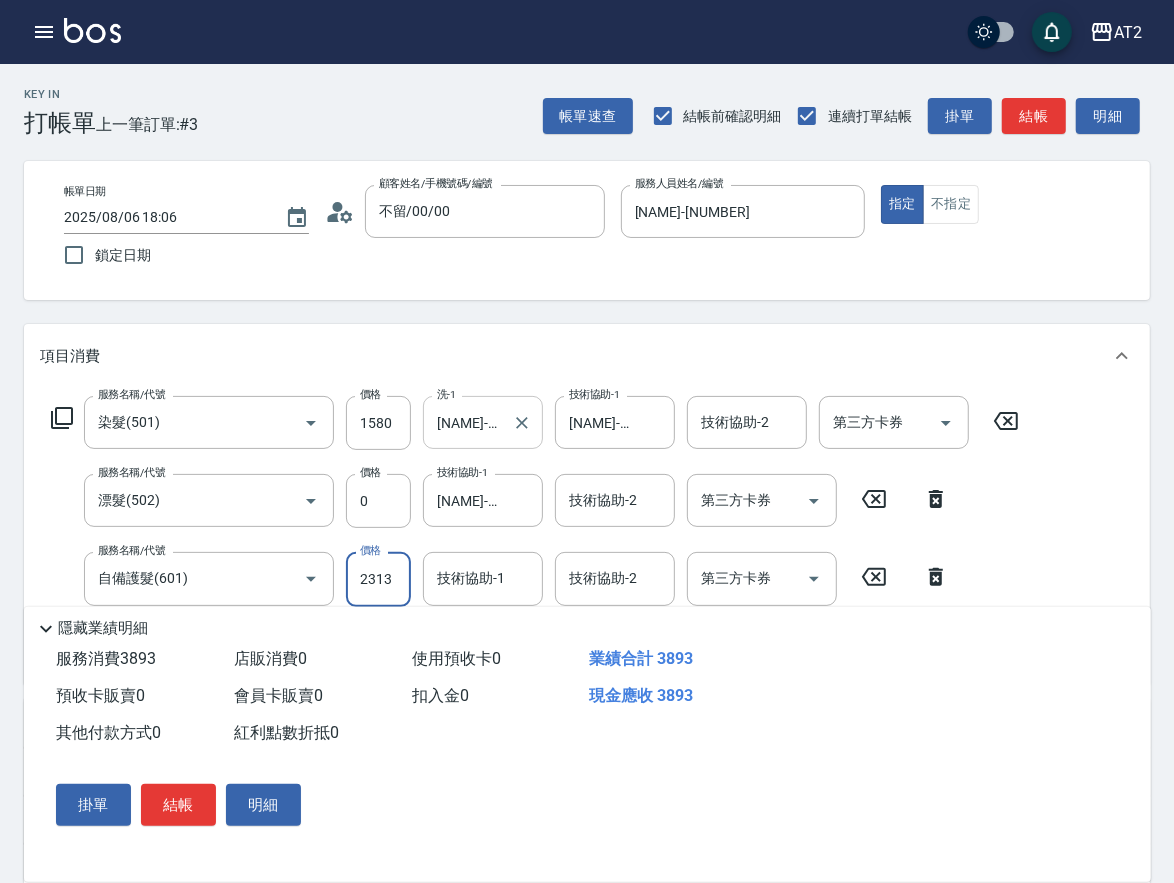 type on "2313" 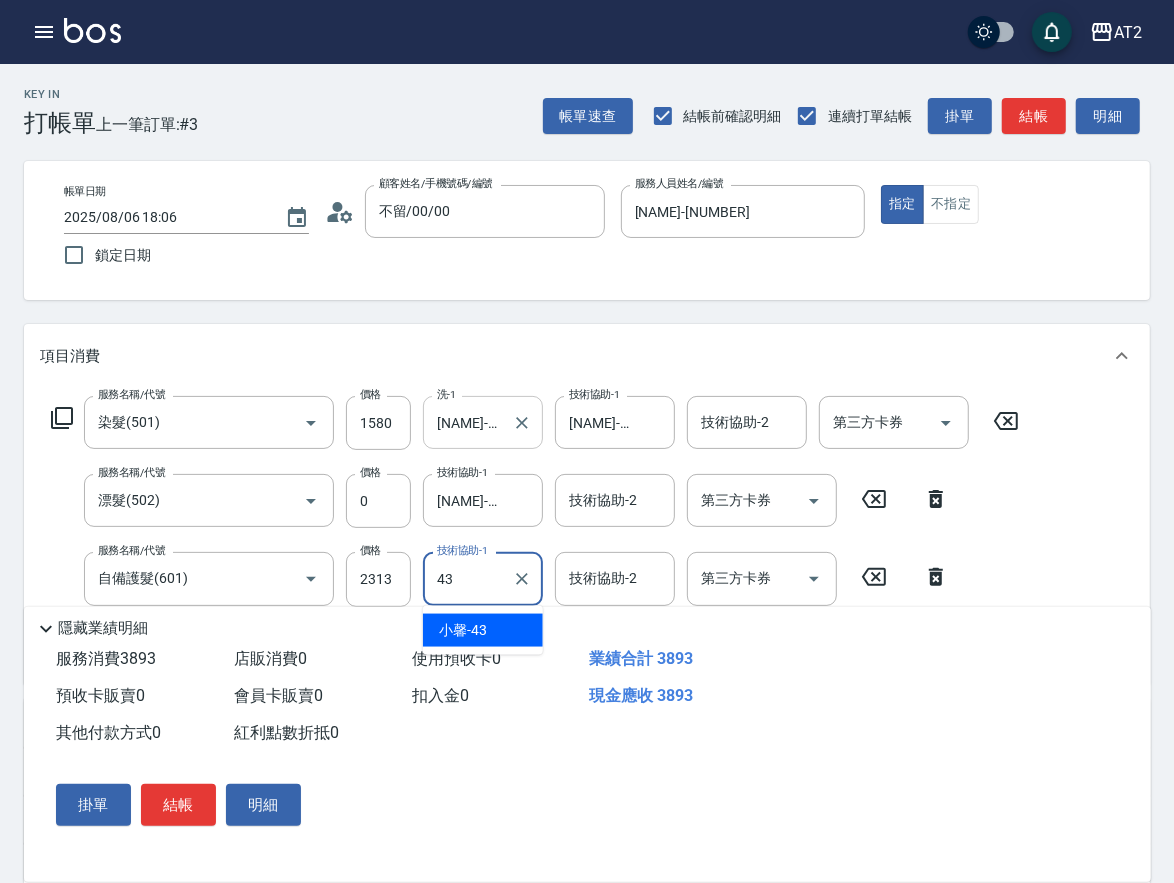 type on "[NAME]-[NUMBER]" 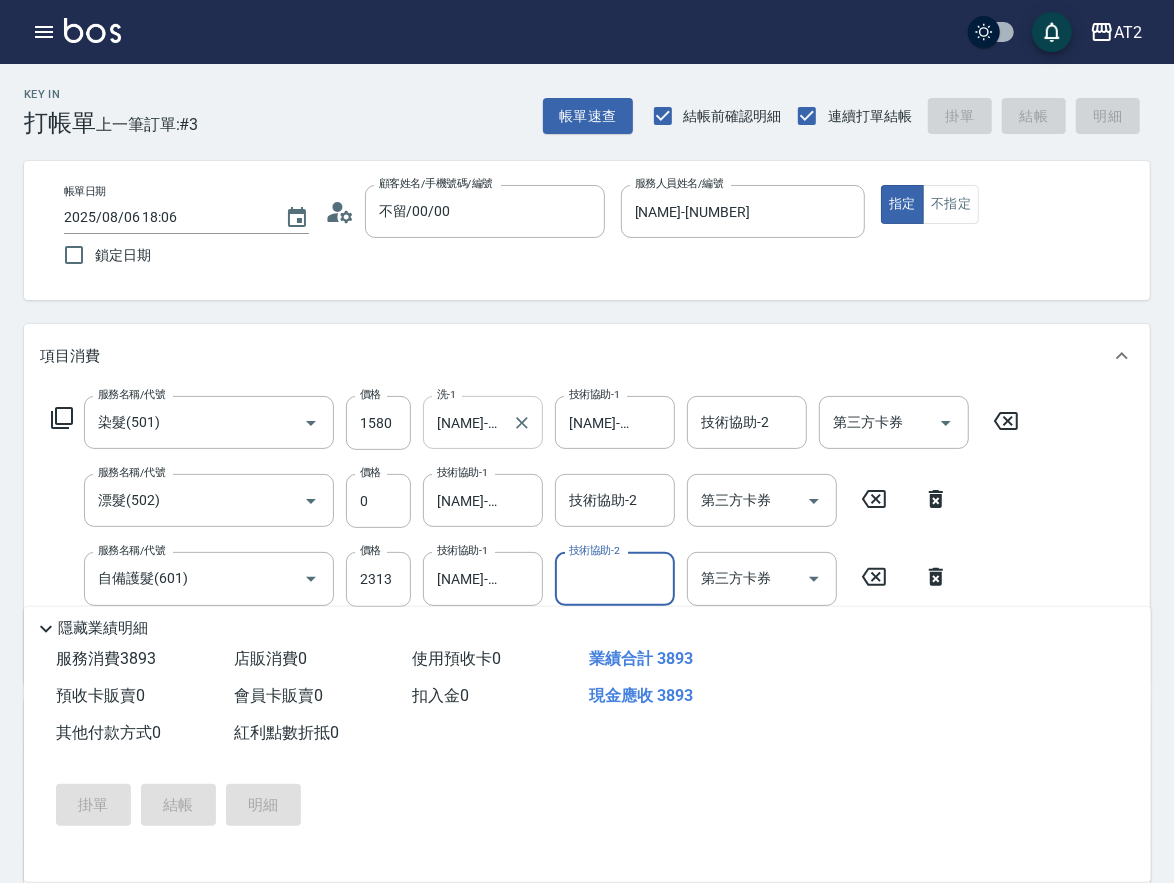 type 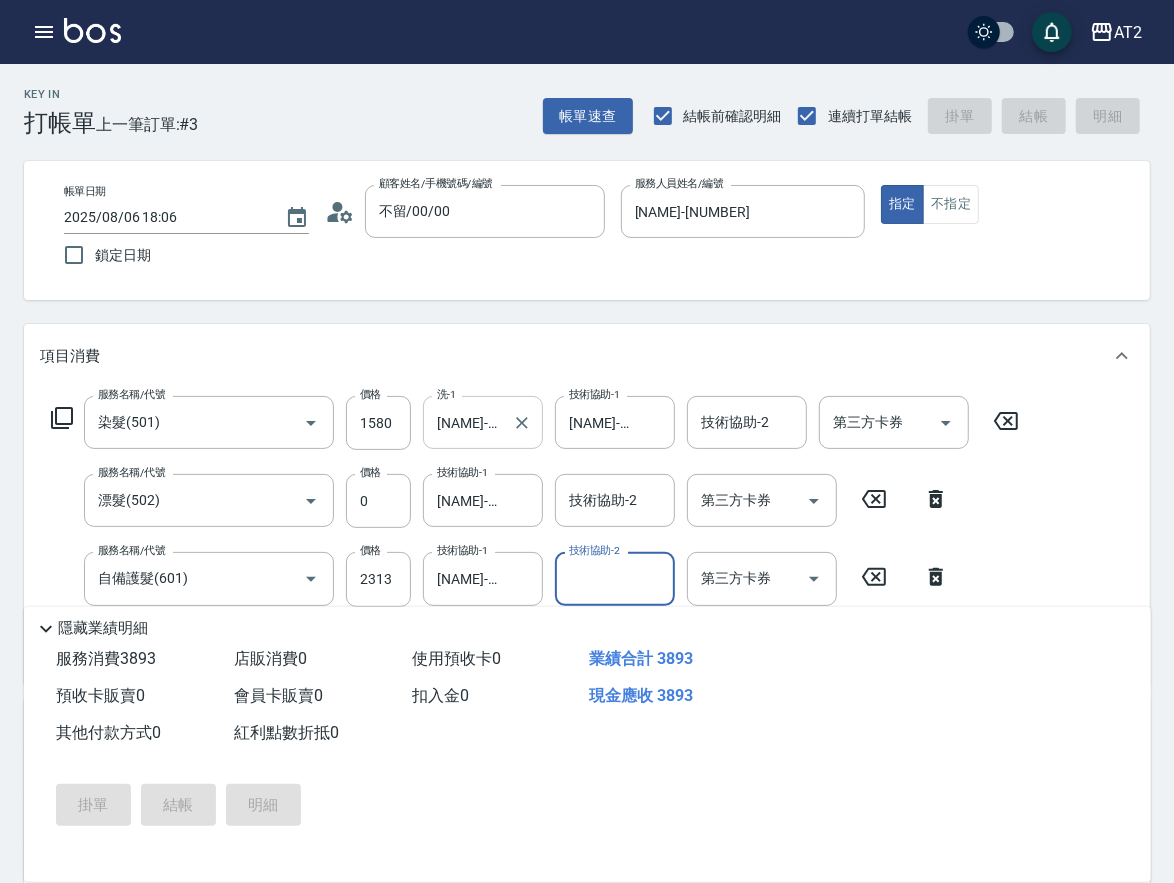 type 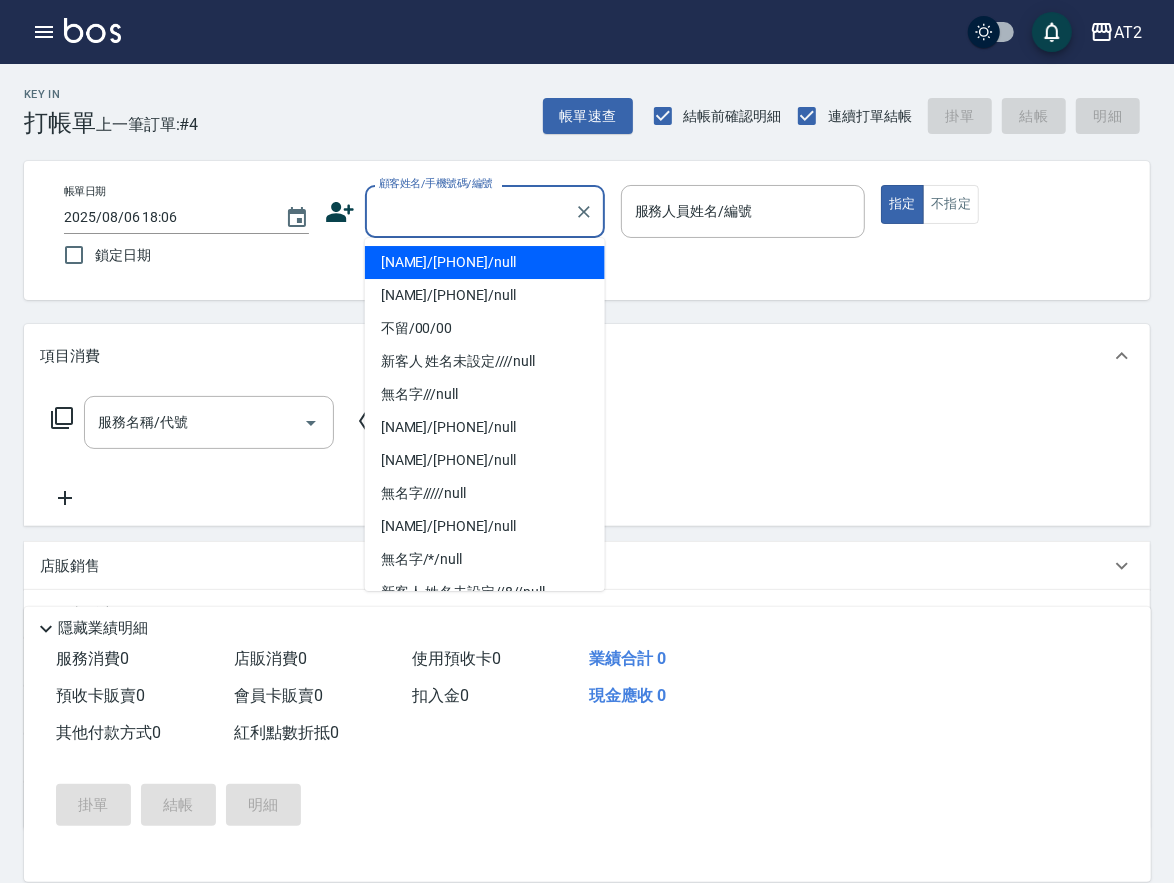 click on "顧客姓名/手機號碼/編號" at bounding box center [470, 211] 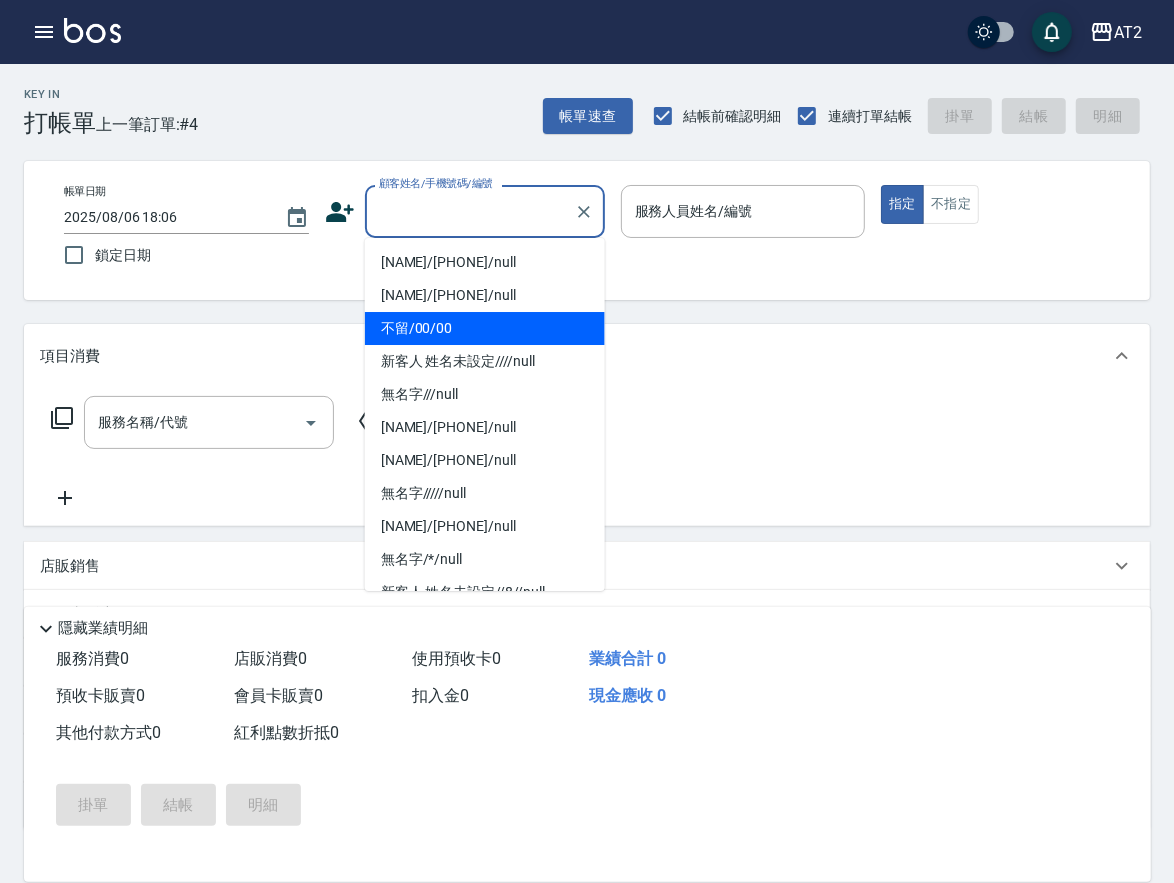 drag, startPoint x: 420, startPoint y: 345, endPoint x: 419, endPoint y: 331, distance: 14.035668 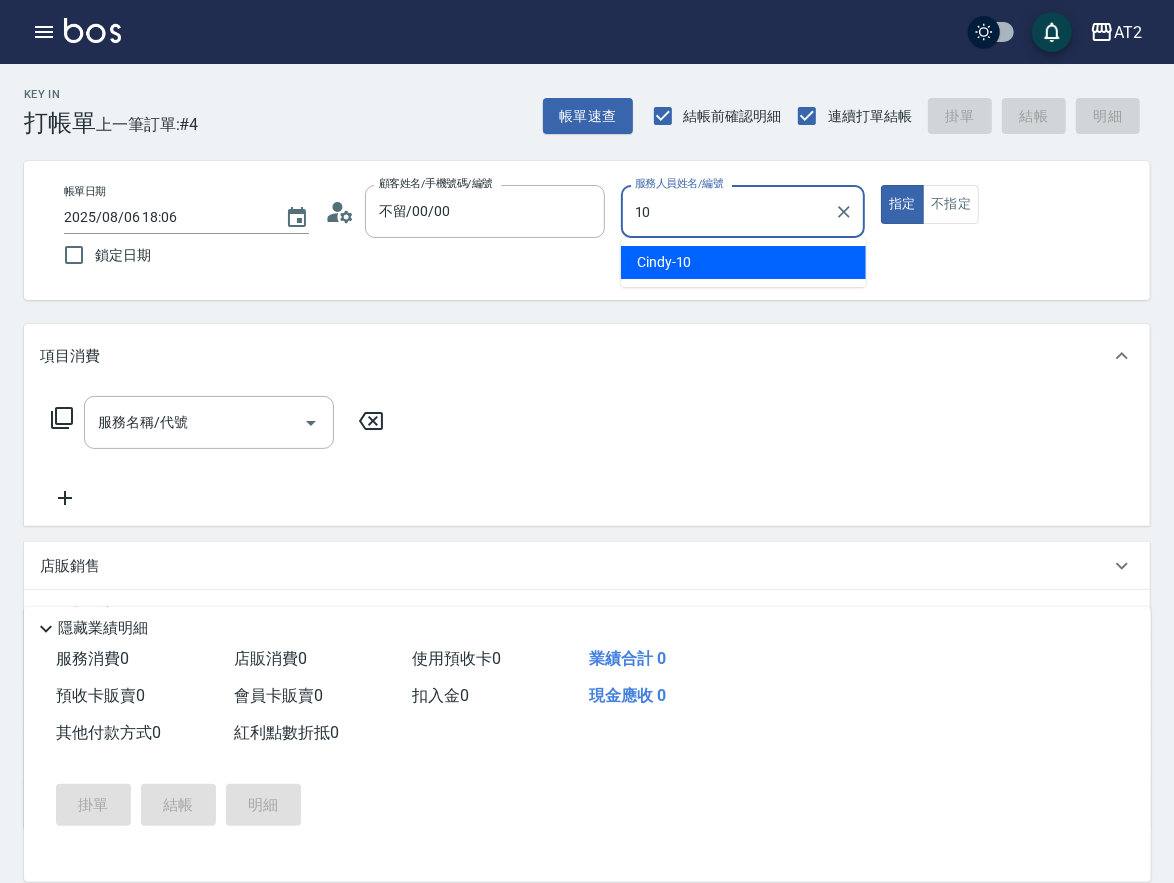 type on "[NAME]-[NUMBER]" 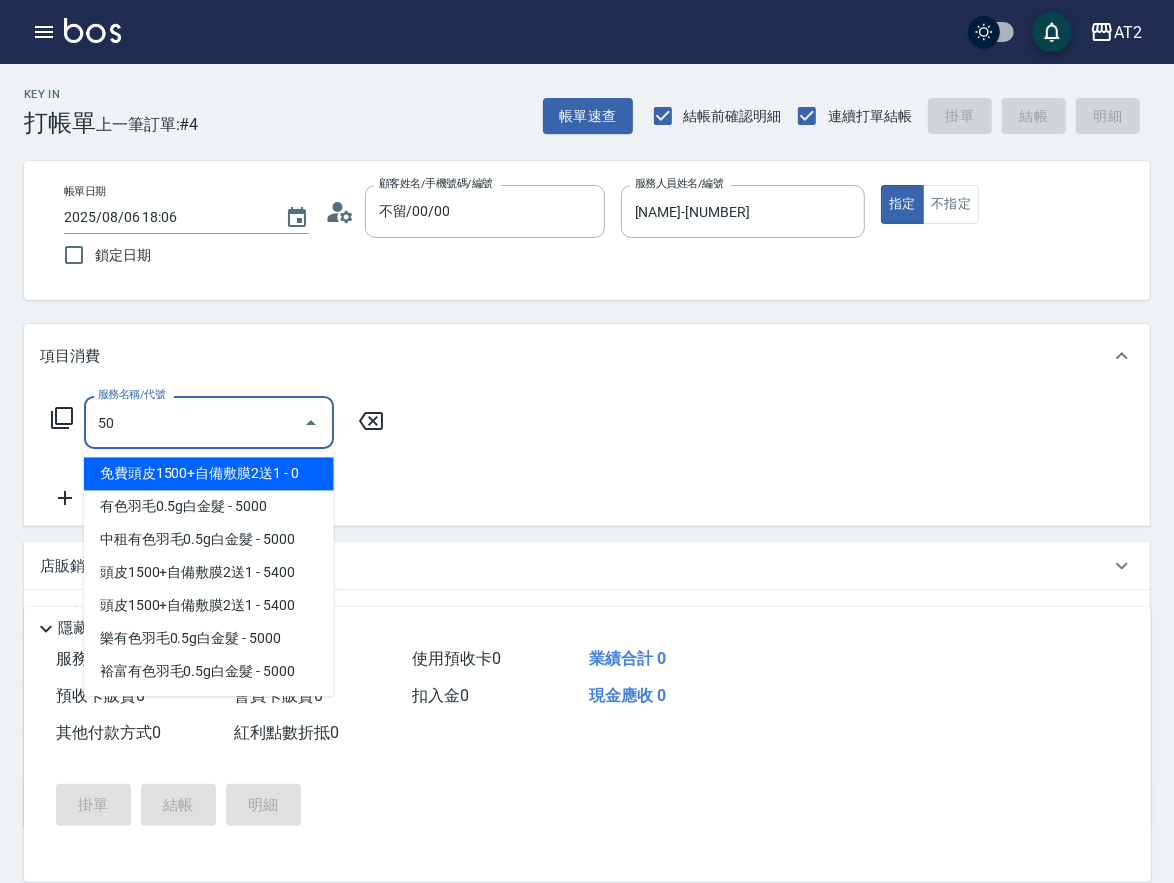 type on "501" 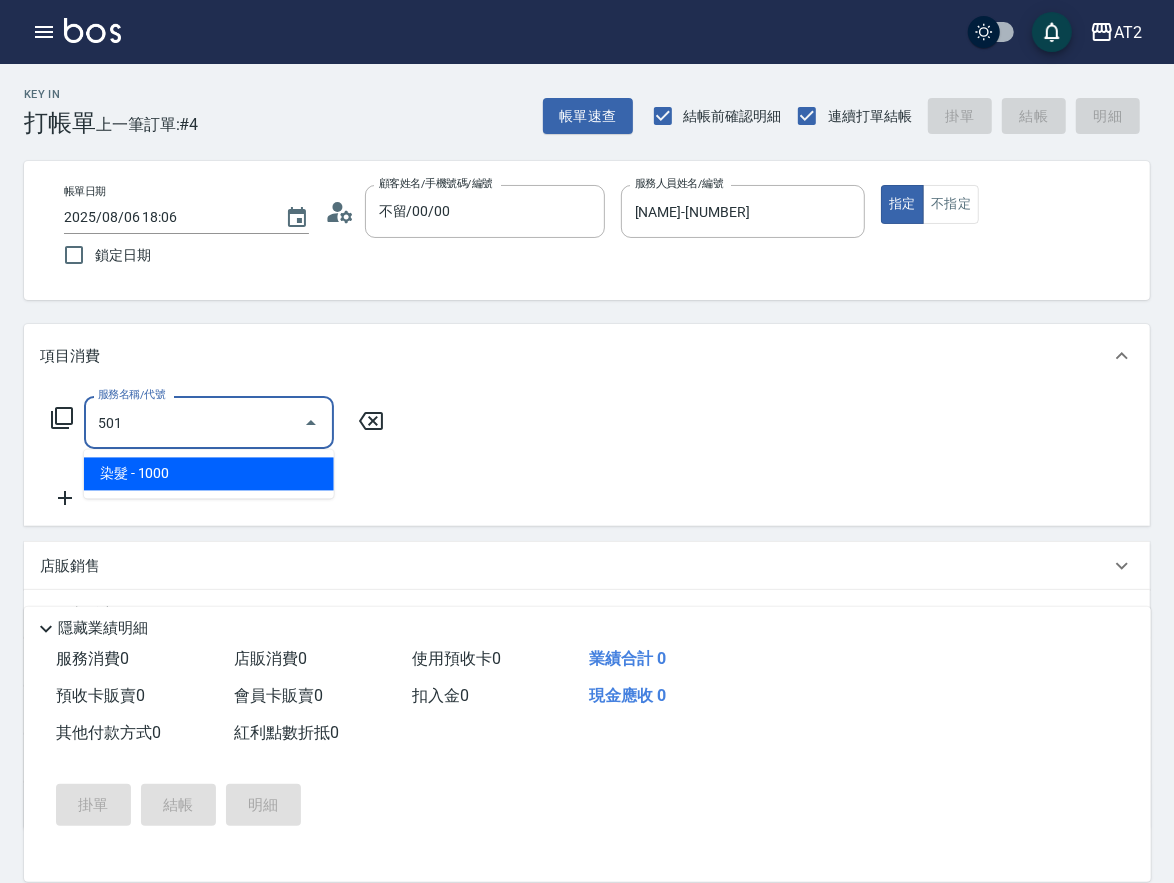 type on "100" 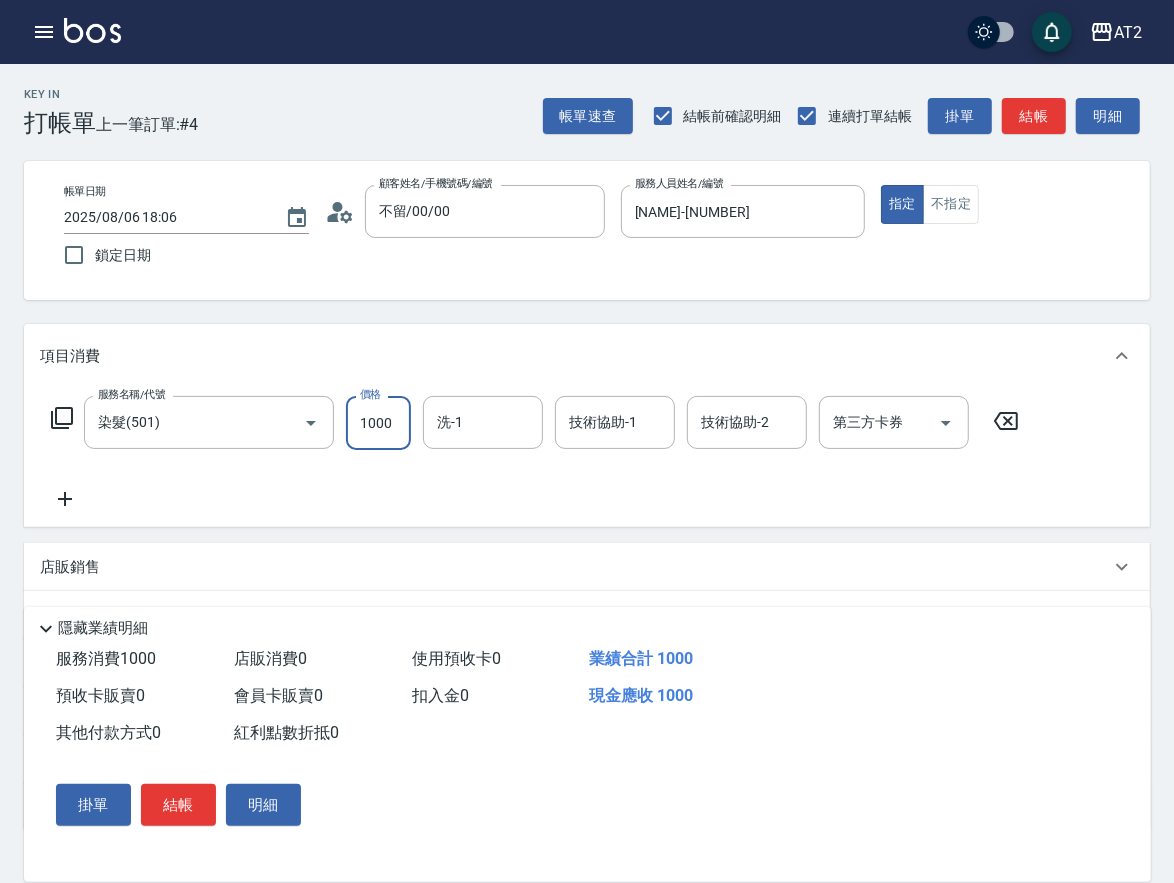 type on "0" 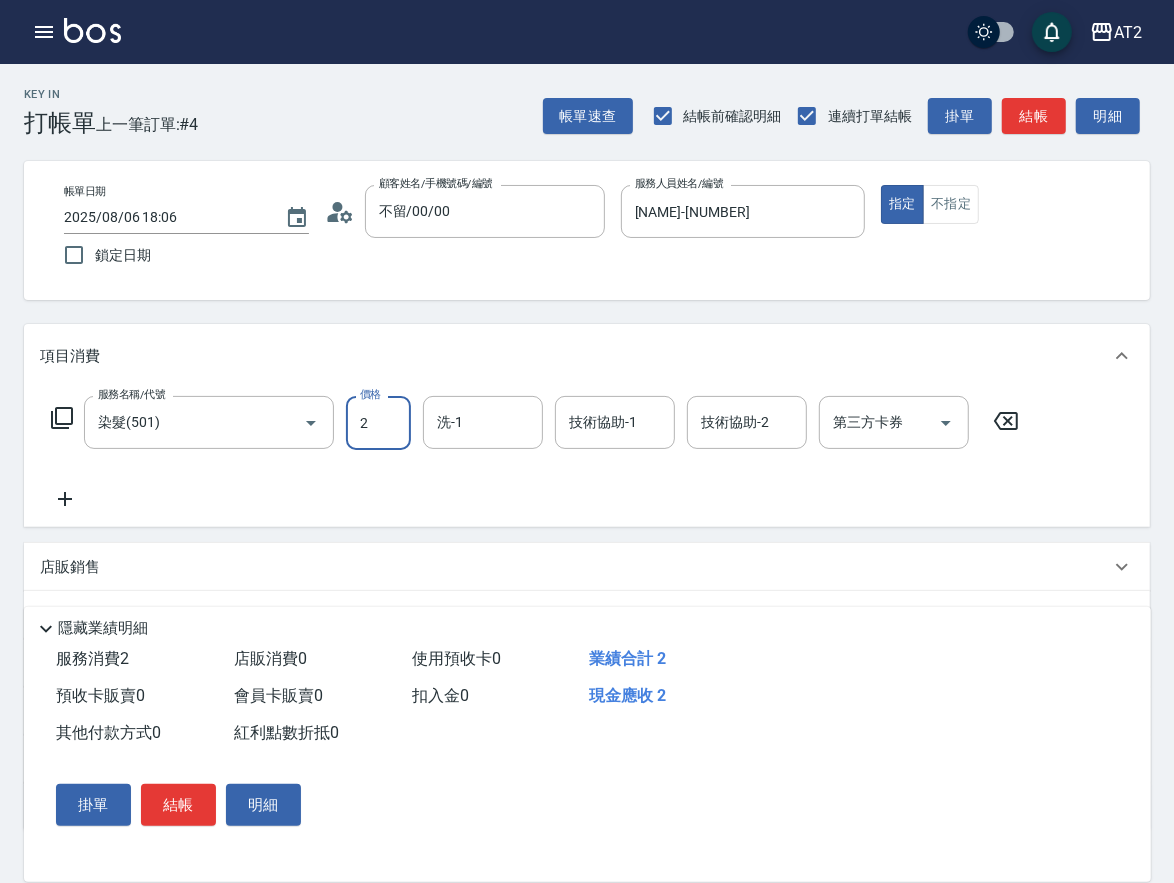 type on "22" 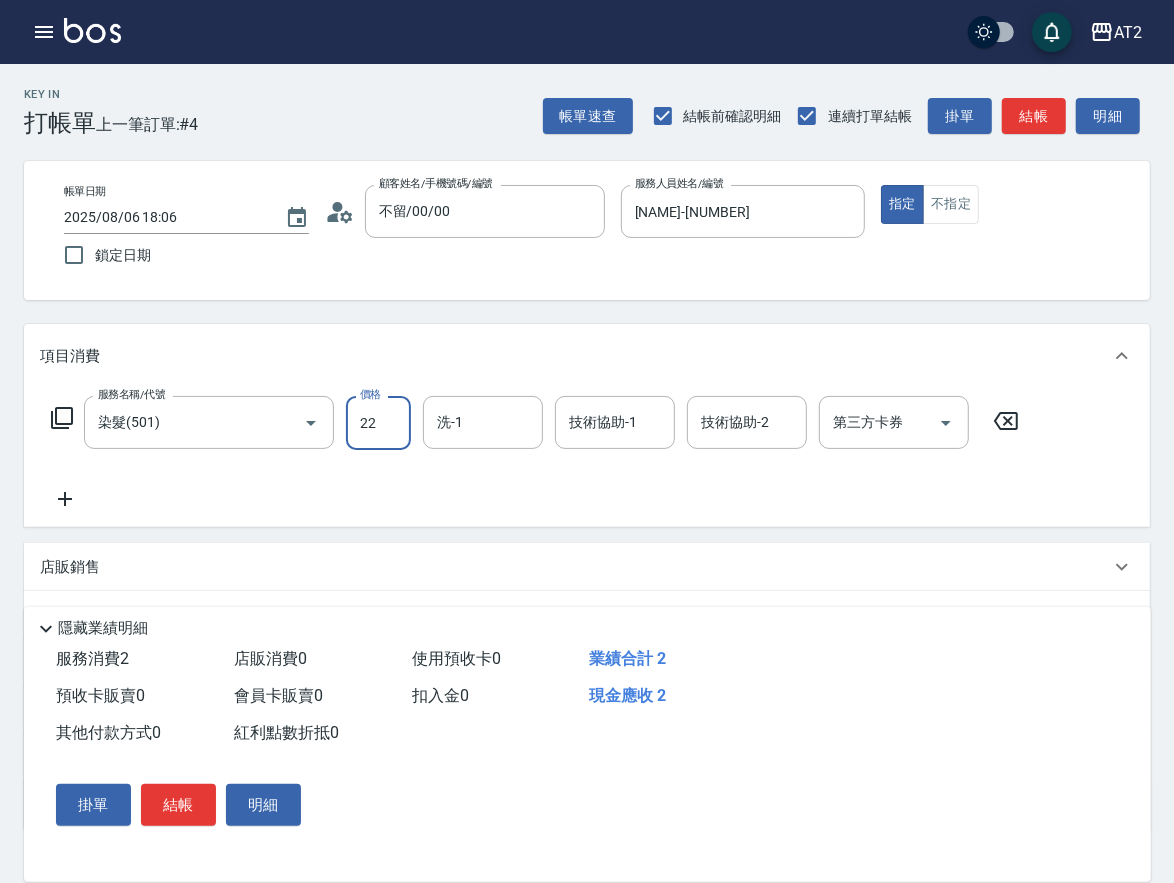 type on "20" 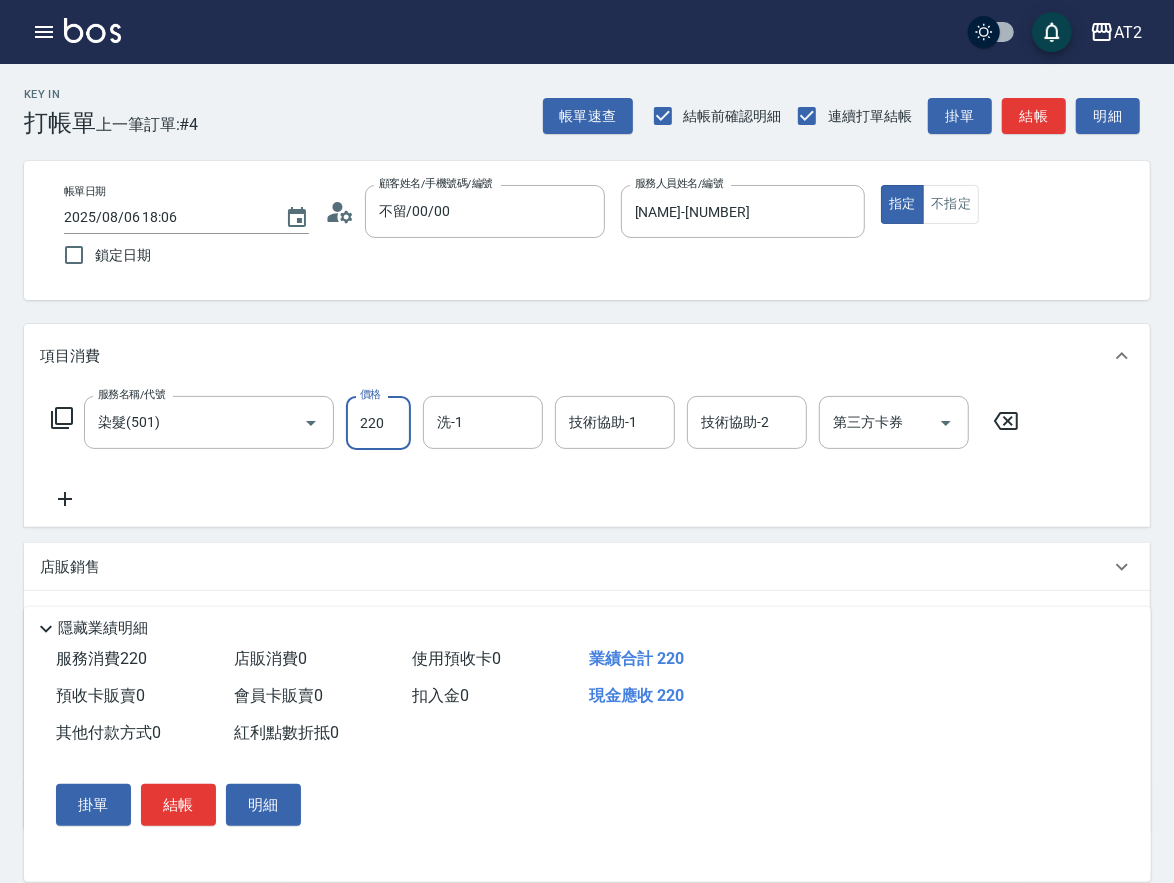 type on "220" 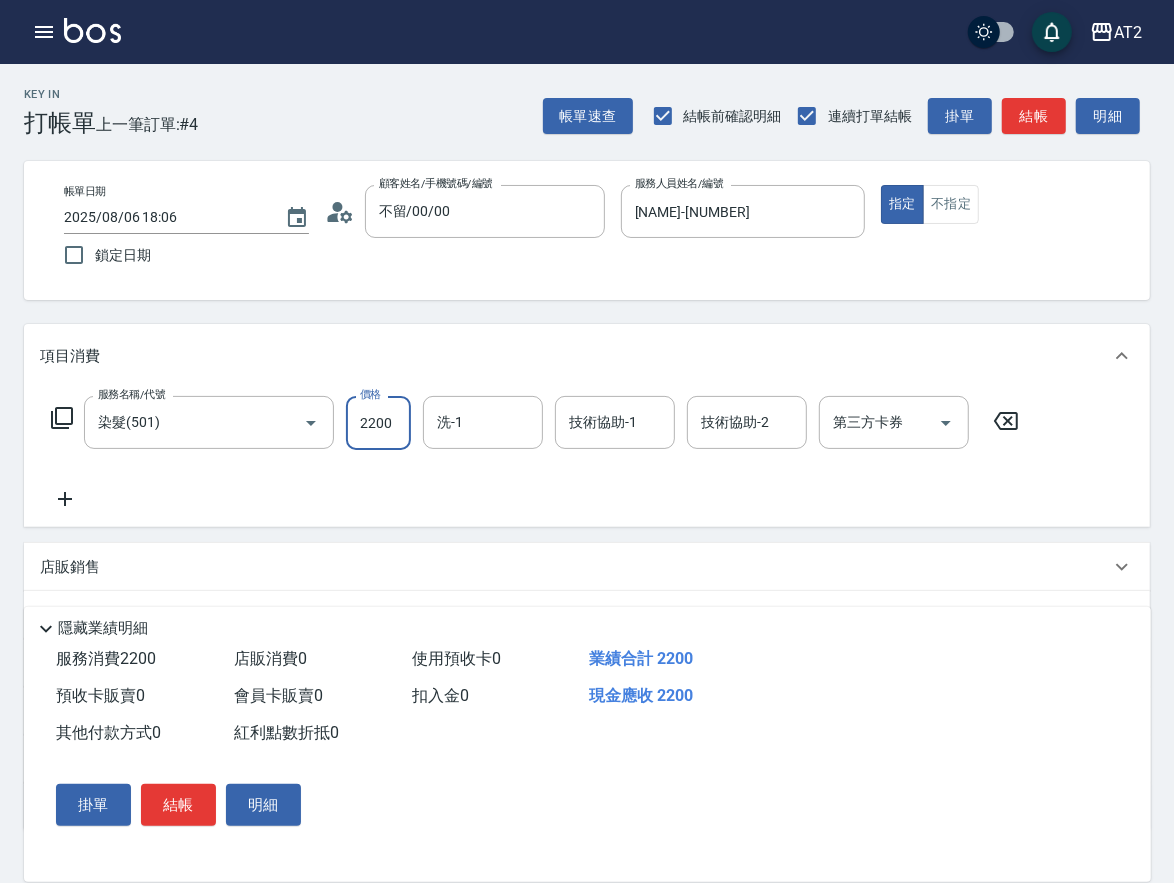 type on "2200" 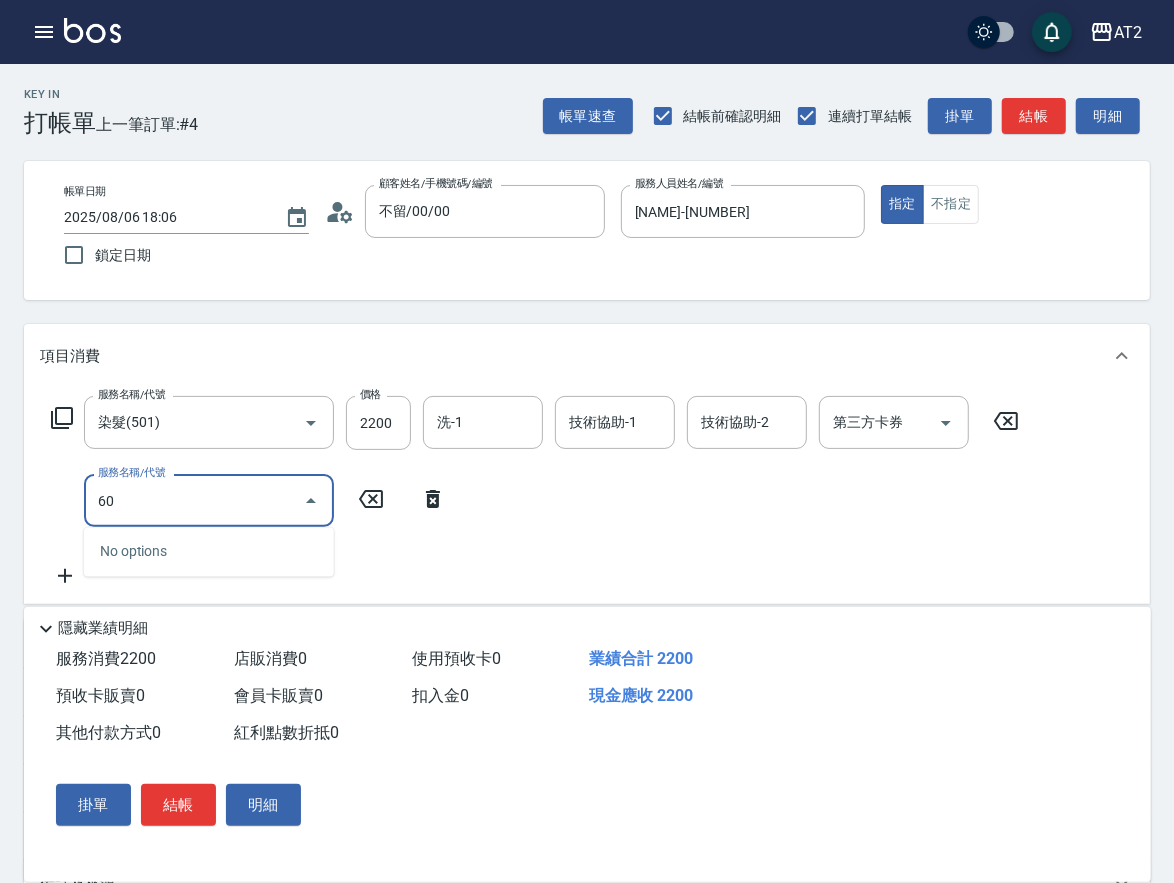 type on "601" 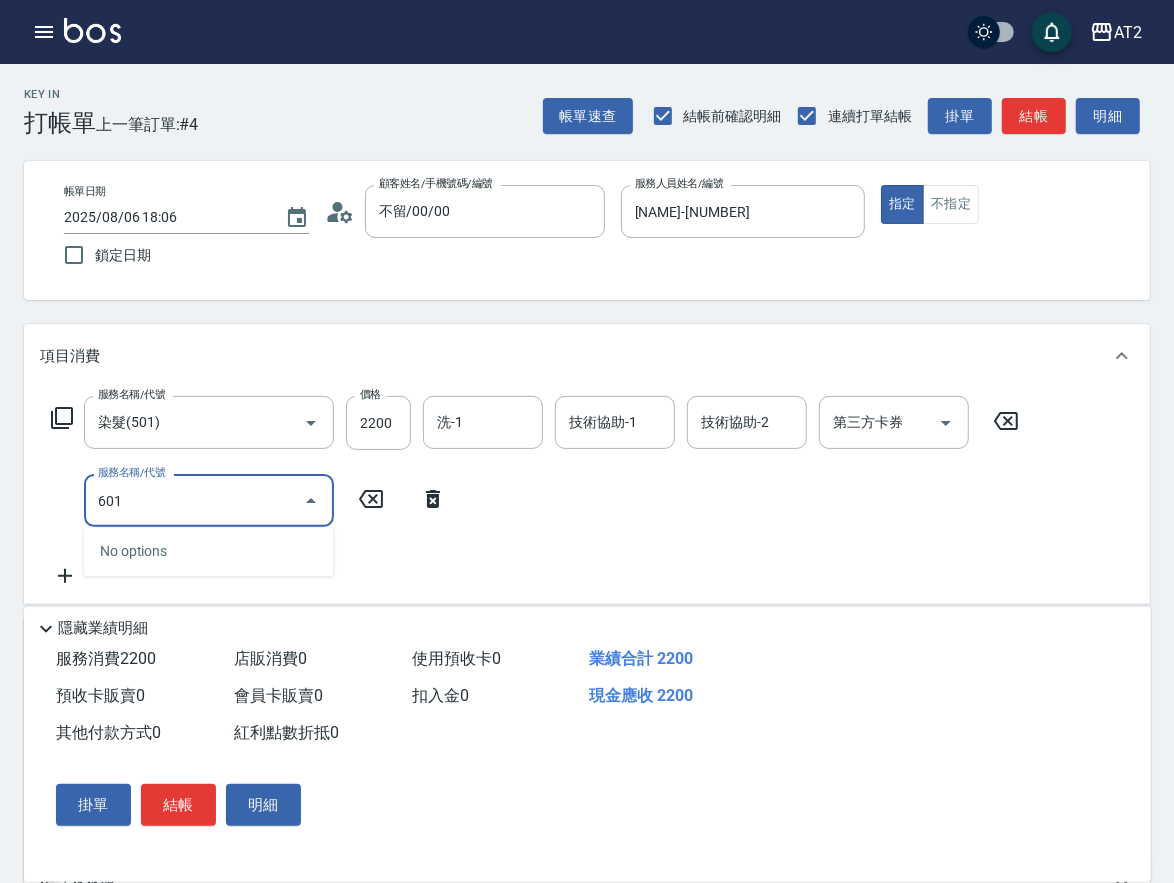 type on "320" 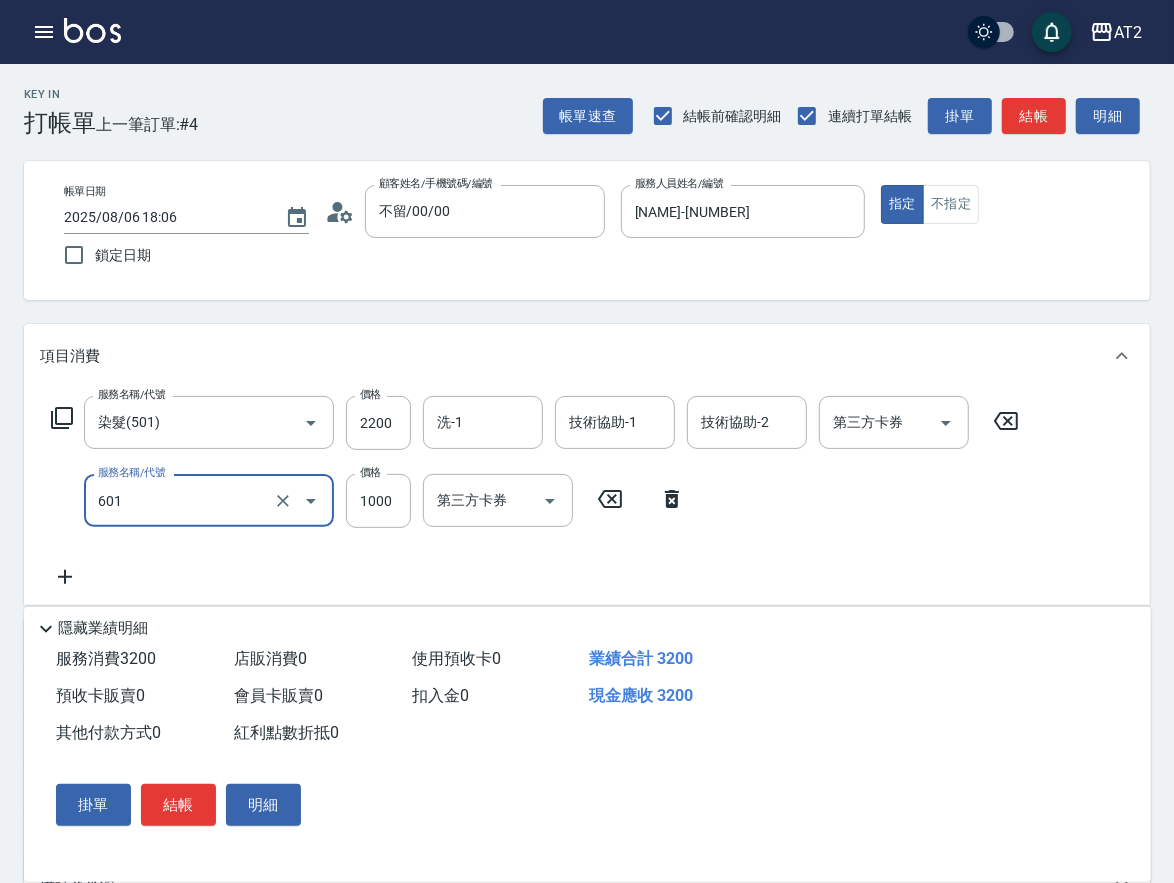 type on "自備護髮(601)" 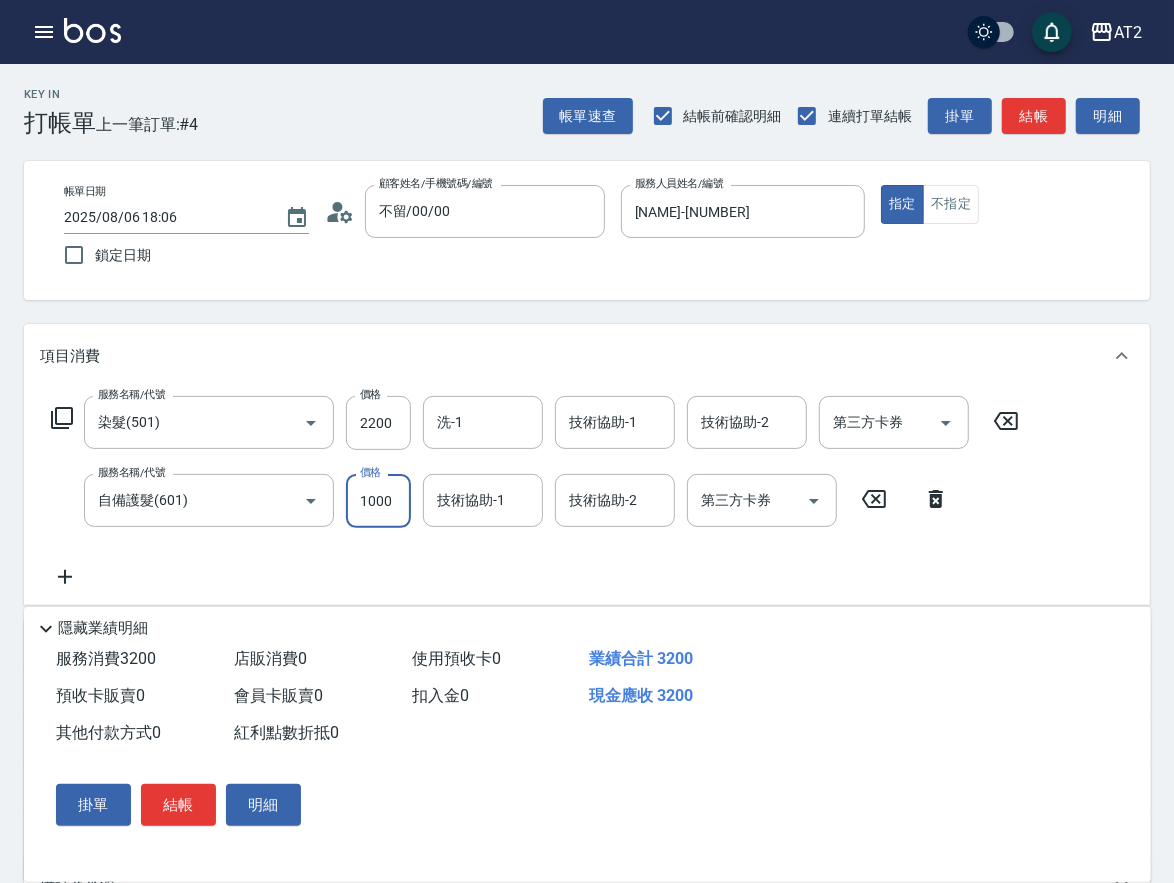 type on "220" 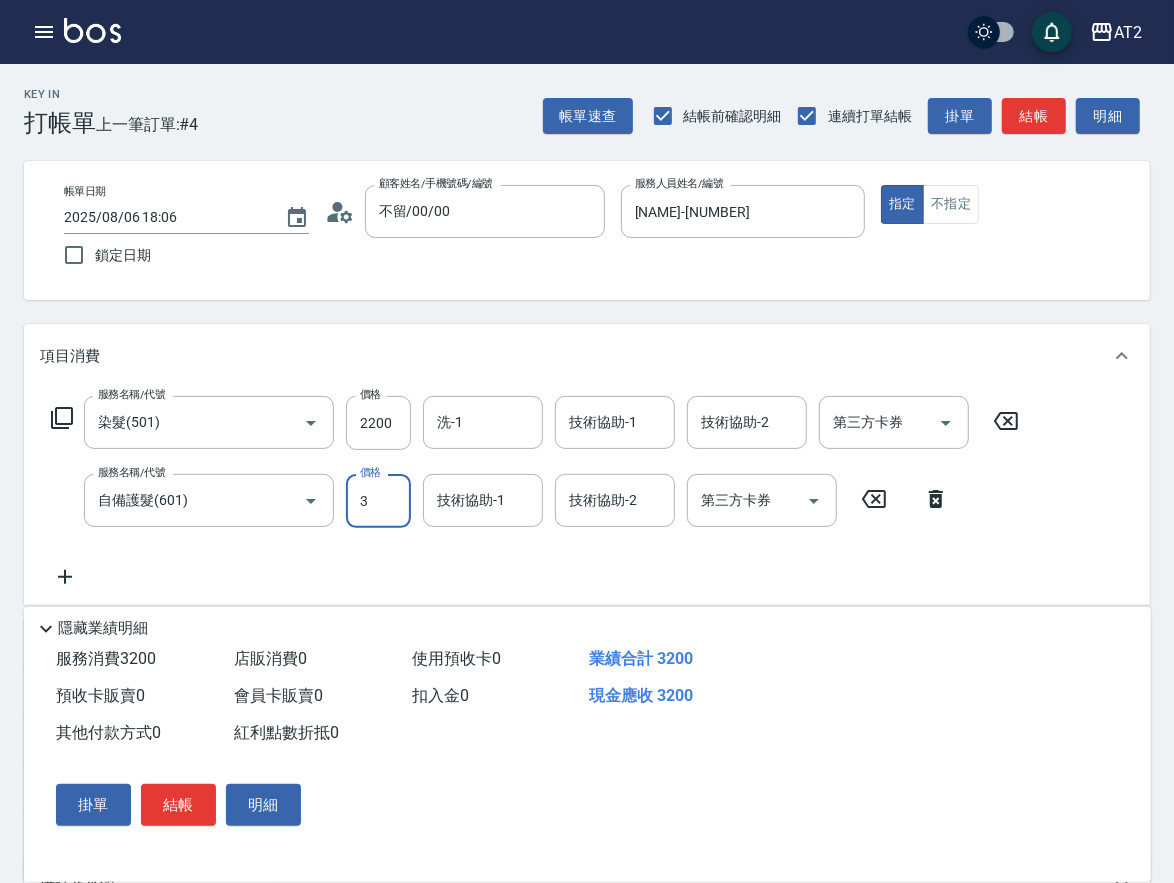 type on "30" 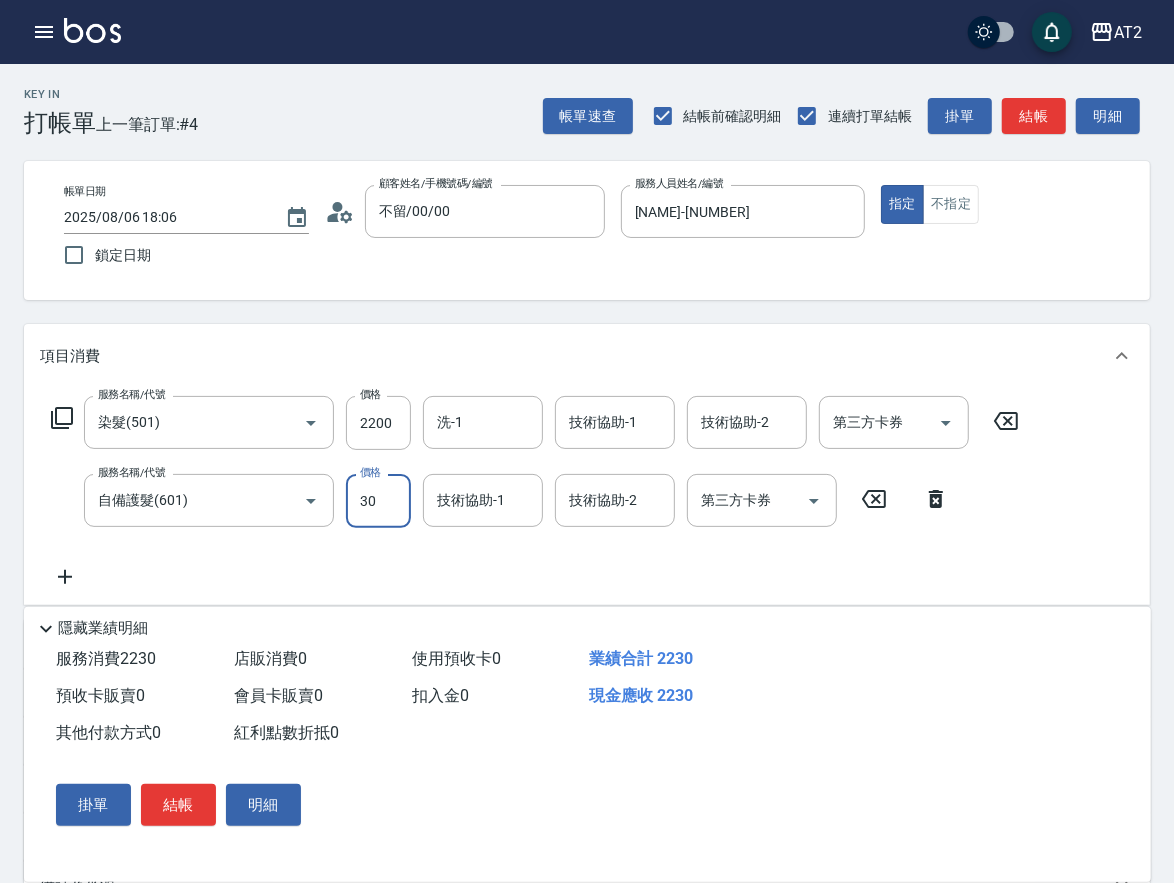 type on "250" 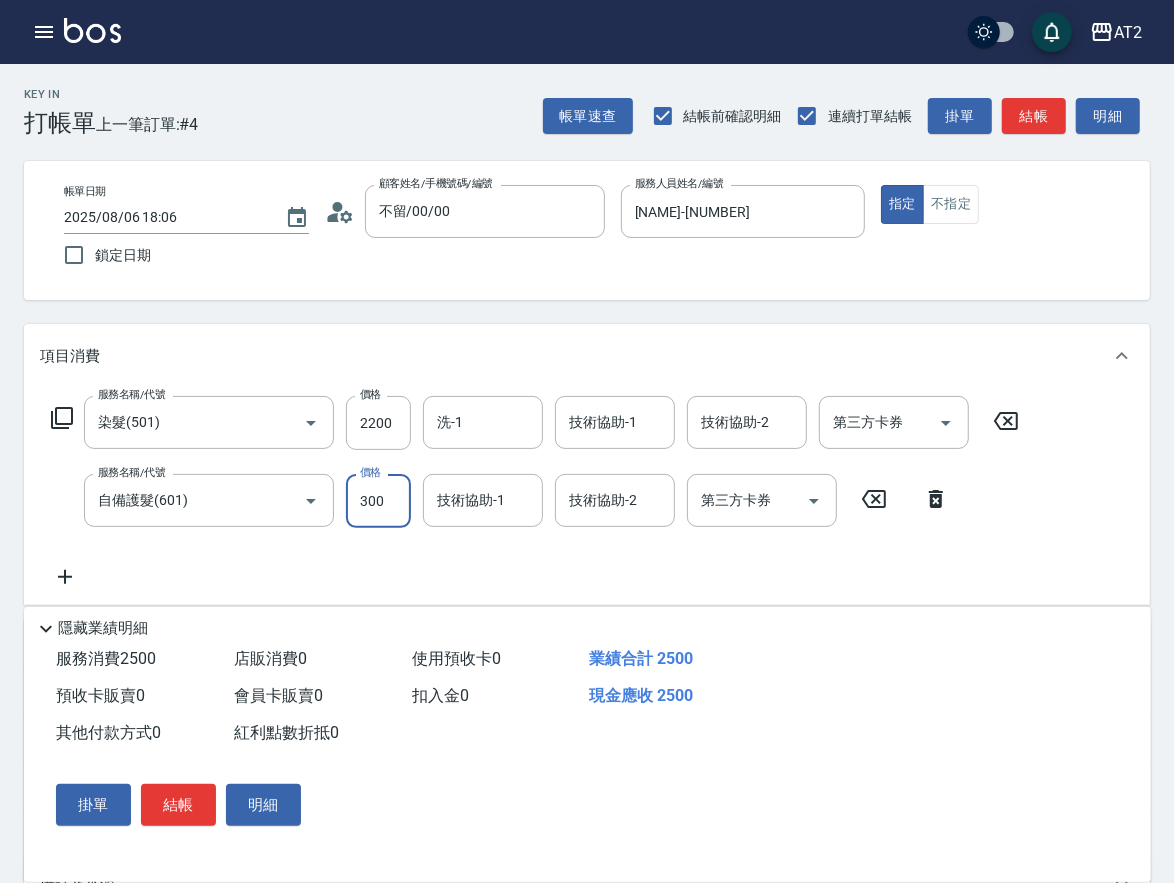 type on "3000" 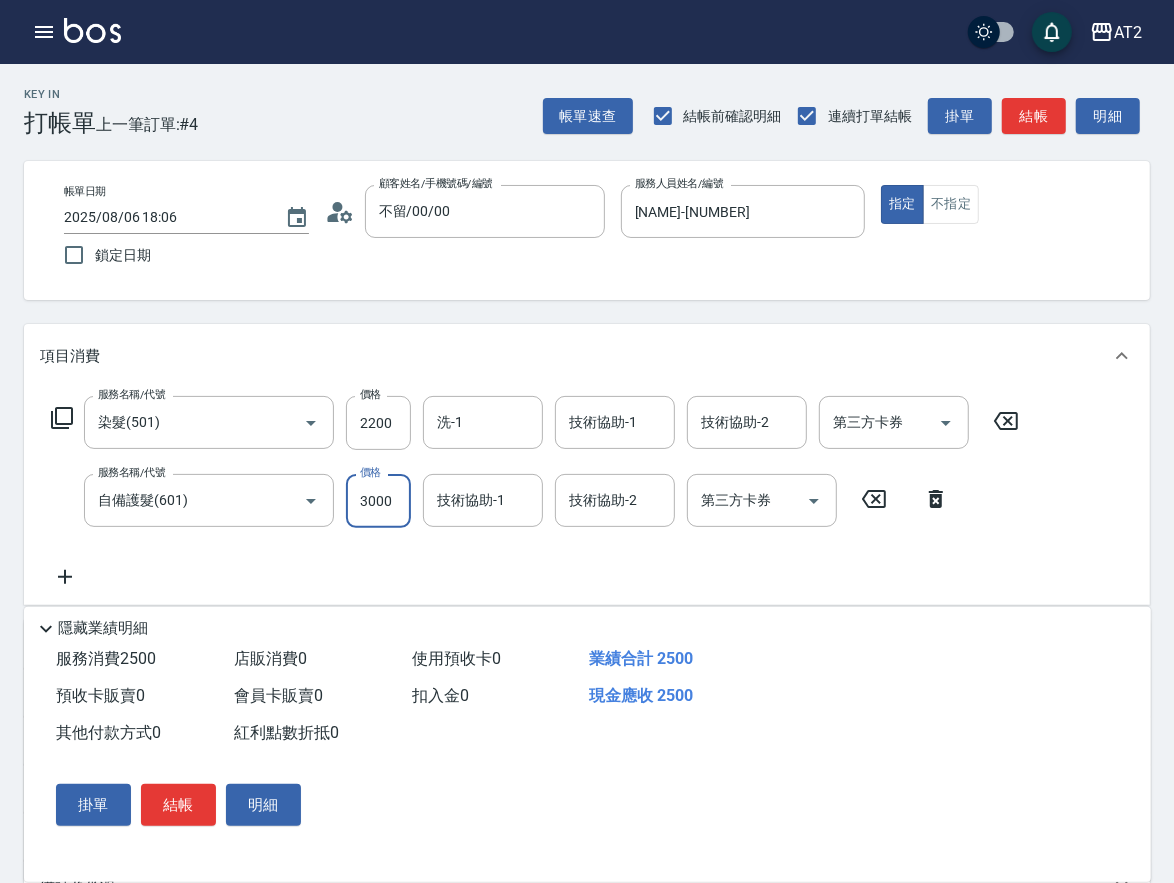 type on "520" 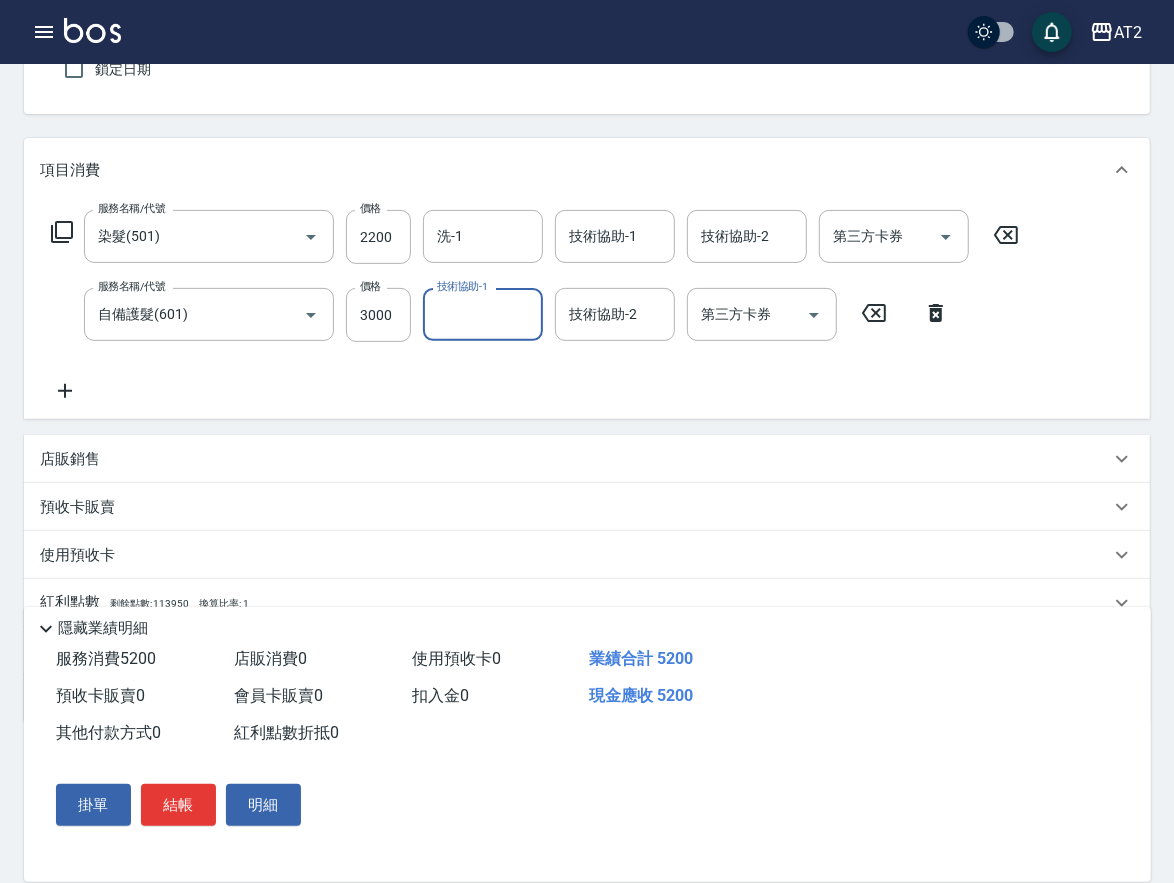 scroll, scrollTop: 221, scrollLeft: 0, axis: vertical 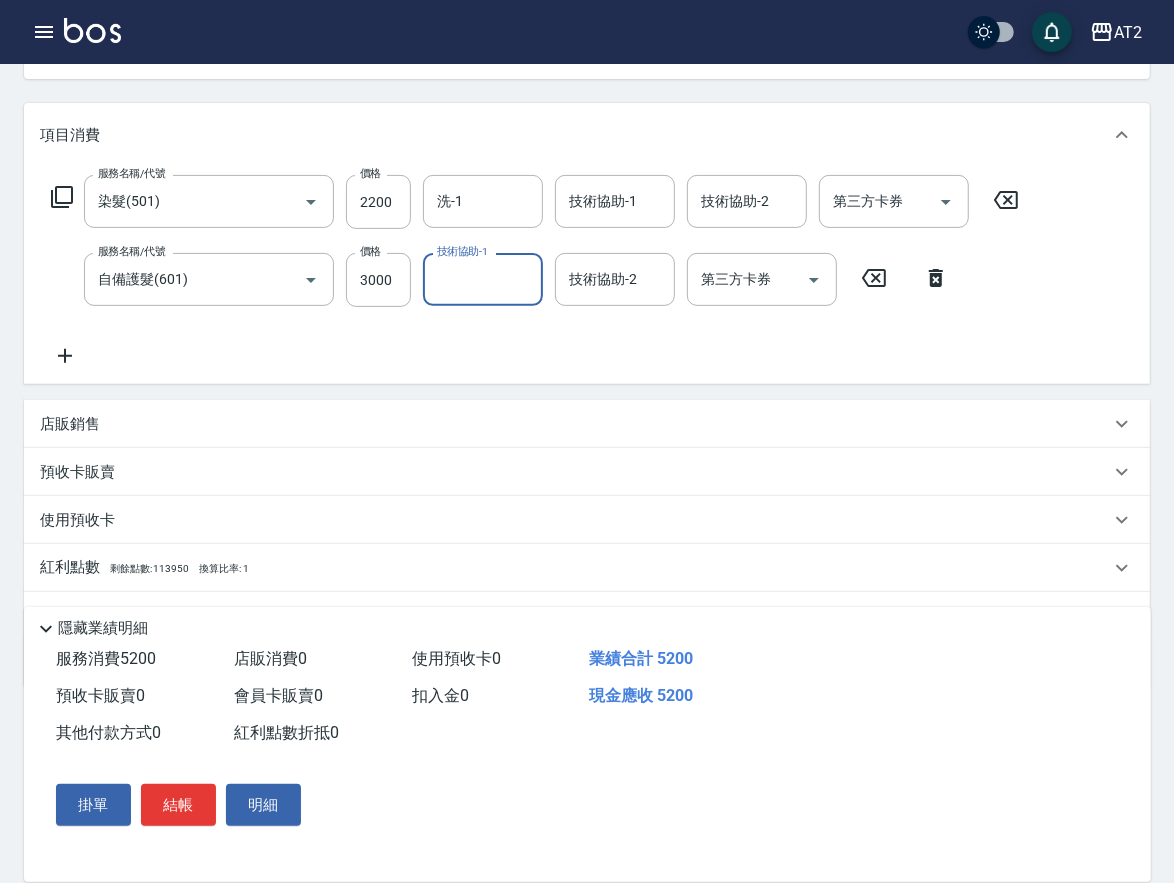 click on "店販銷售" at bounding box center (575, 424) 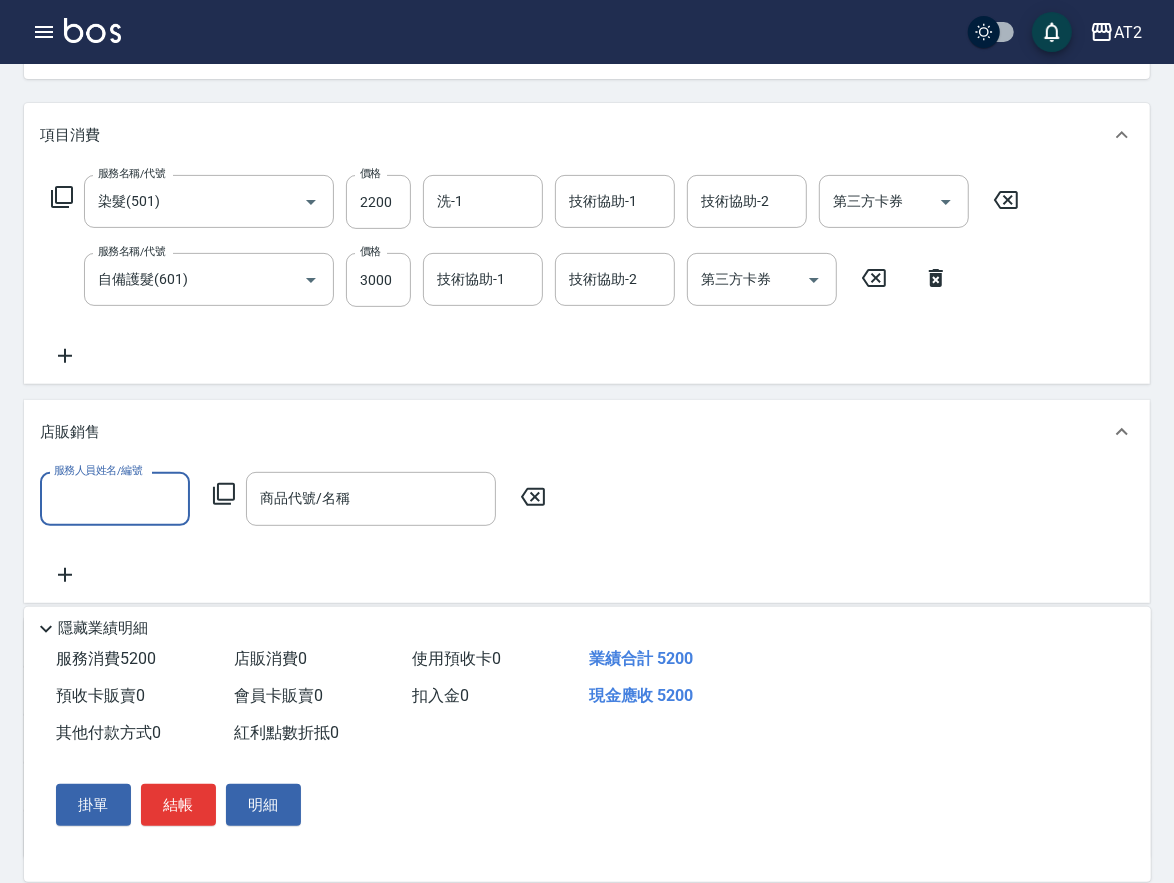 scroll, scrollTop: 0, scrollLeft: 0, axis: both 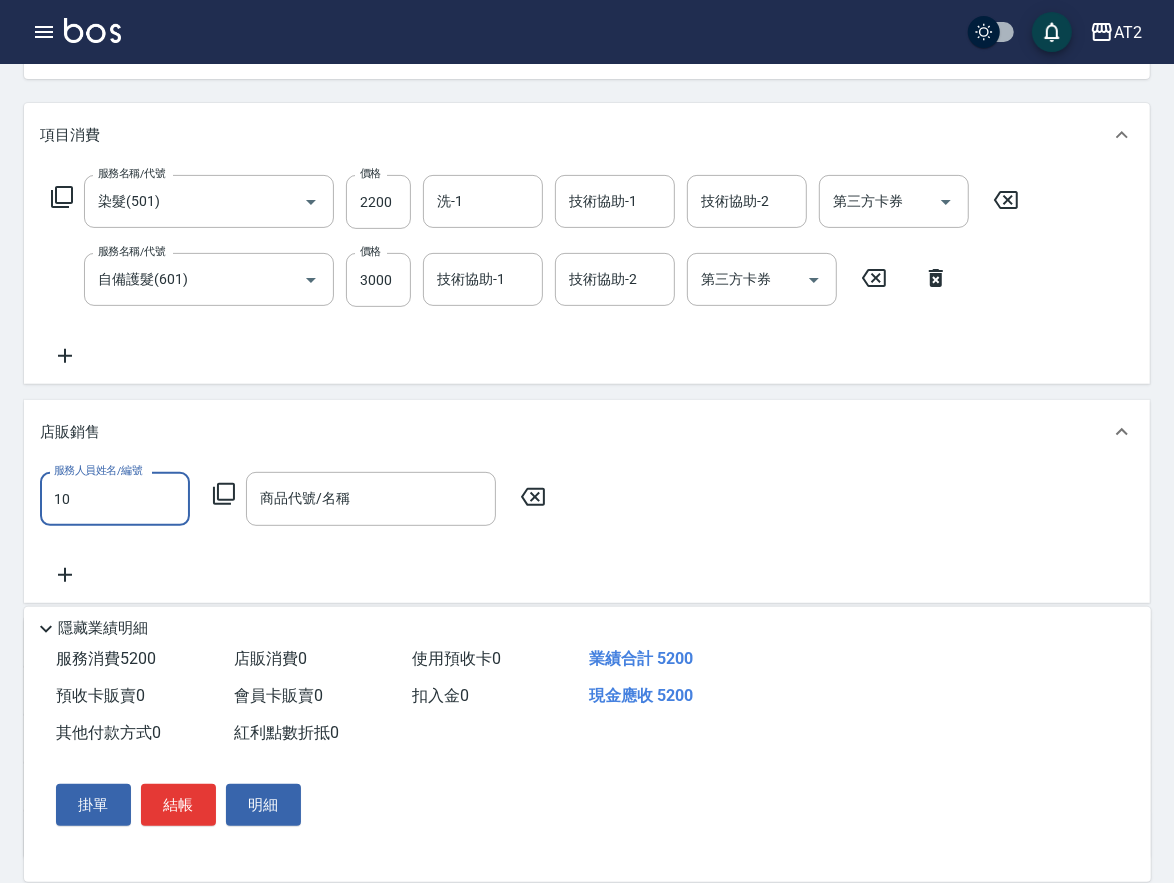type on "[NAME]-[NUMBER]" 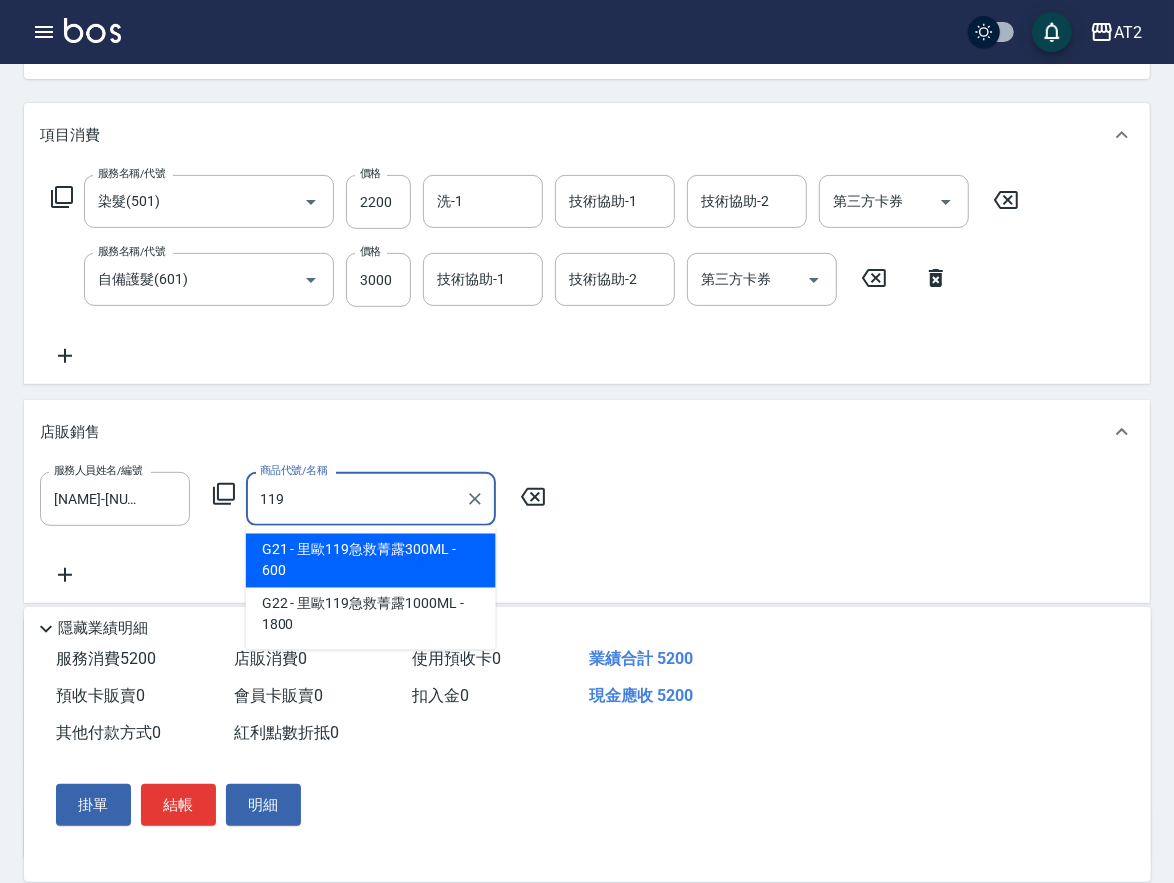 type on "里歐119急救菁露300ML" 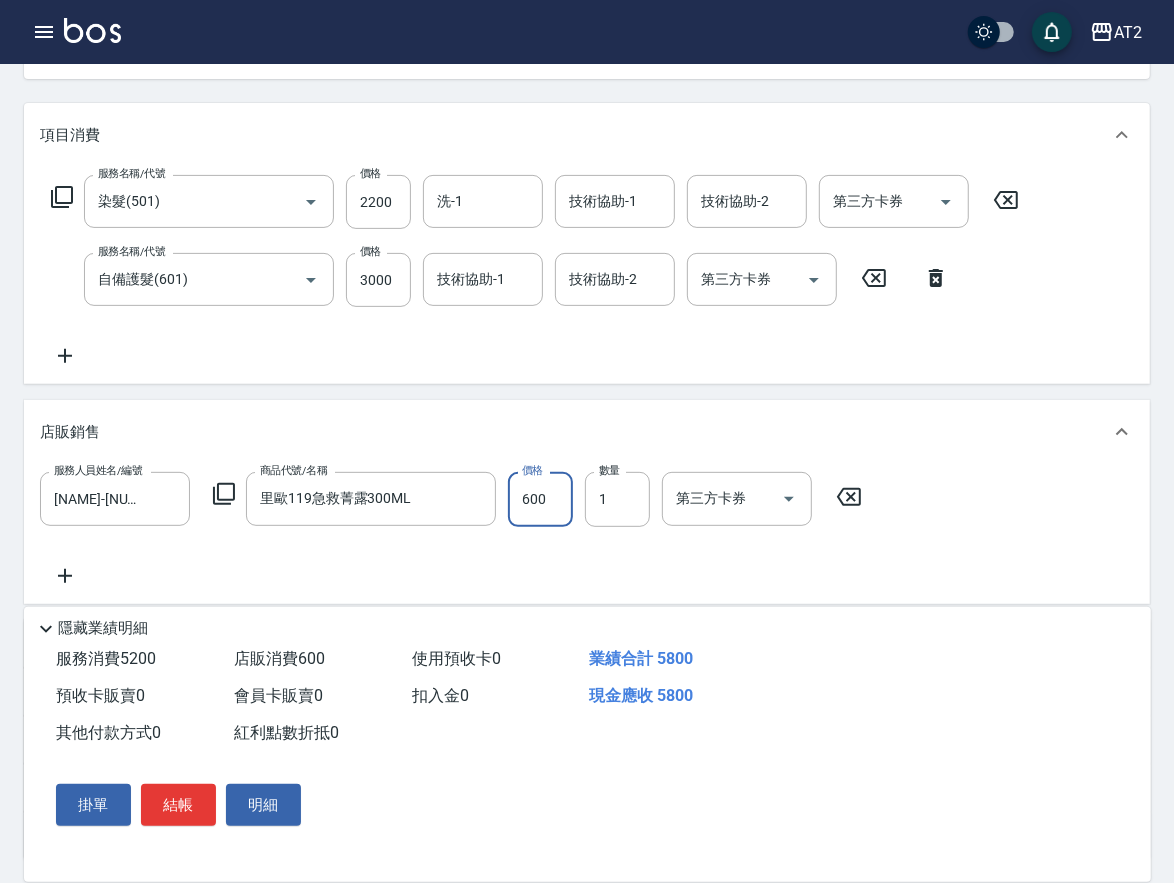 type on "520" 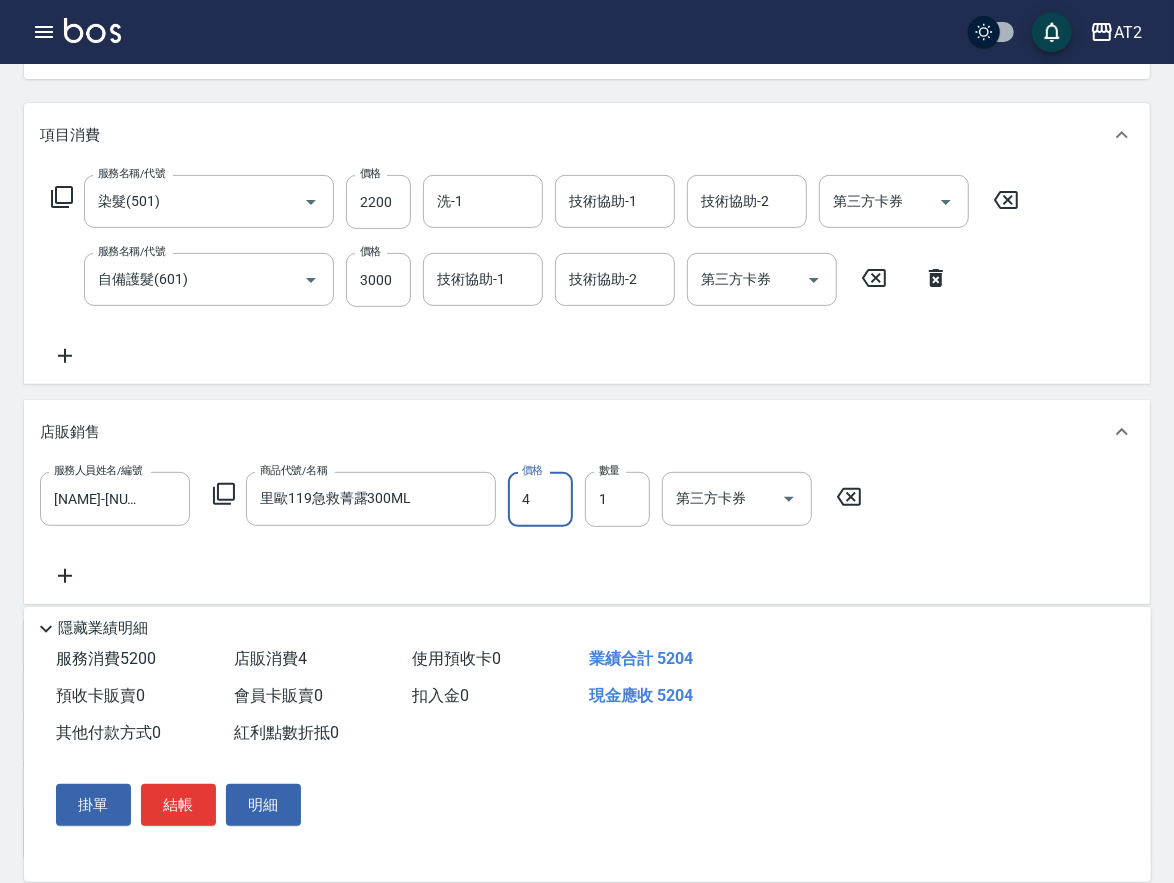 type on "48" 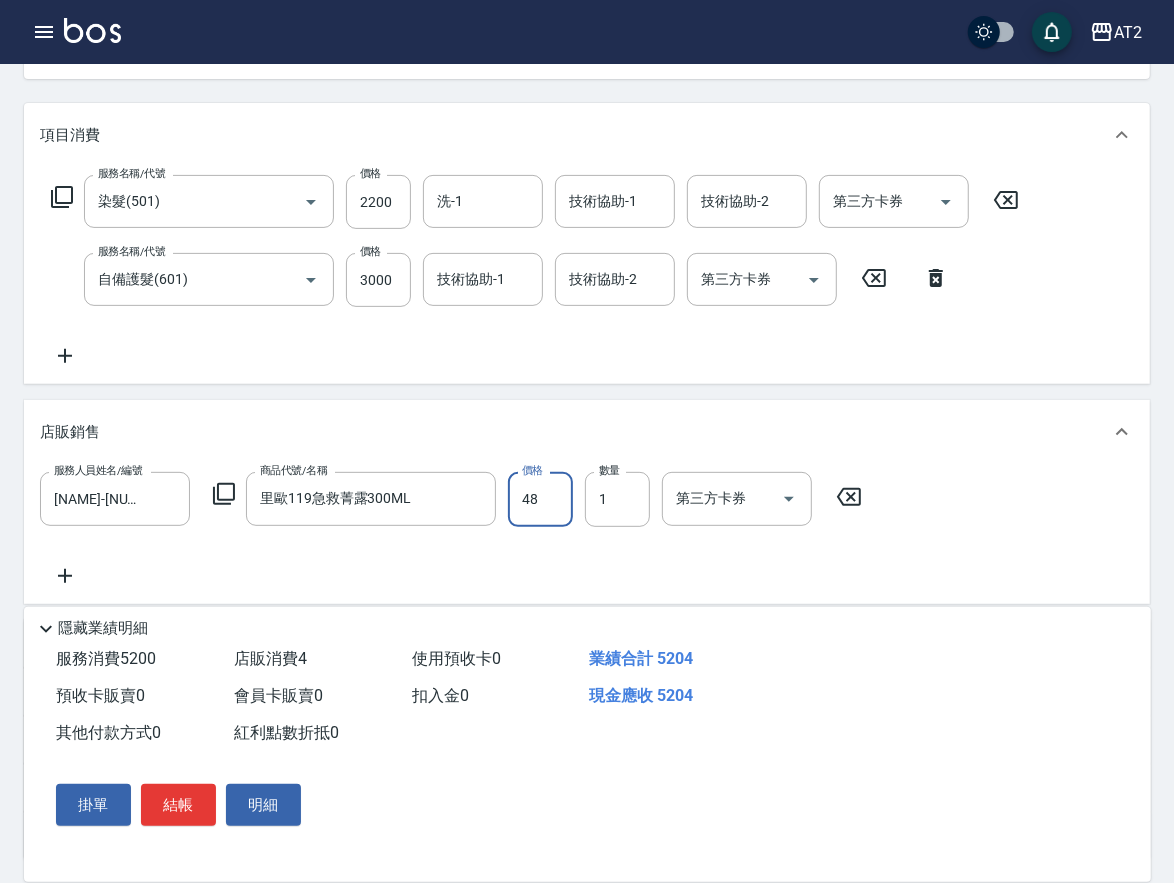type on "560" 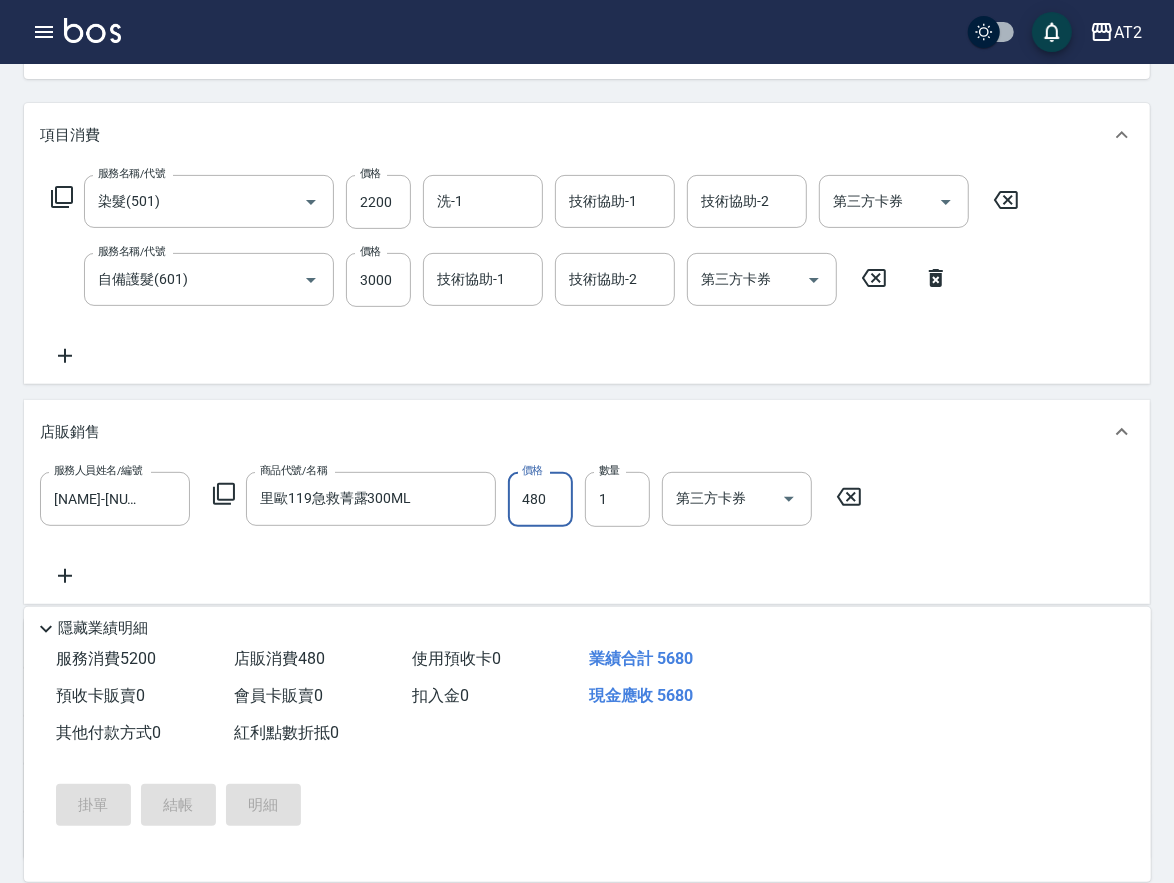 type on "2025/08/06 18:07" 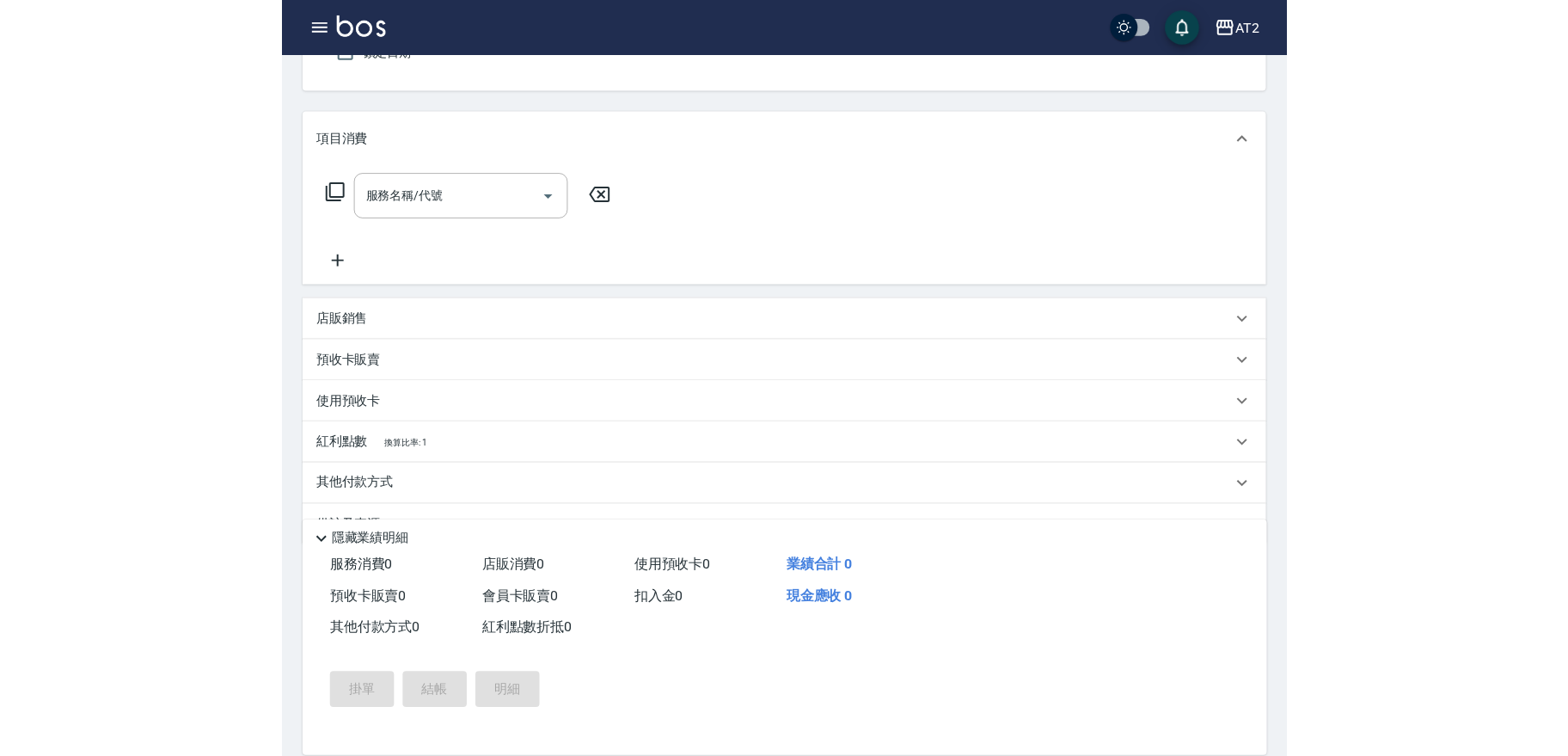 scroll, scrollTop: 0, scrollLeft: 0, axis: both 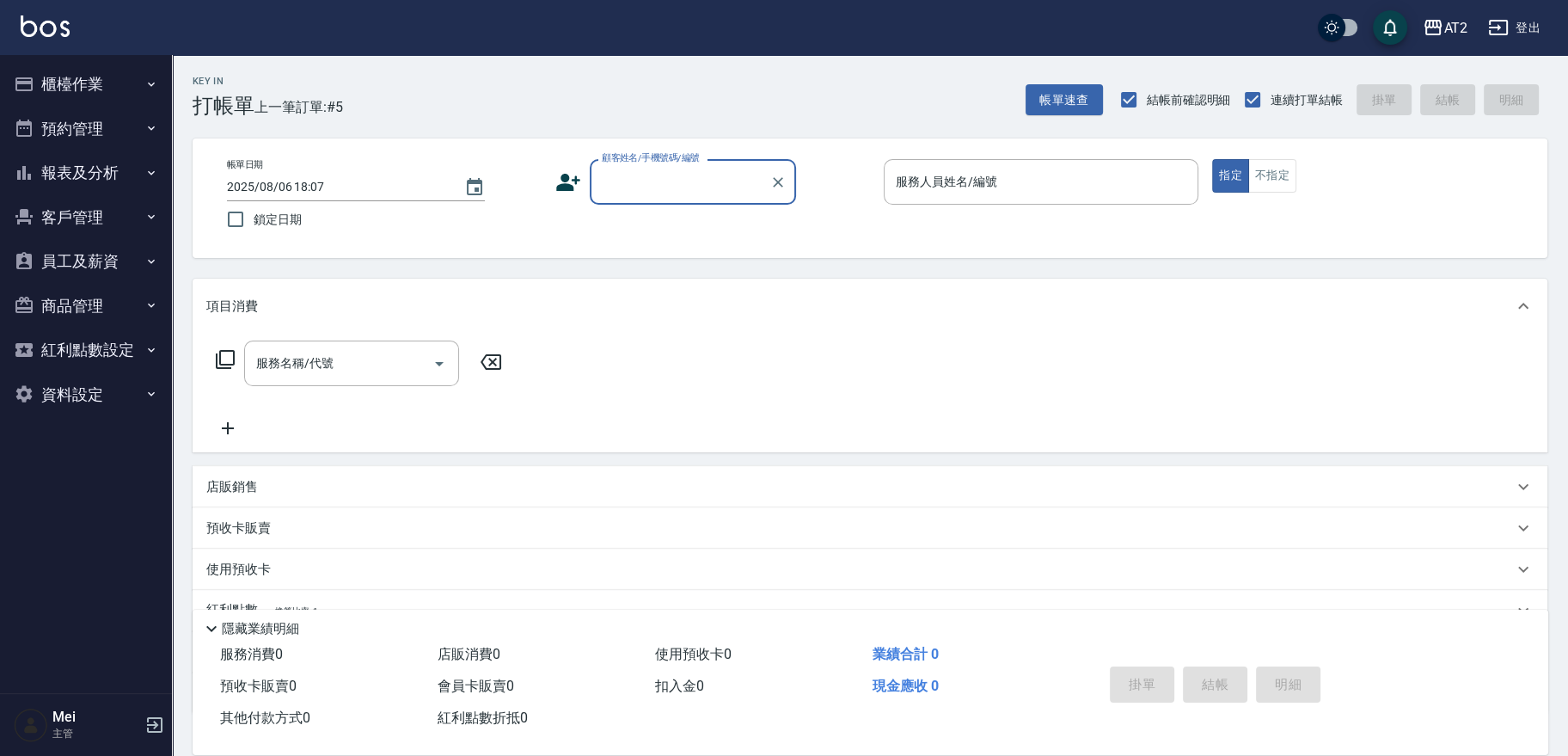 click on "顧客姓名/手機號碼/編號" at bounding box center [680, 181] 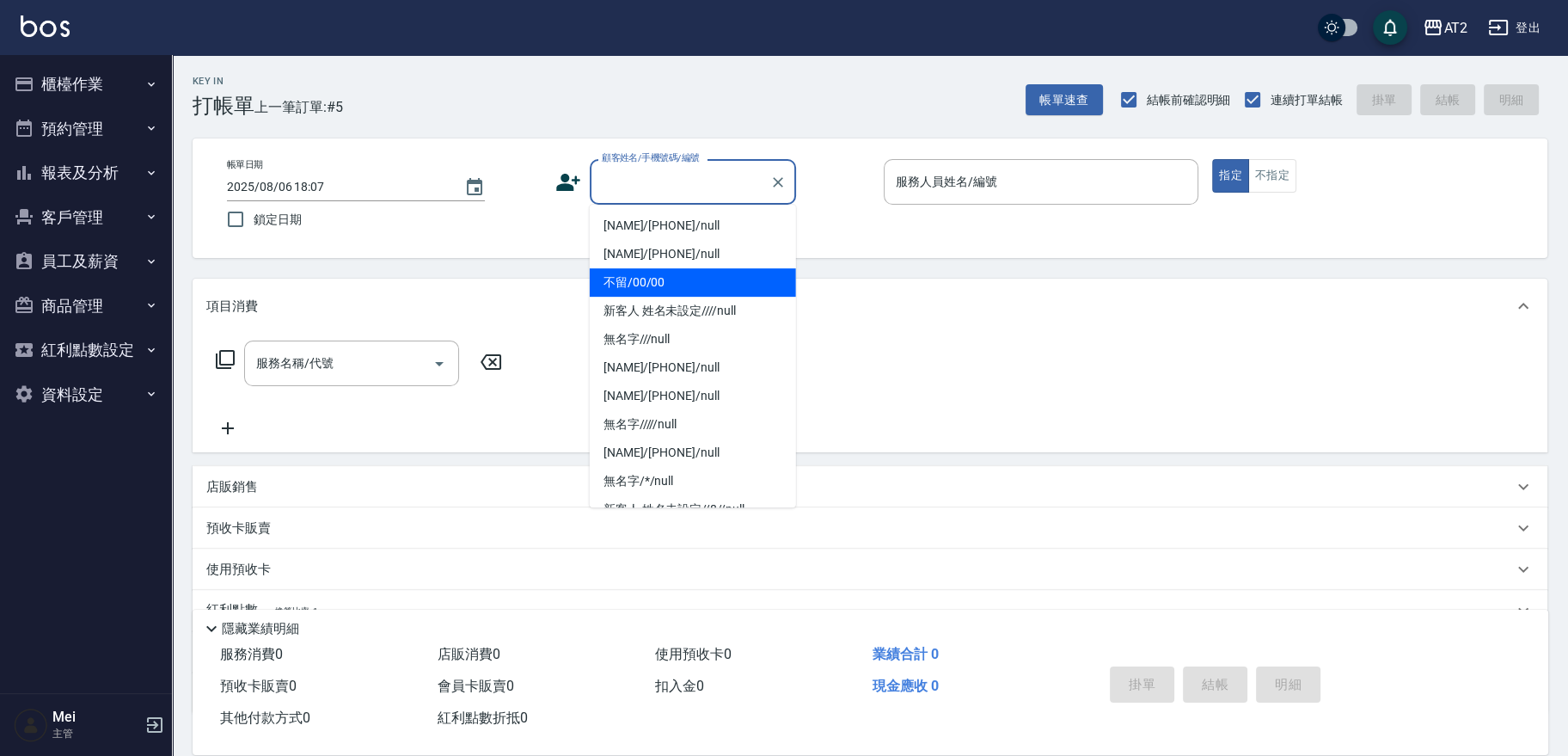 click on "不留/00/00" at bounding box center [693, 282] 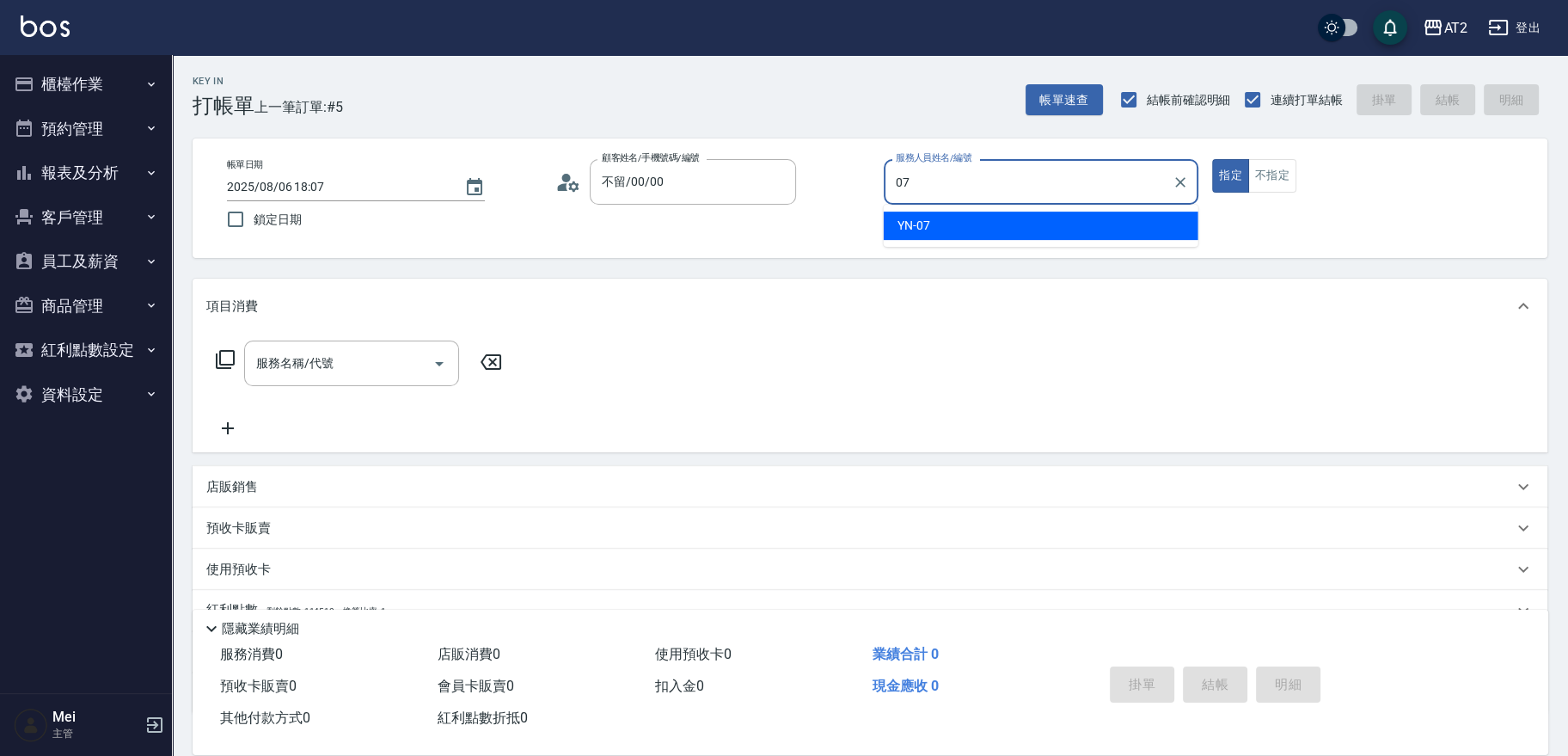 type on "YN-07" 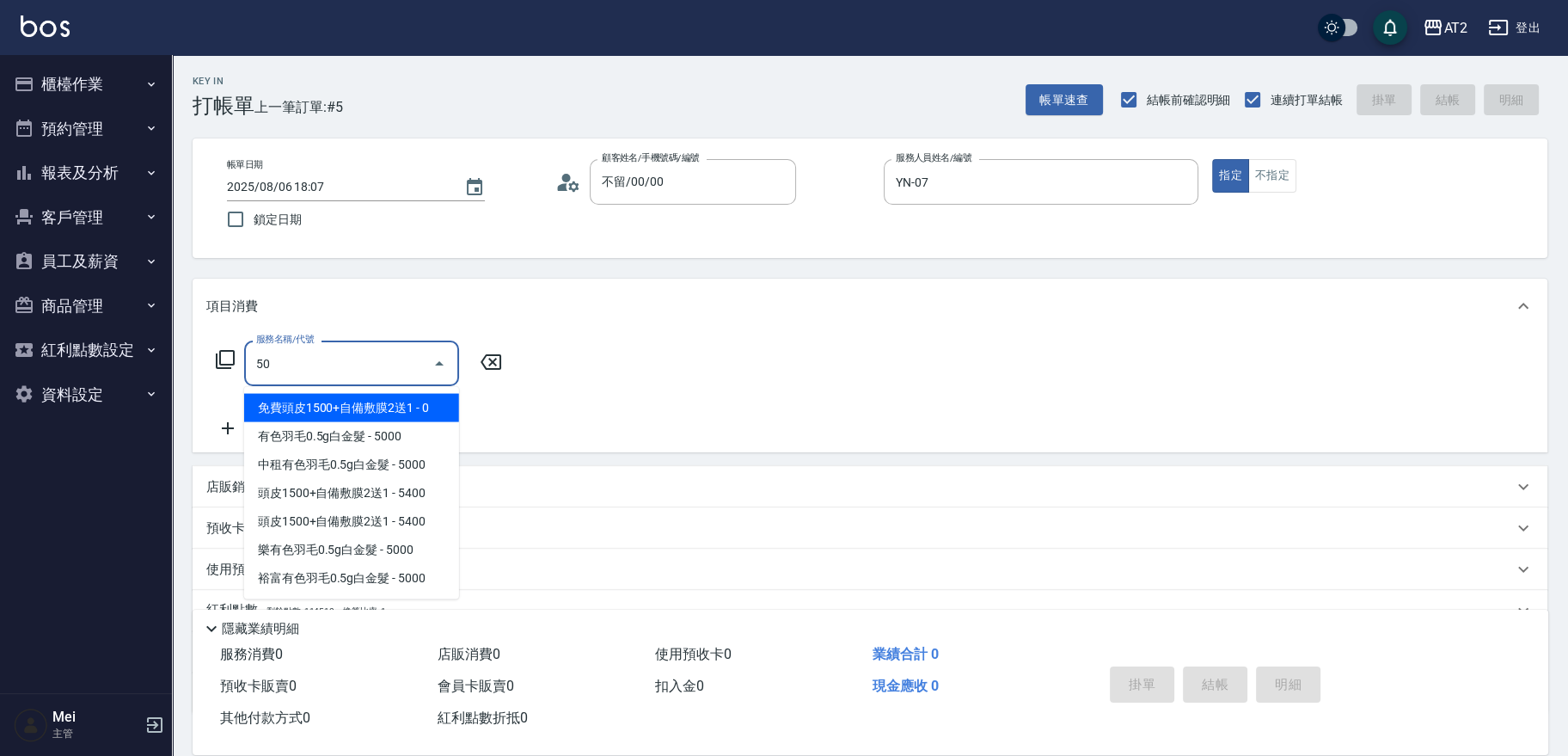 type on "501" 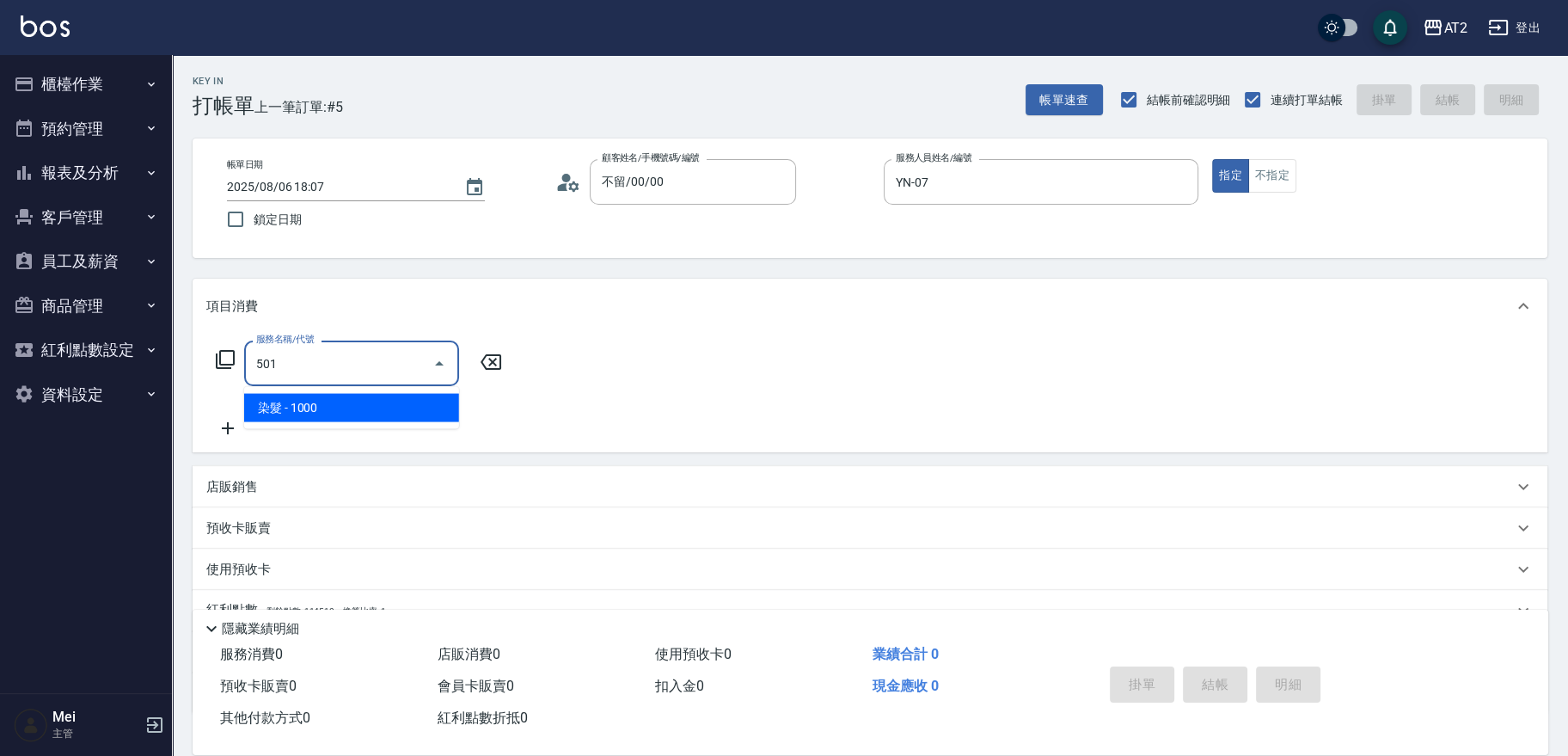 type on "100" 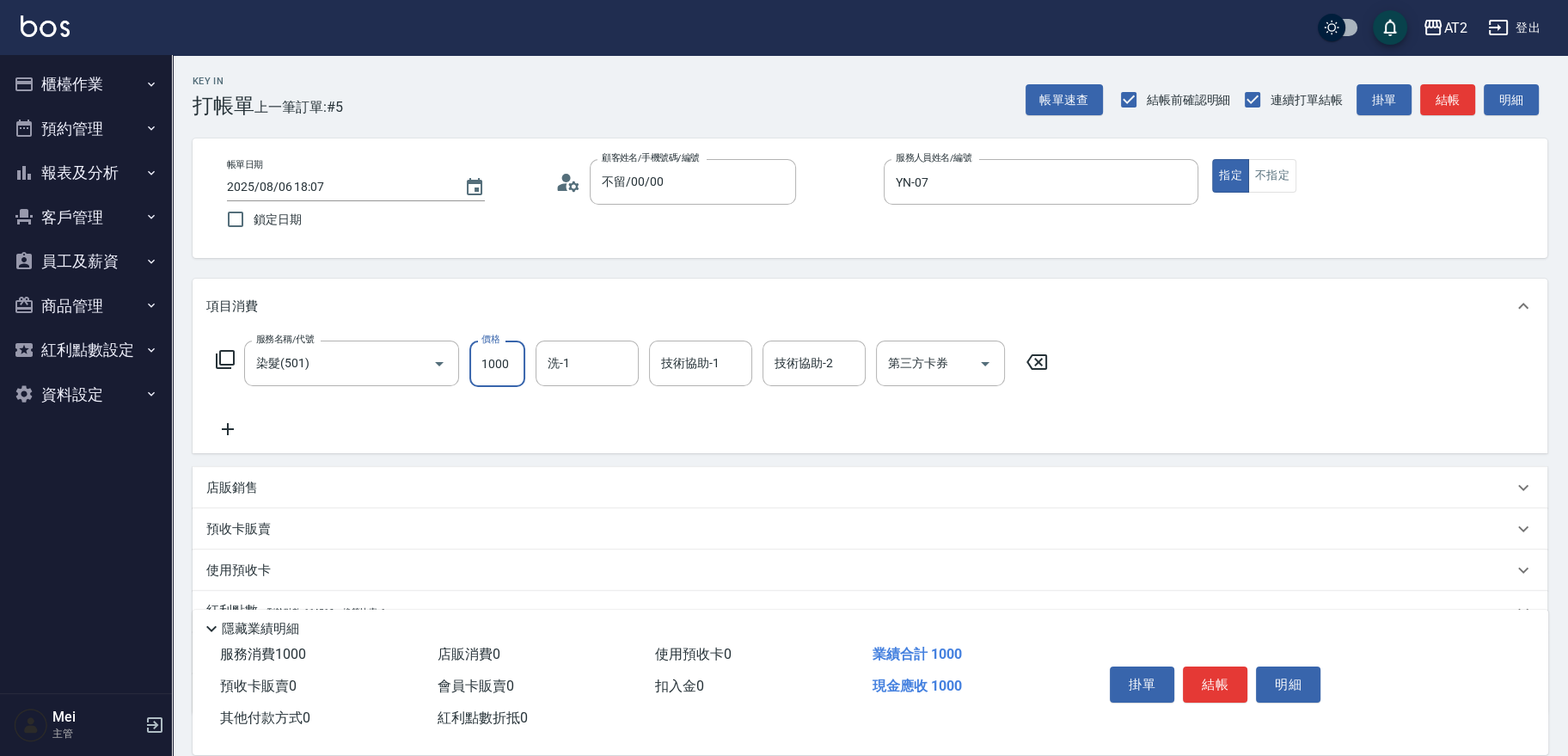 type on "0" 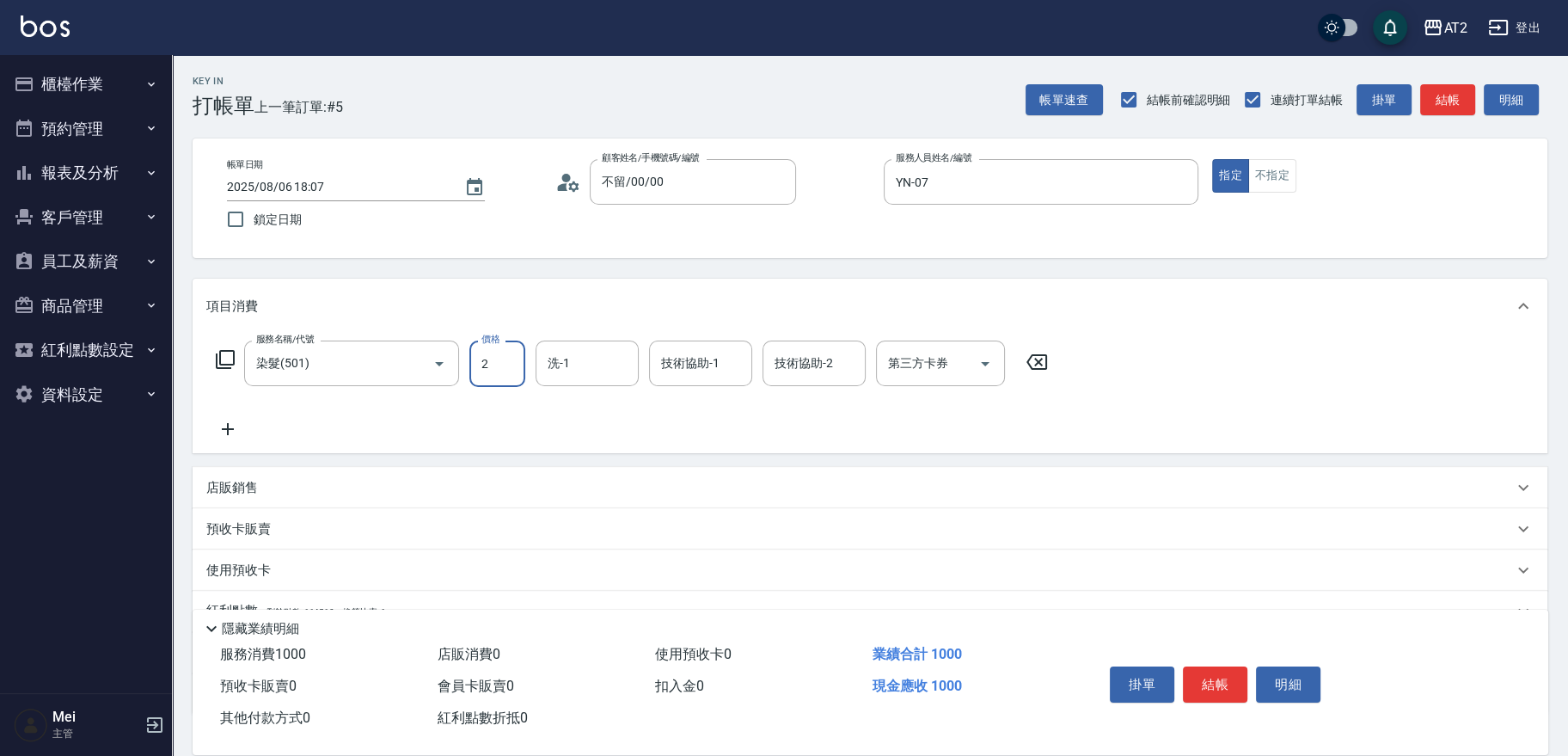 type on "26" 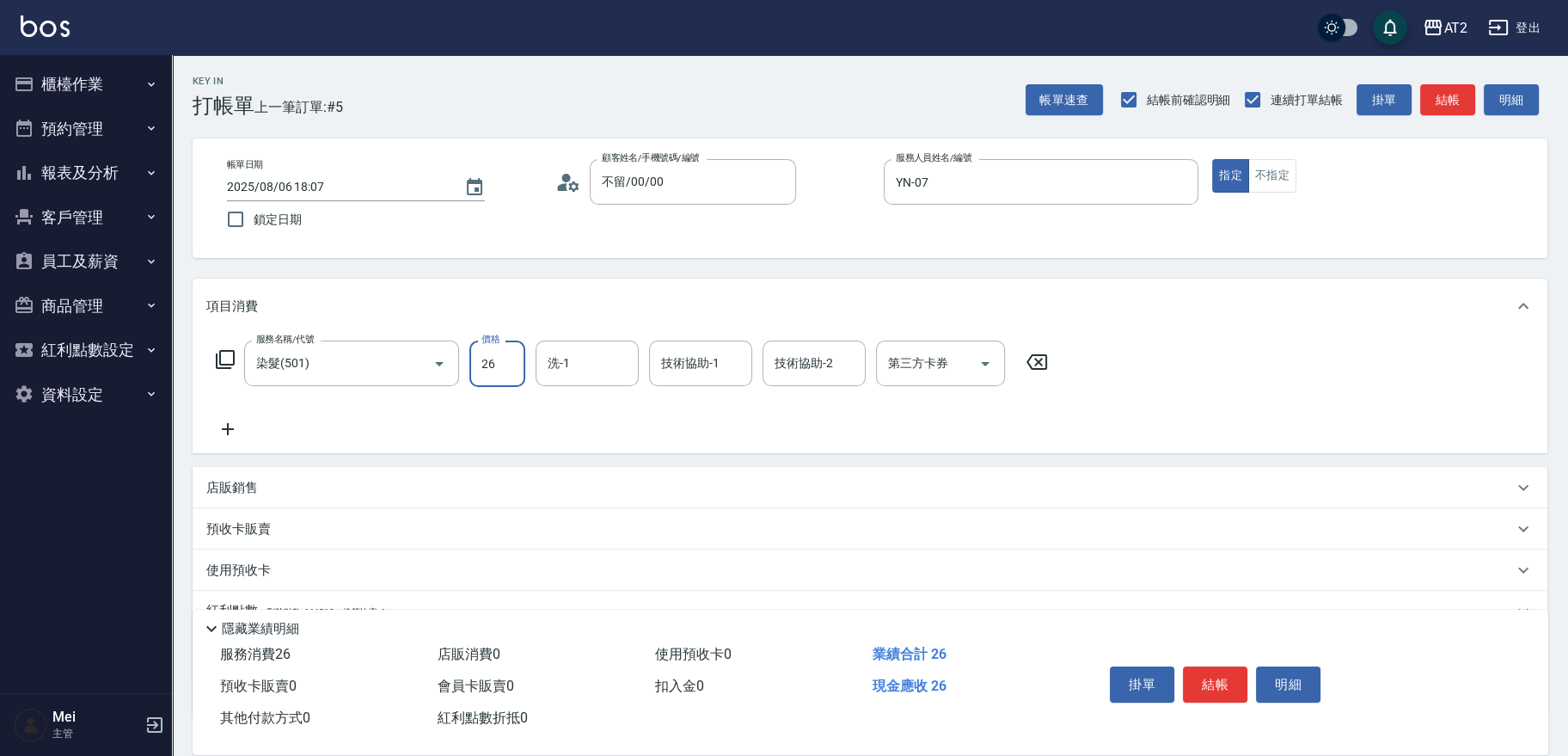 type on "20" 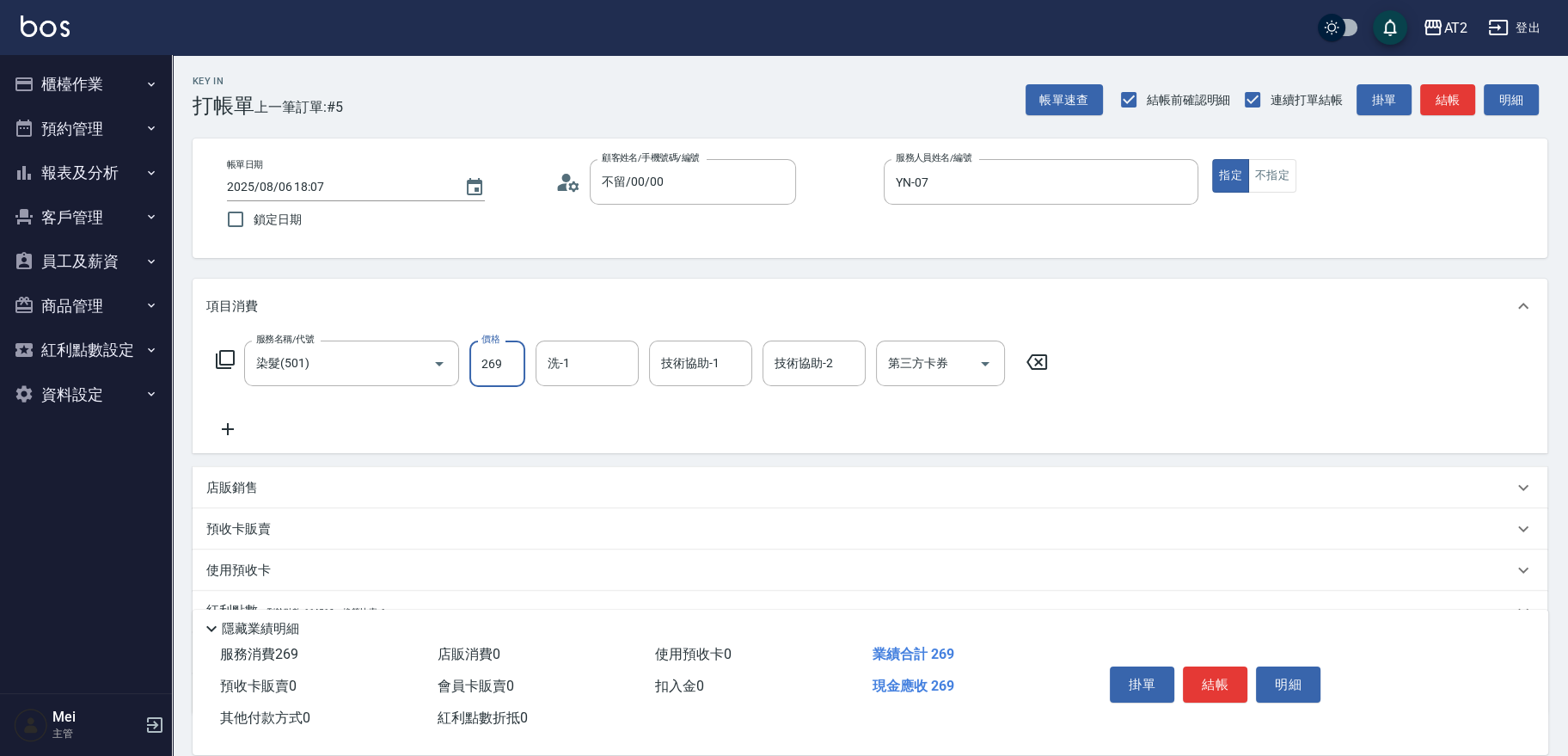type on "2699" 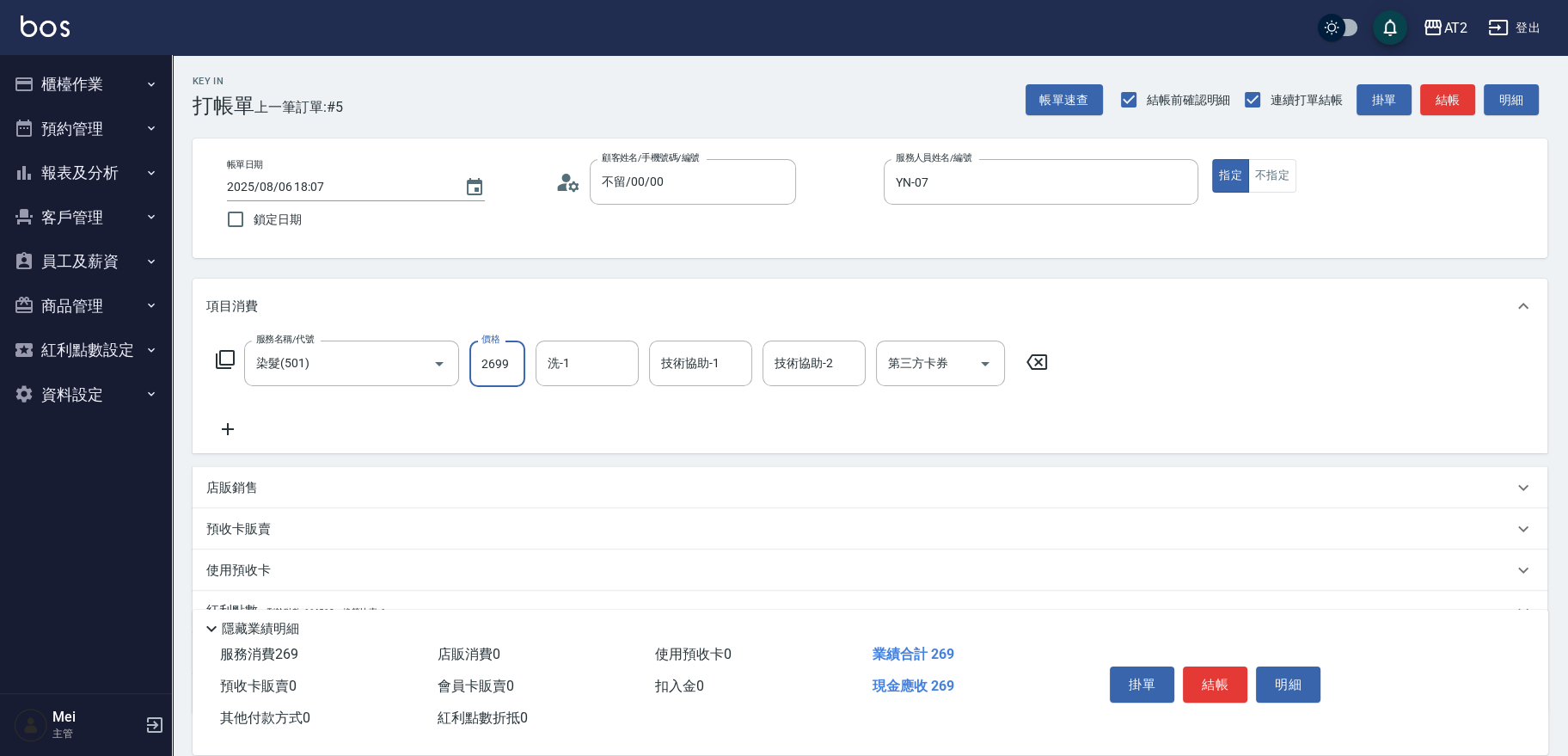 type on "260" 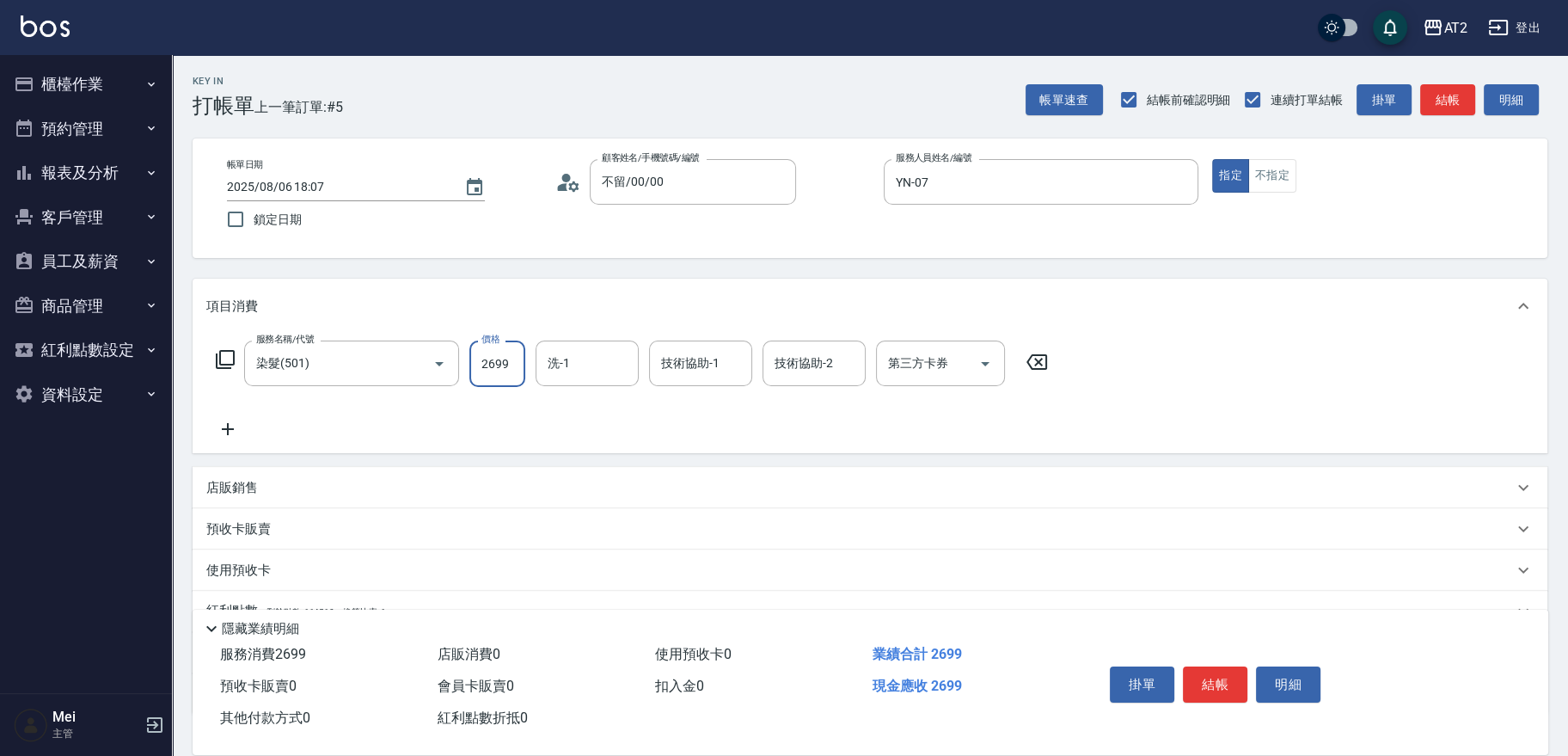 type on "2699" 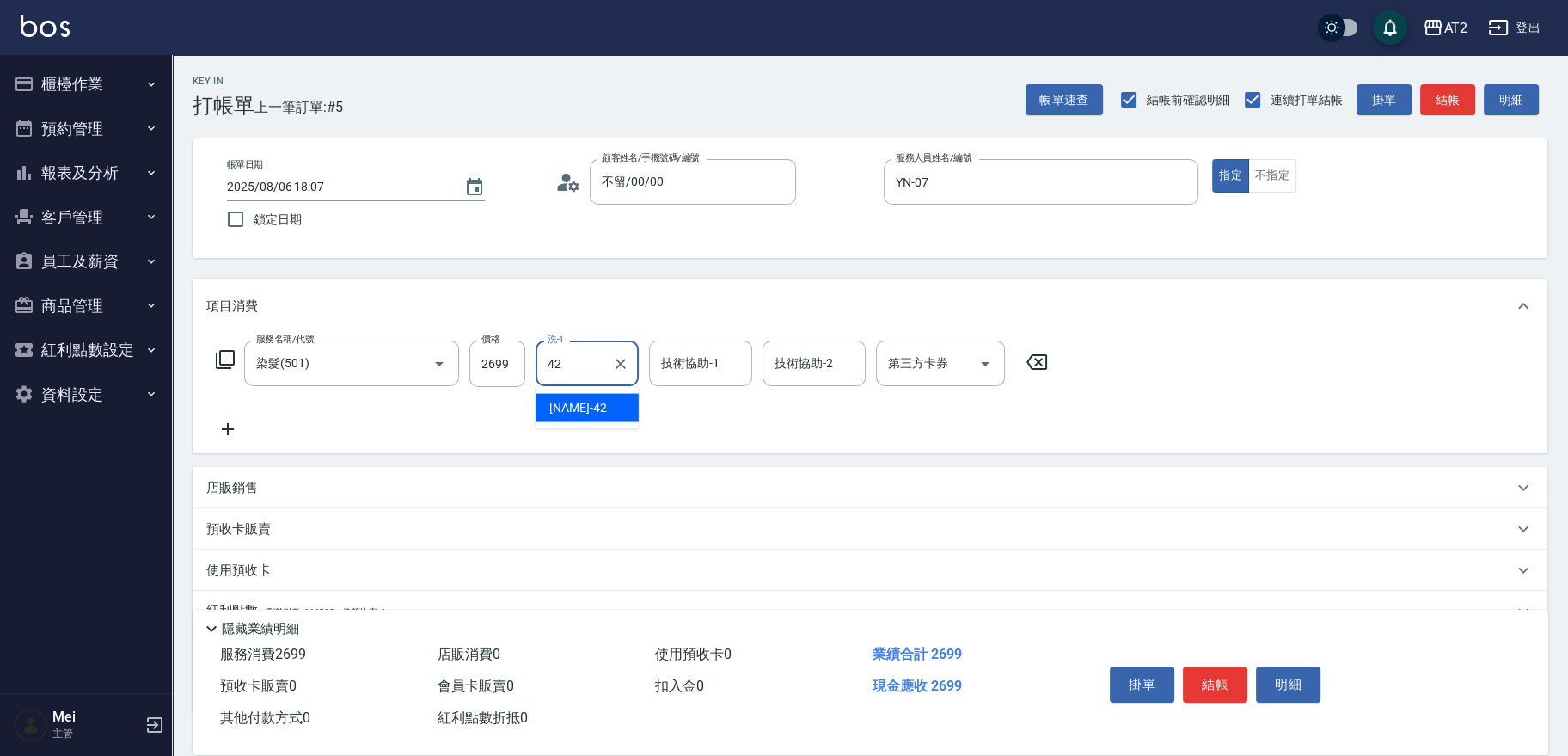 type on "[NAME]-[NUMBER]" 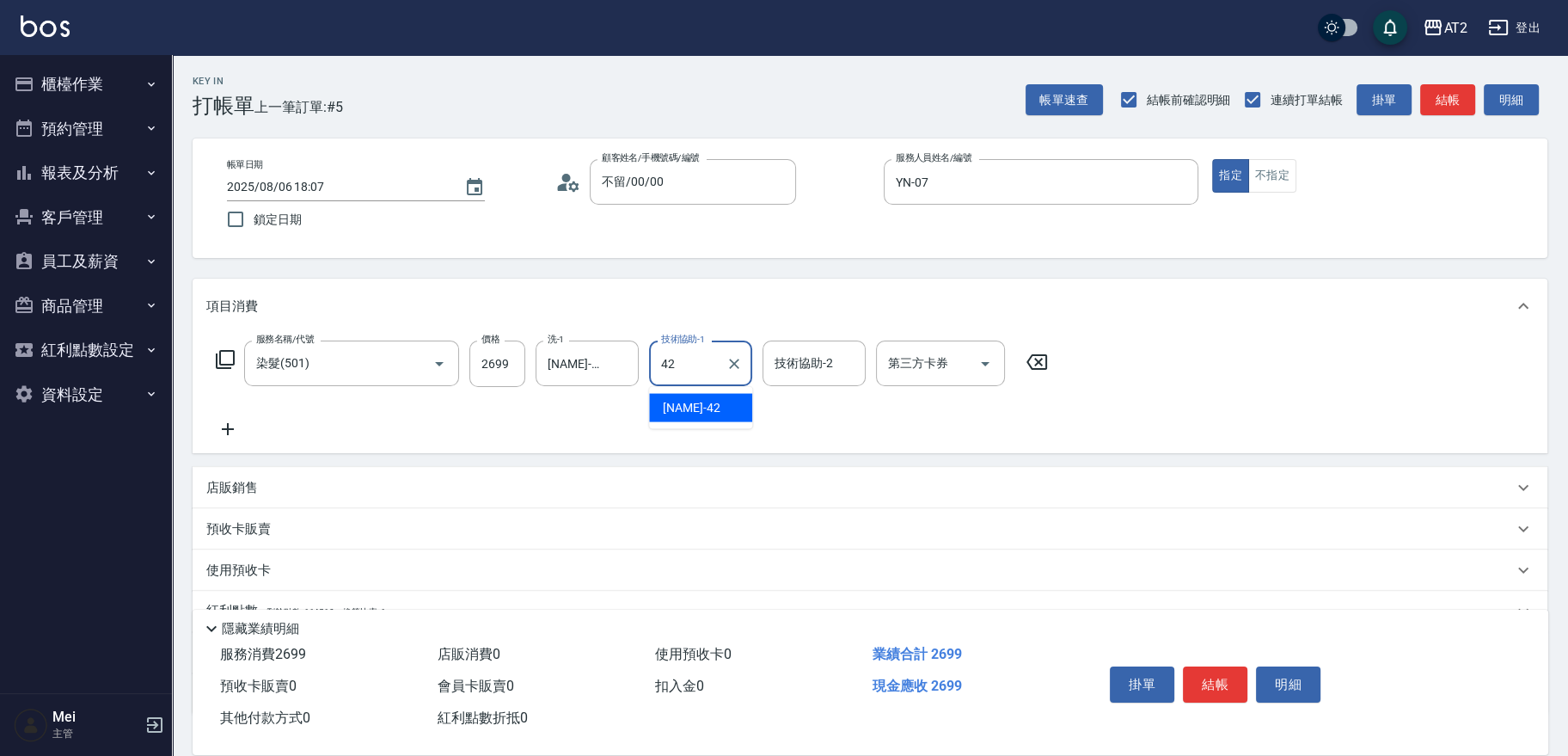 type on "[NAME]-[NUMBER]" 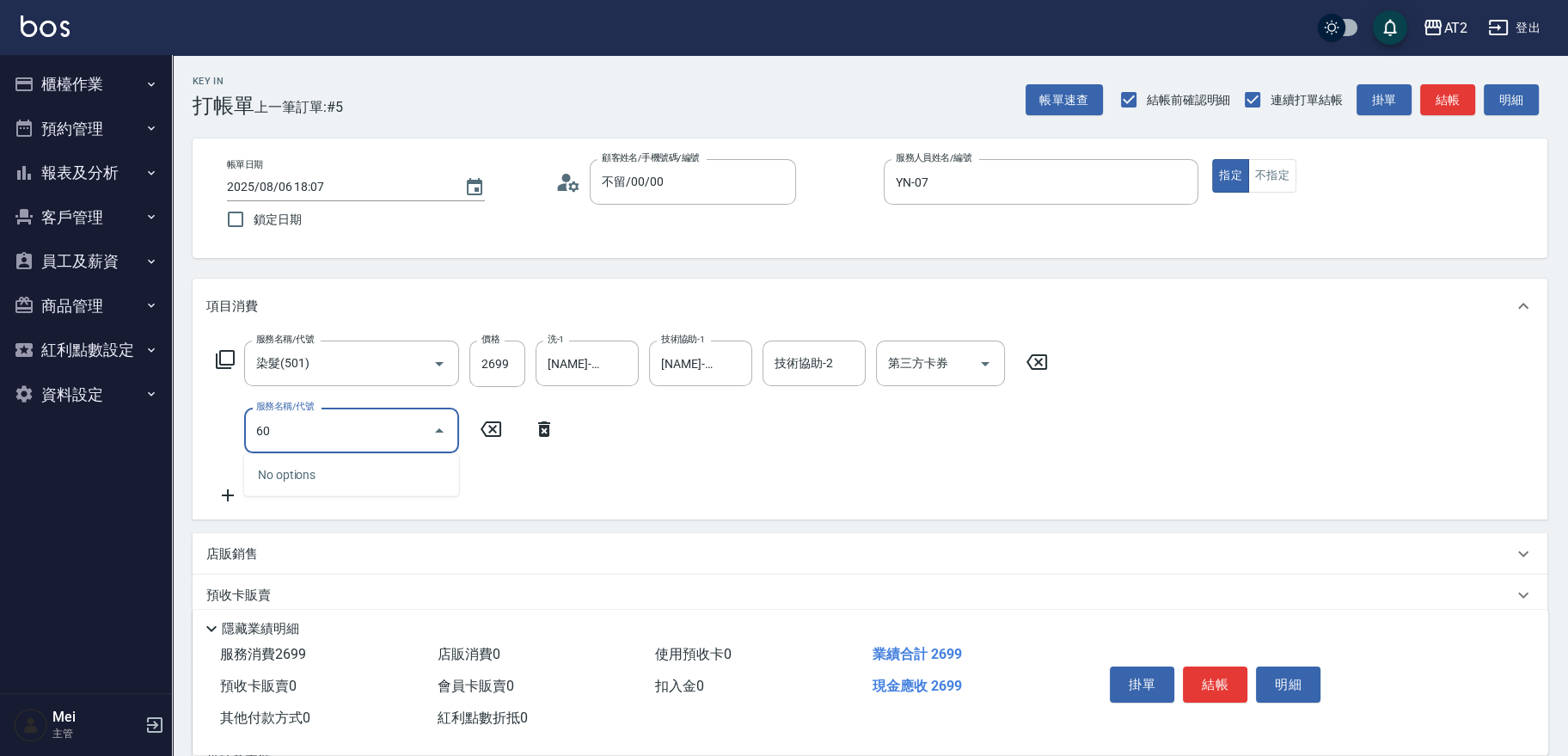 type on "601" 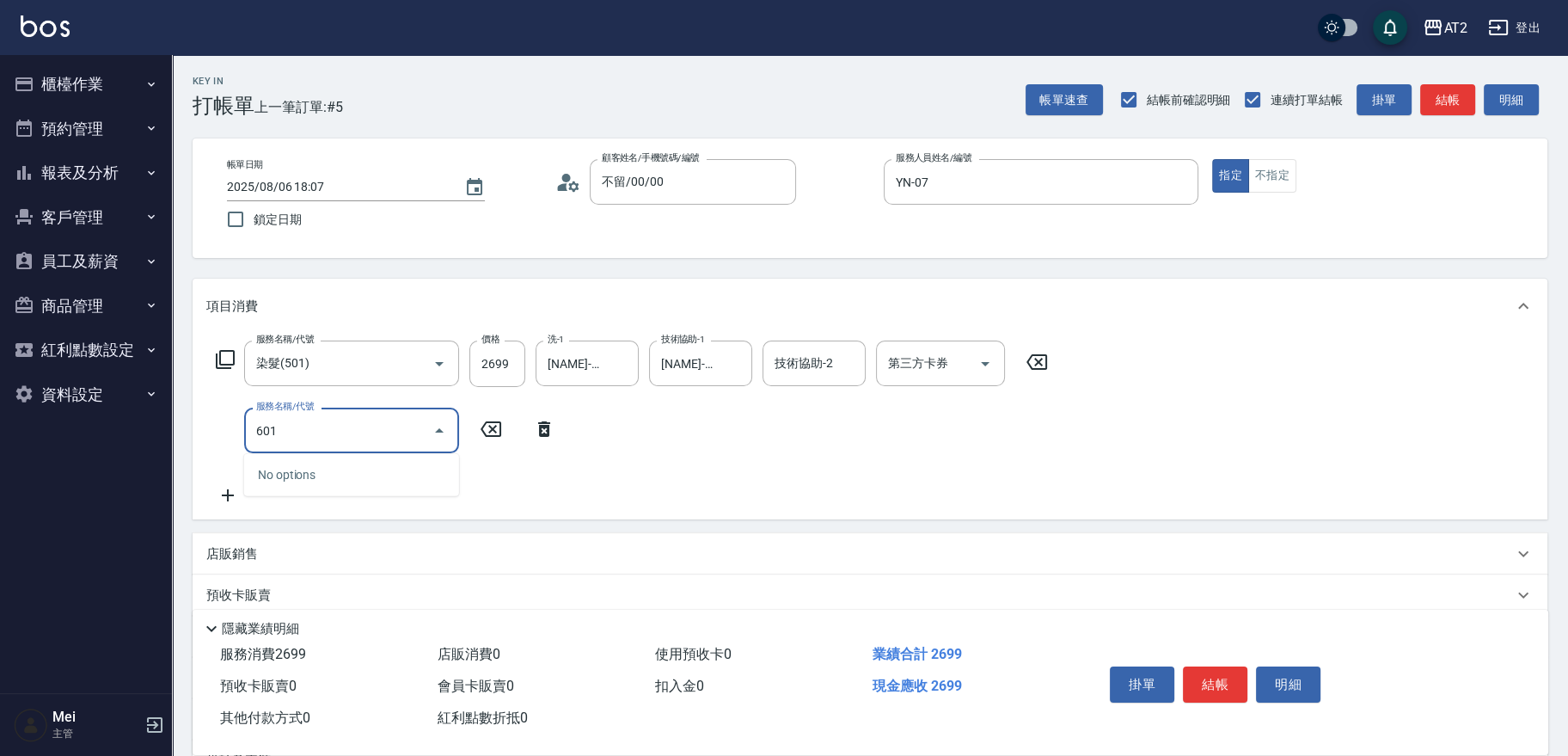 type on "360" 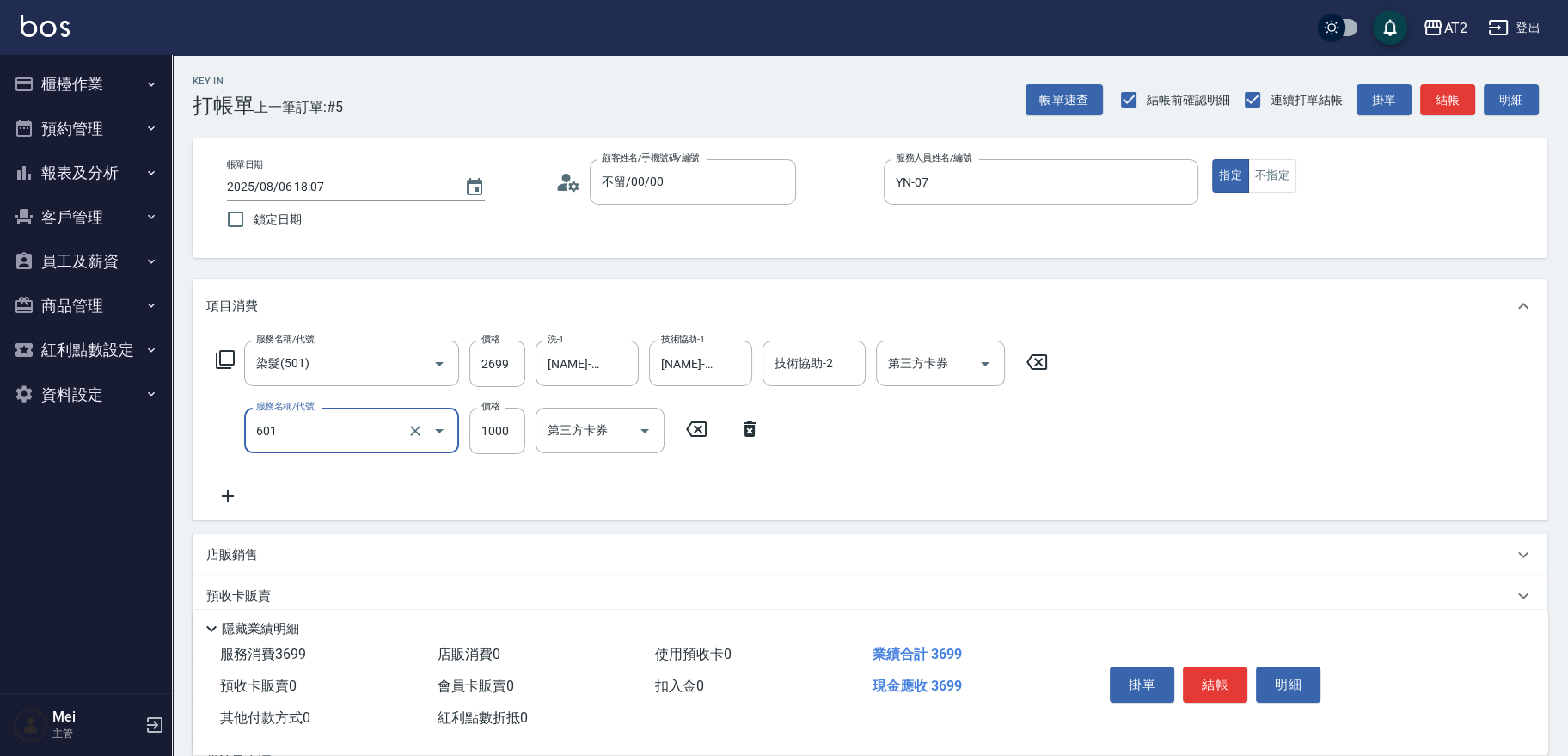 type on "自備護髮(601)" 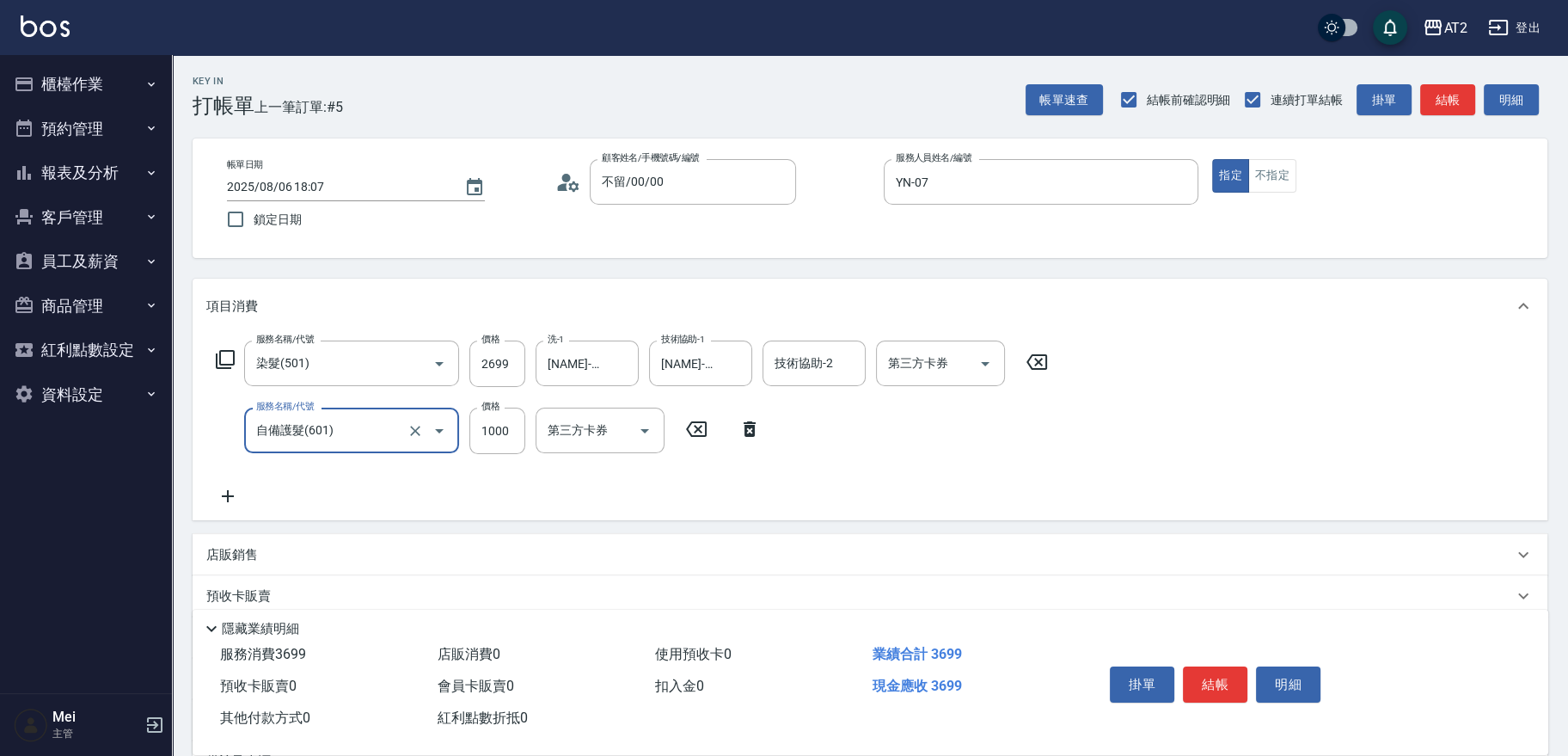 type on "270" 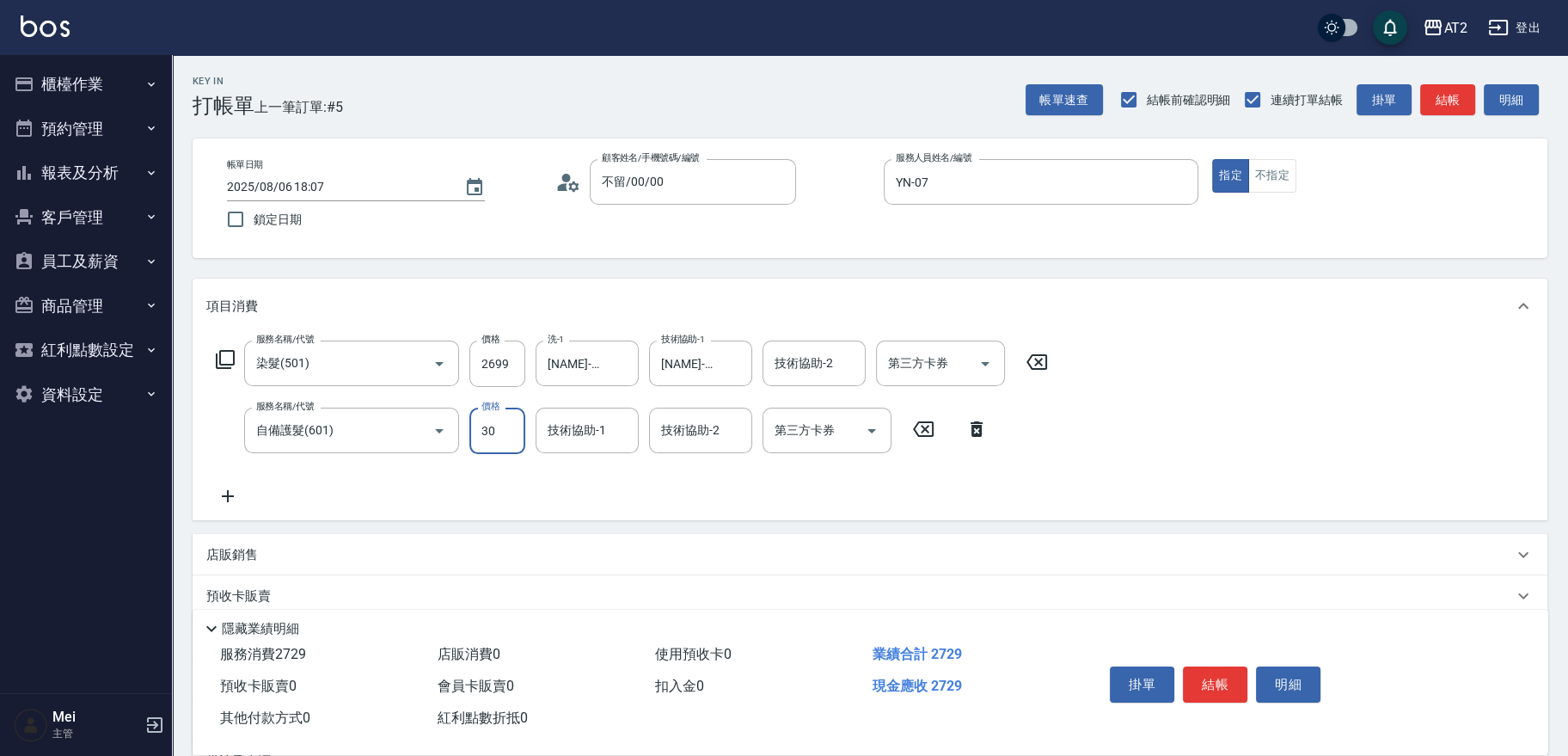 type on "300" 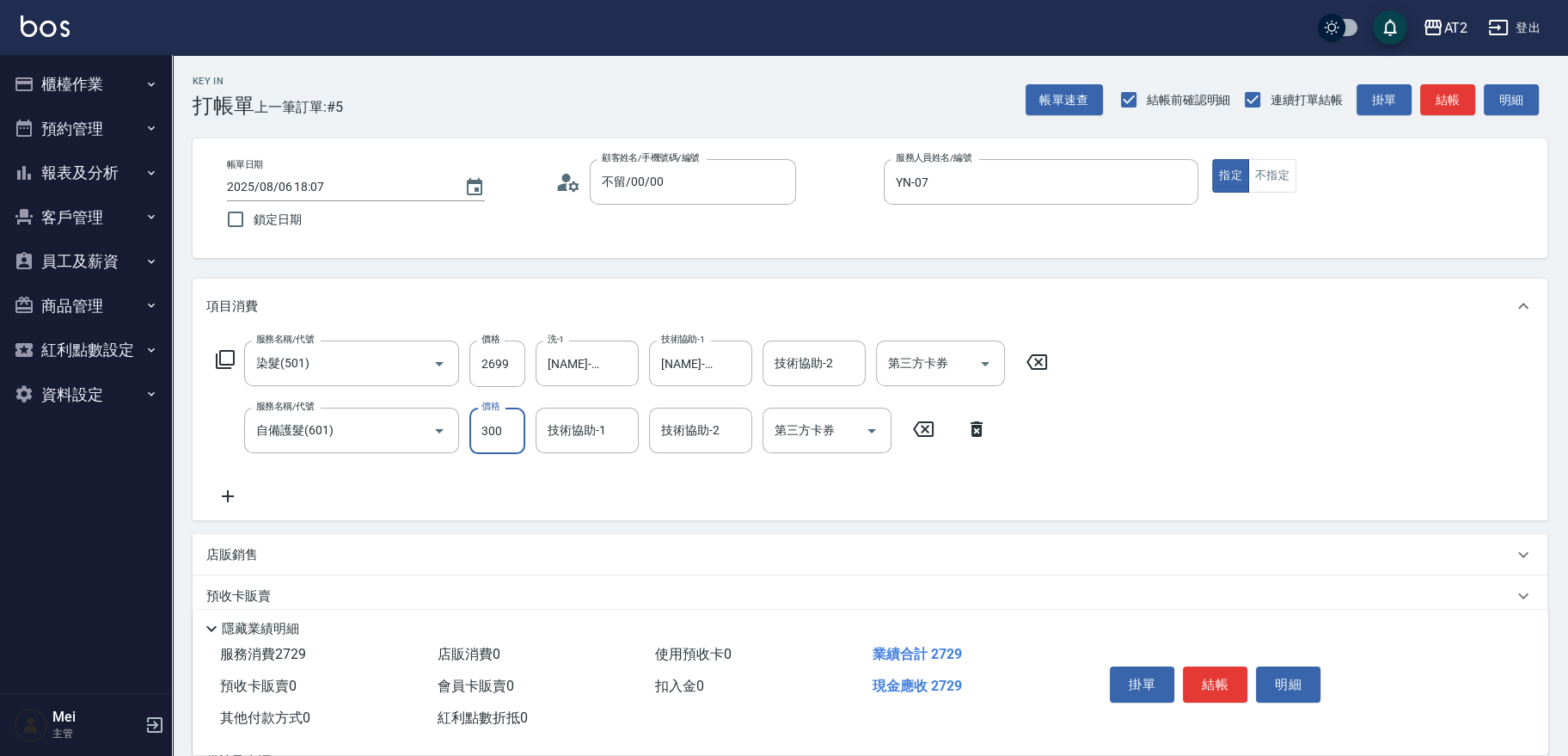 type on "290" 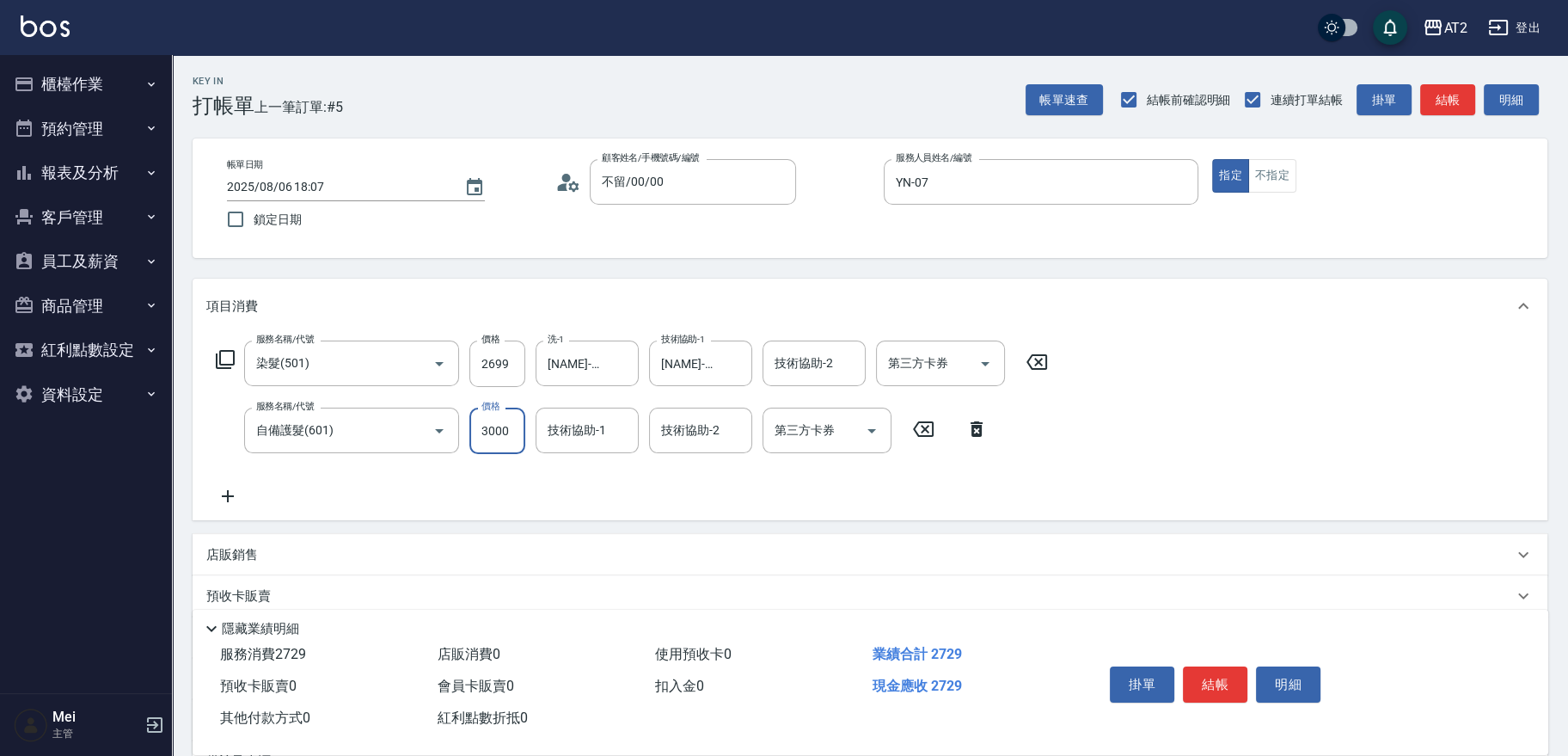 type on "560" 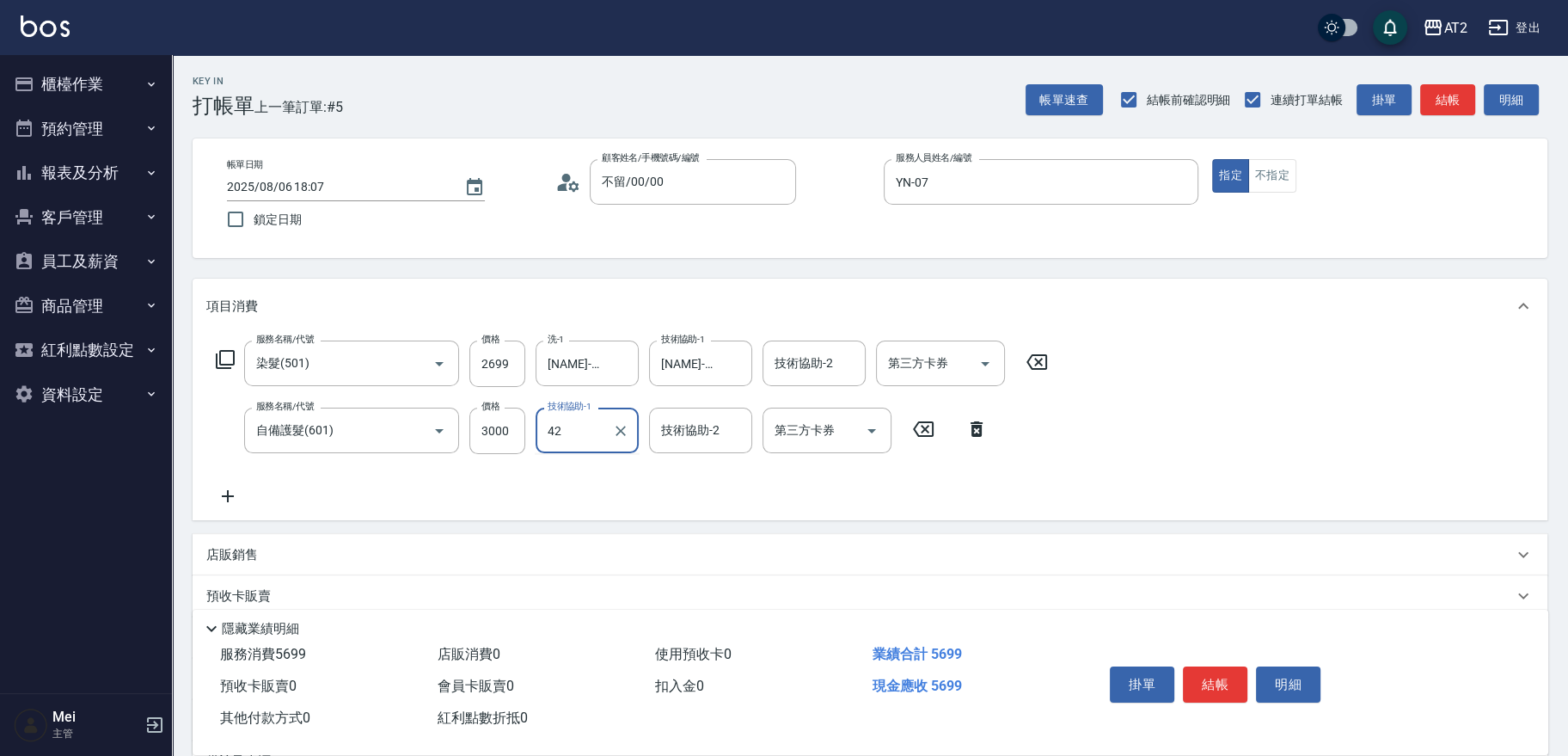 type on "[NAME]-[NUMBER]" 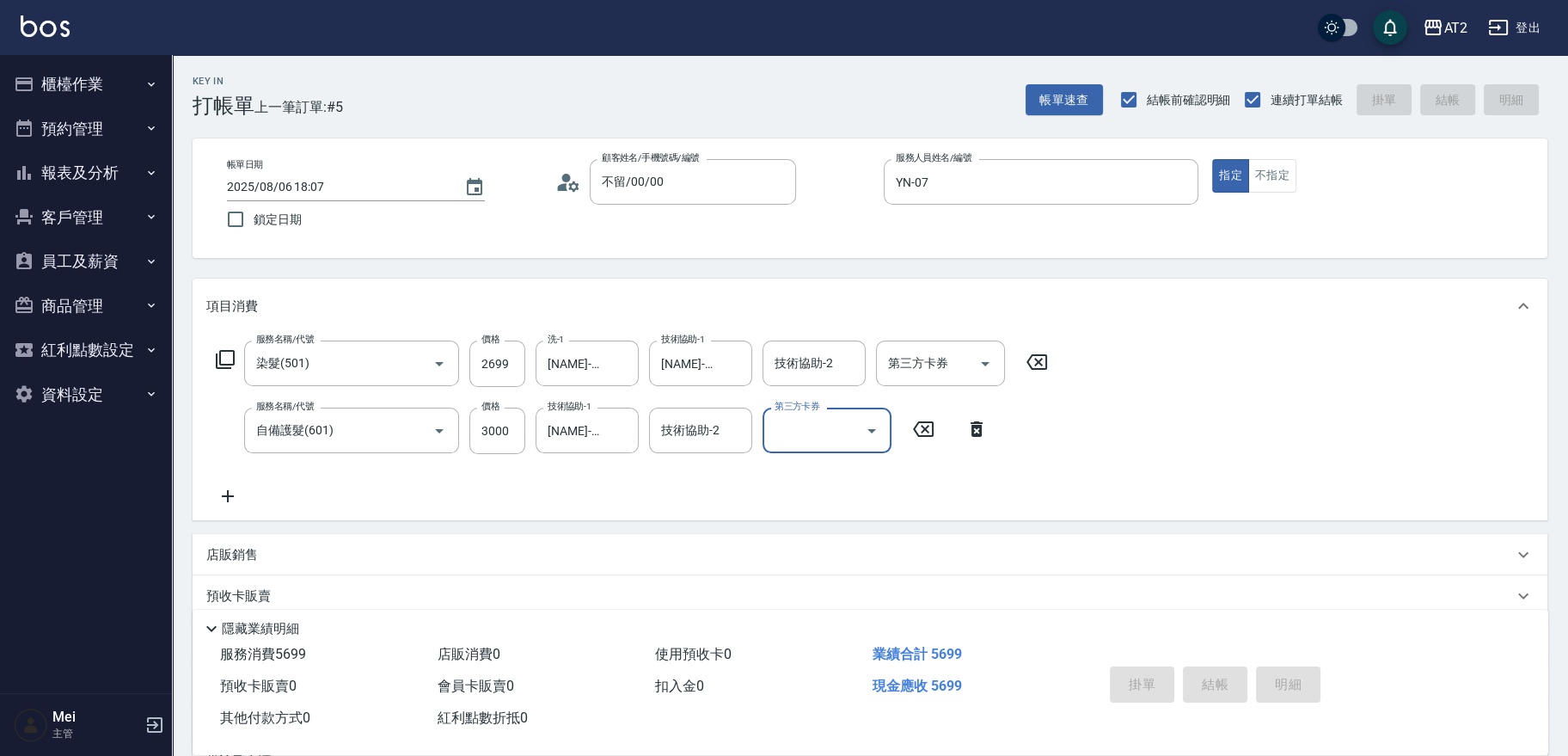 type on "2025/08/06 18:39" 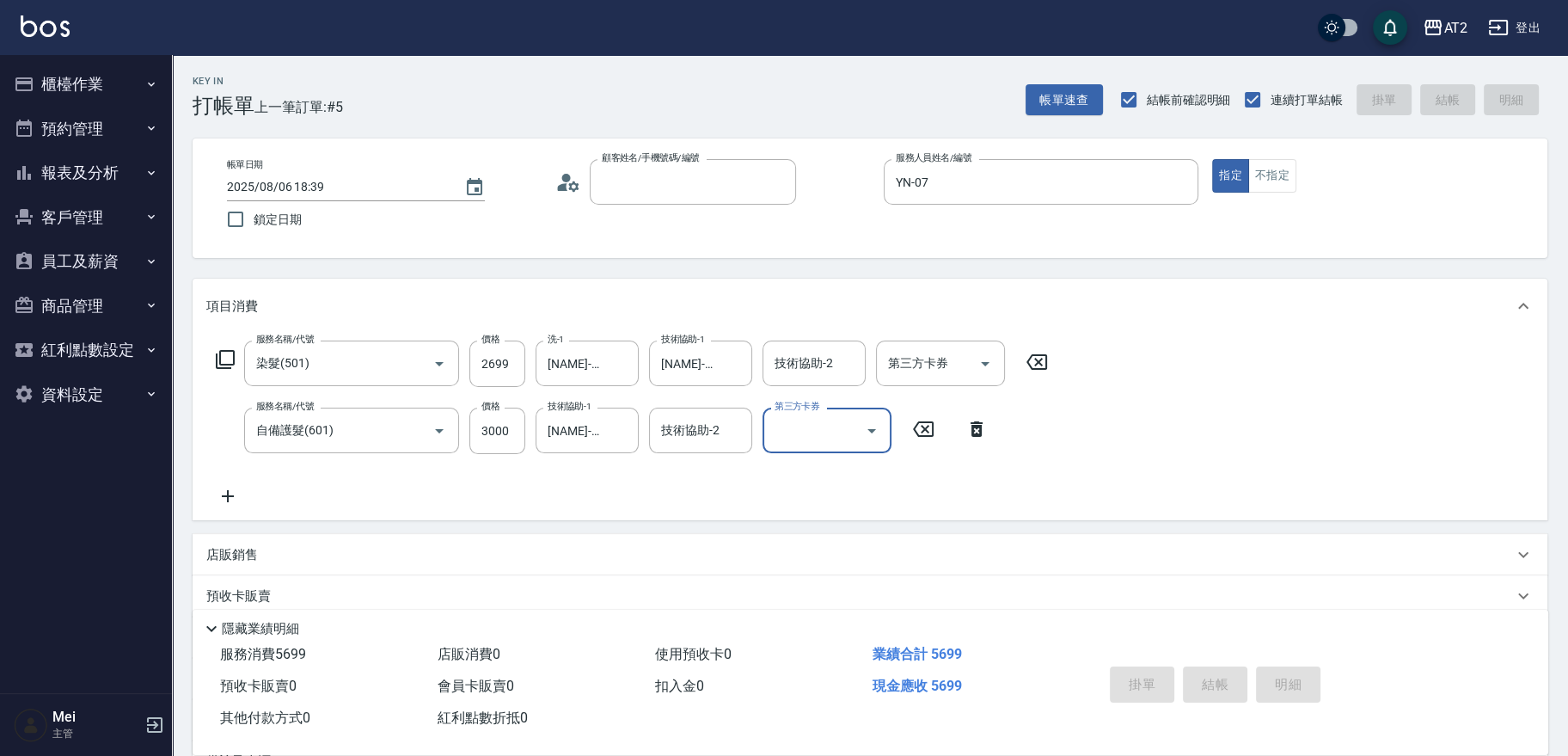 type 